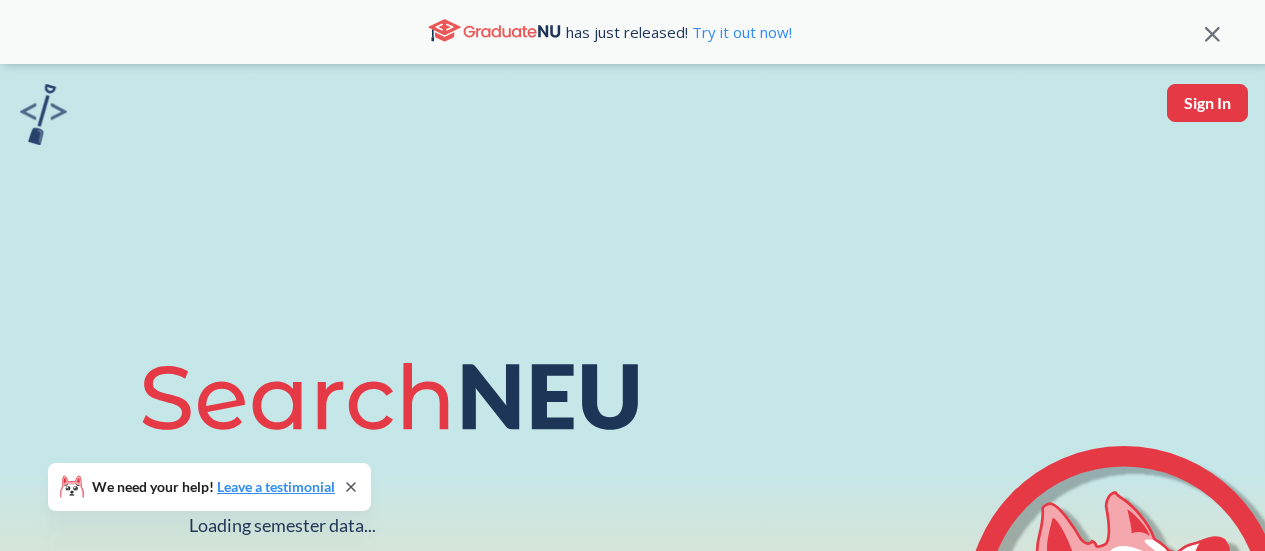 scroll, scrollTop: 0, scrollLeft: 0, axis: both 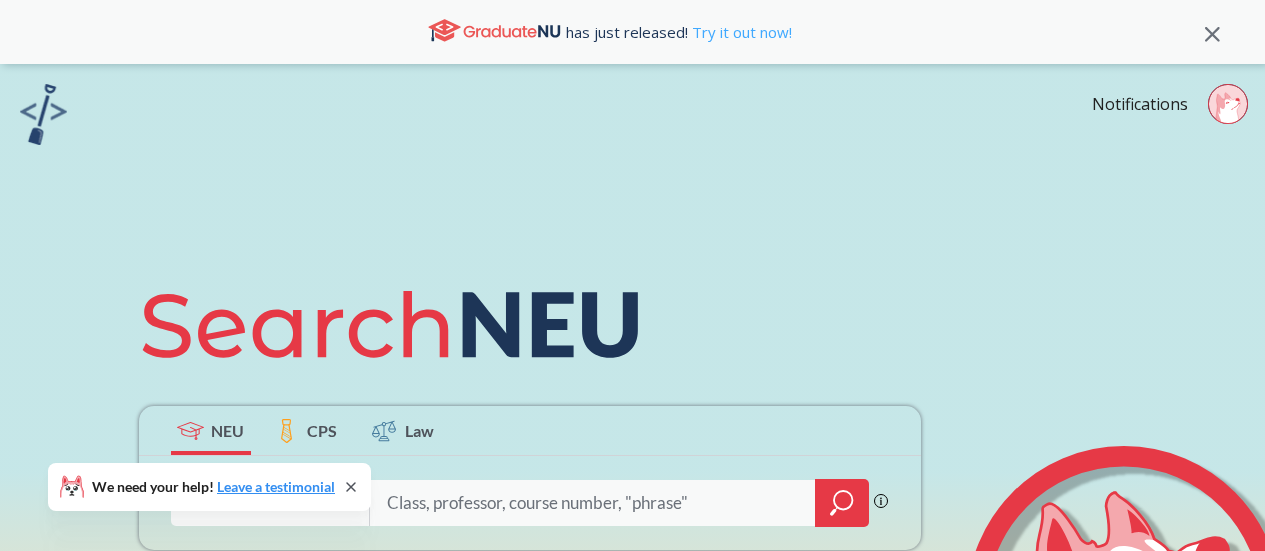 click on "Try it out now!" at bounding box center [740, 32] 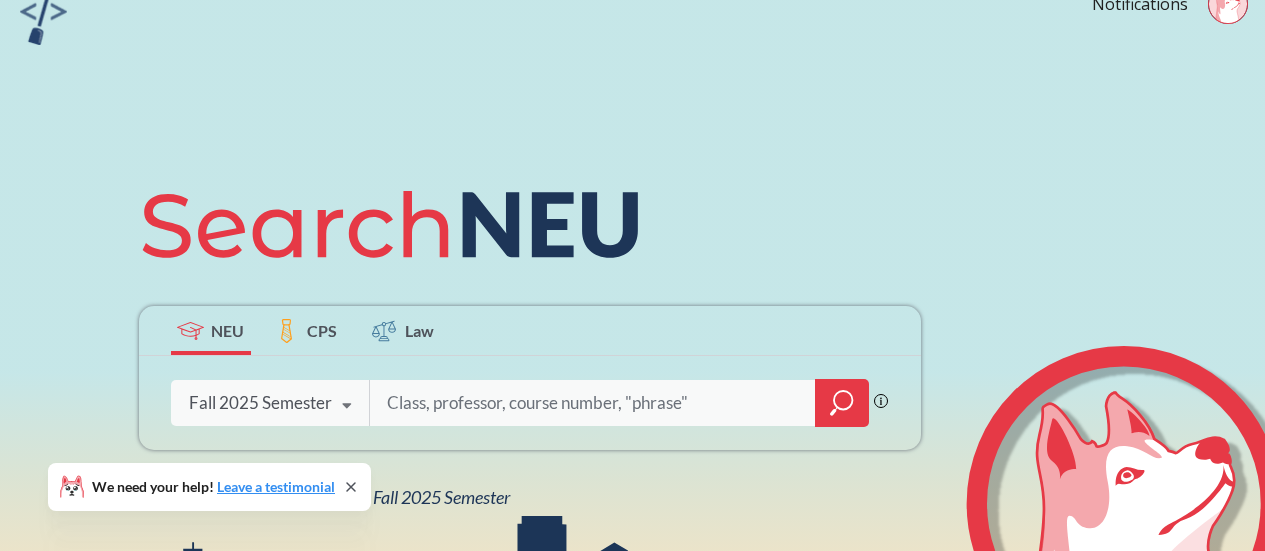 scroll, scrollTop: 200, scrollLeft: 0, axis: vertical 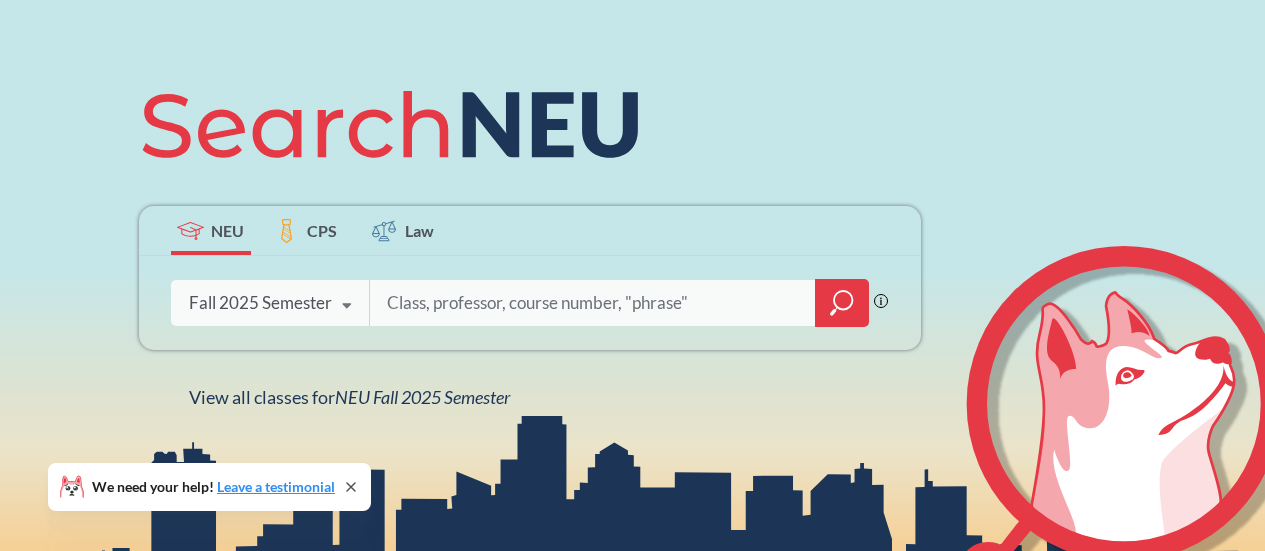 click at bounding box center [347, 306] 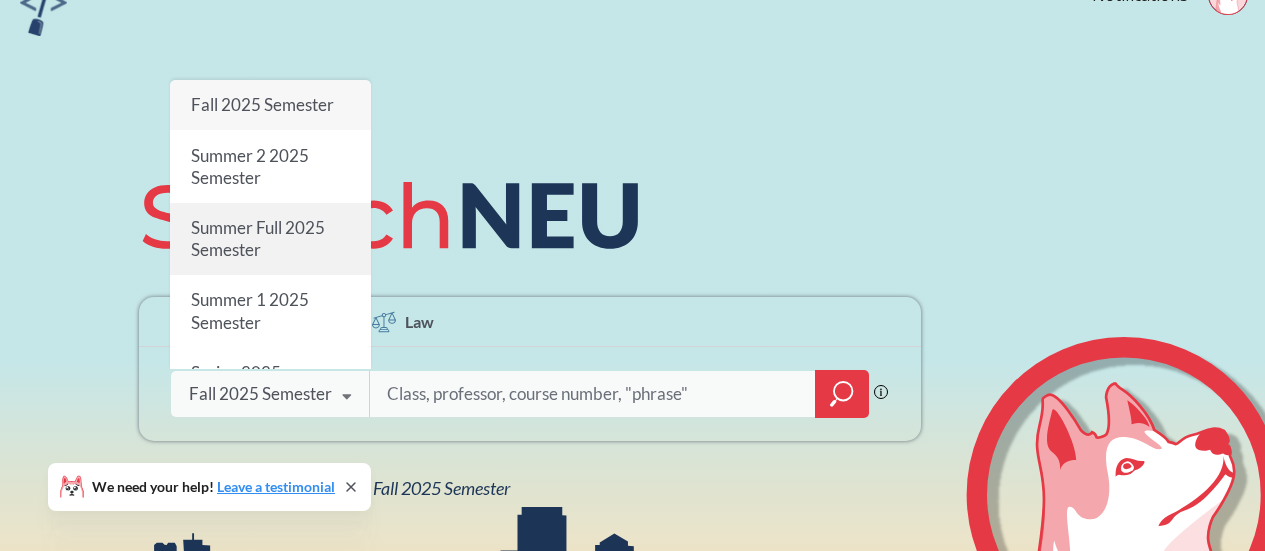 scroll, scrollTop: 100, scrollLeft: 0, axis: vertical 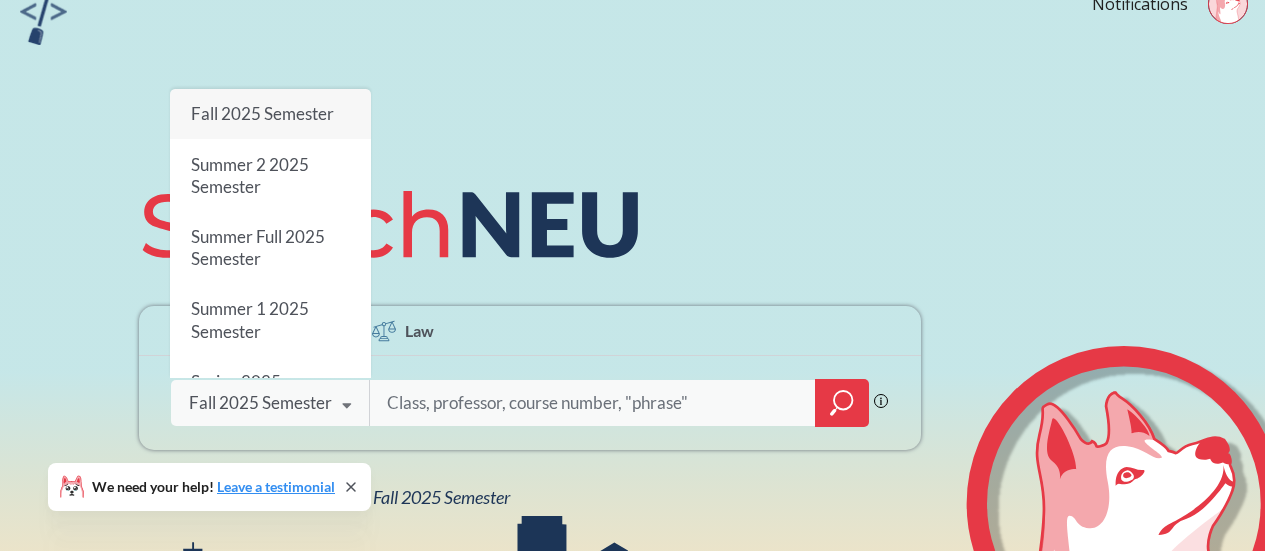 click on "Fall 2025 Semester" at bounding box center (261, 113) 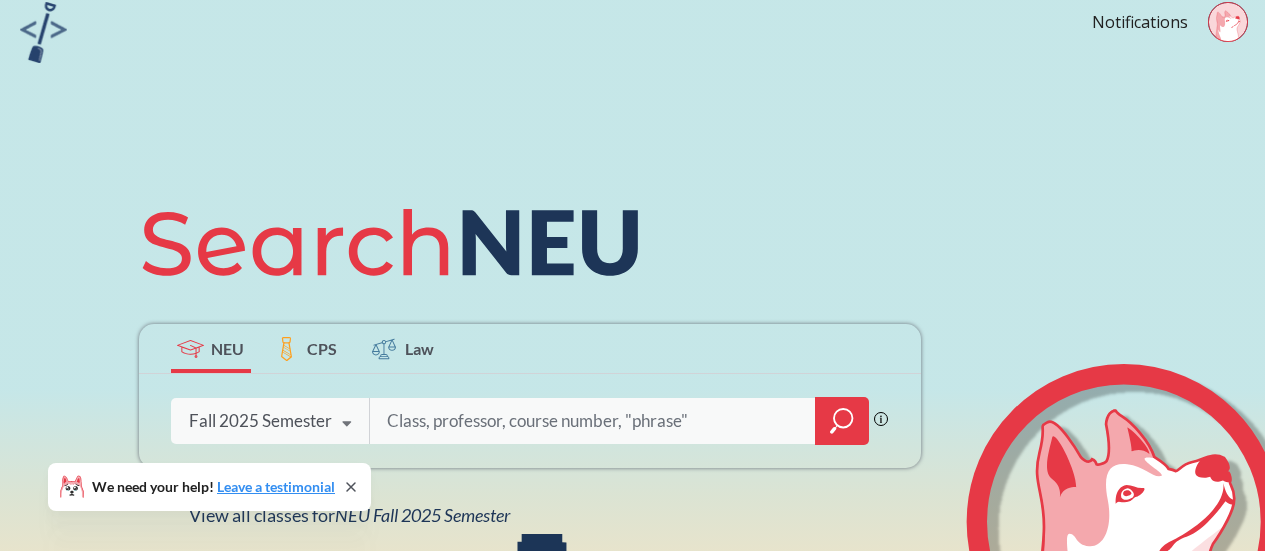 scroll, scrollTop: 100, scrollLeft: 0, axis: vertical 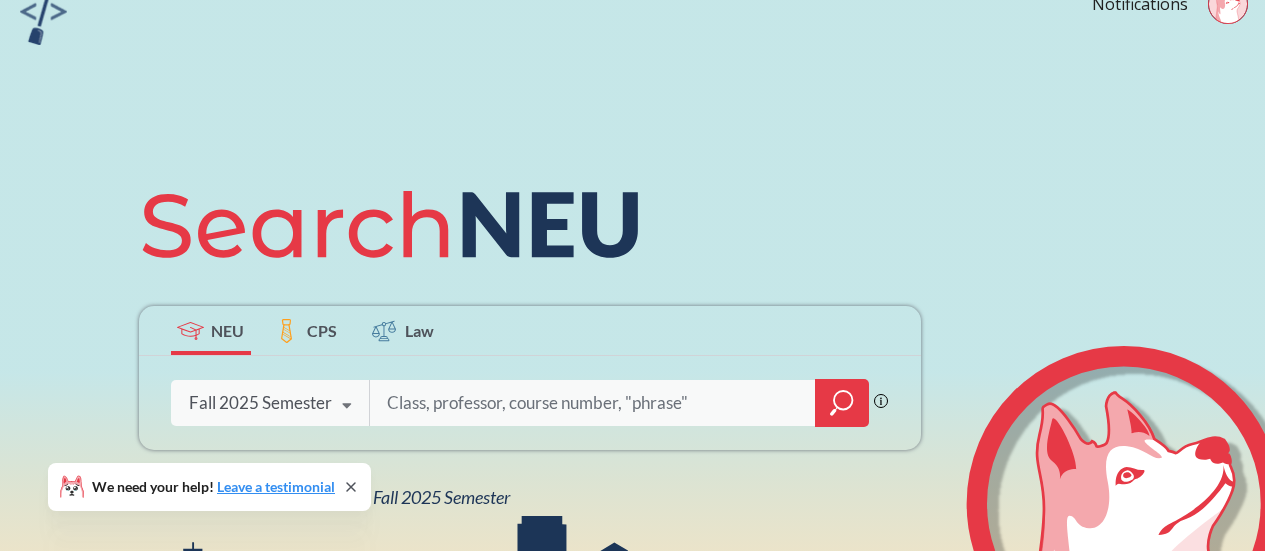 click at bounding box center [593, 403] 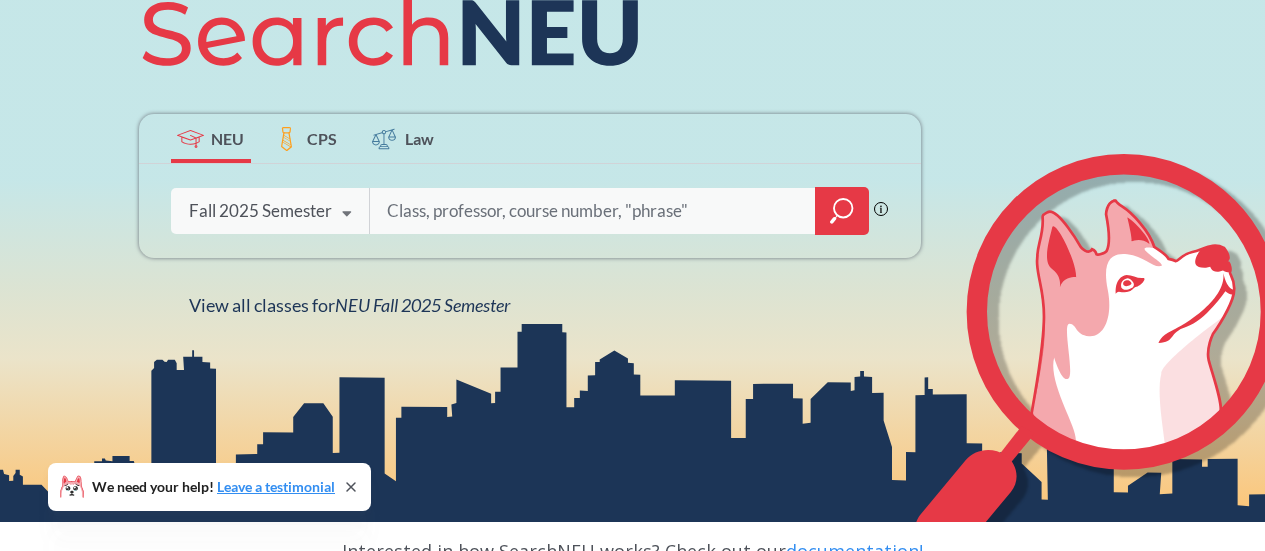 scroll, scrollTop: 300, scrollLeft: 0, axis: vertical 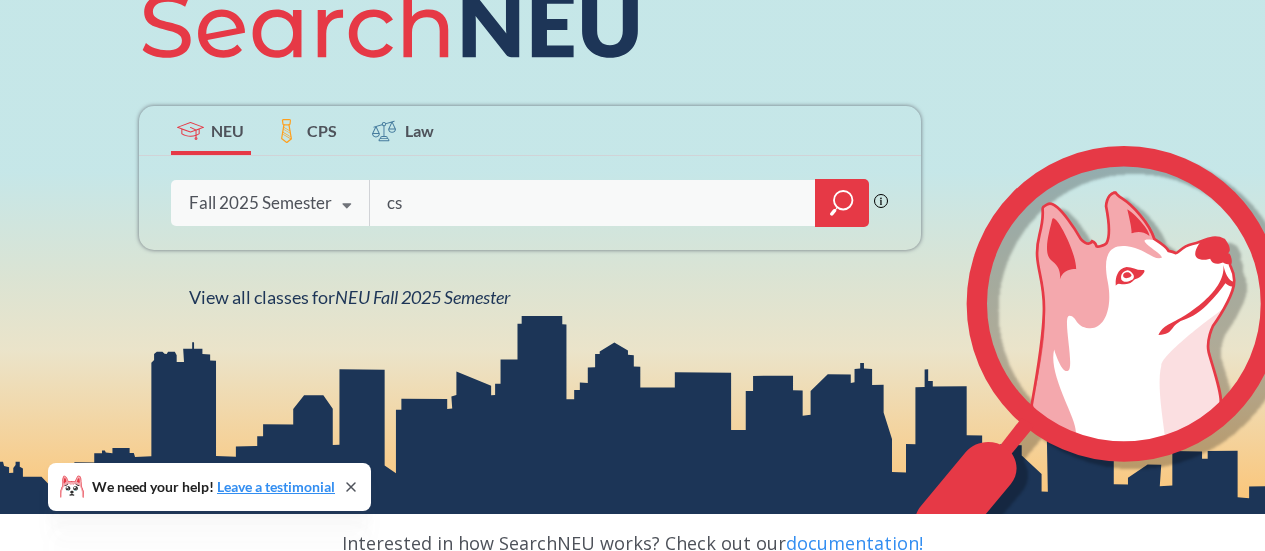 type on "cs" 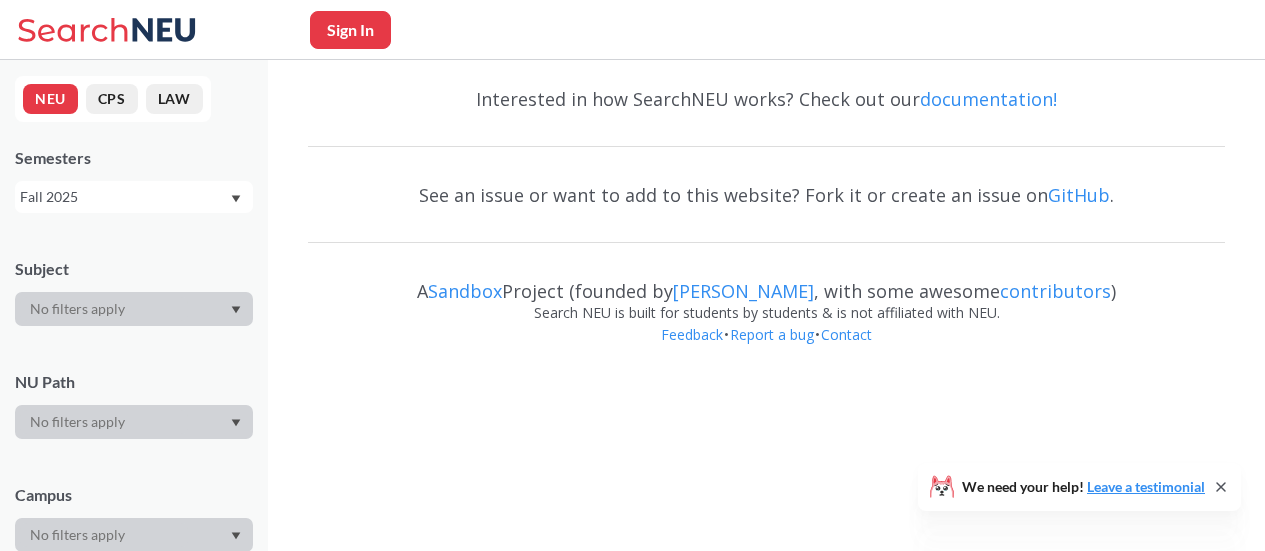 scroll, scrollTop: 0, scrollLeft: 0, axis: both 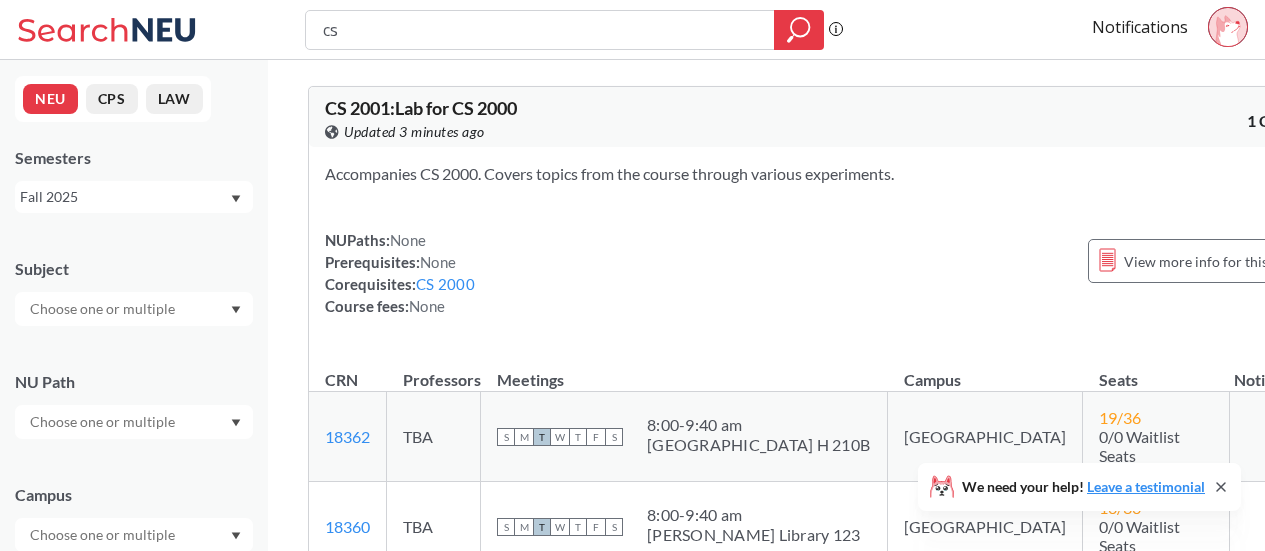 click at bounding box center [134, 309] 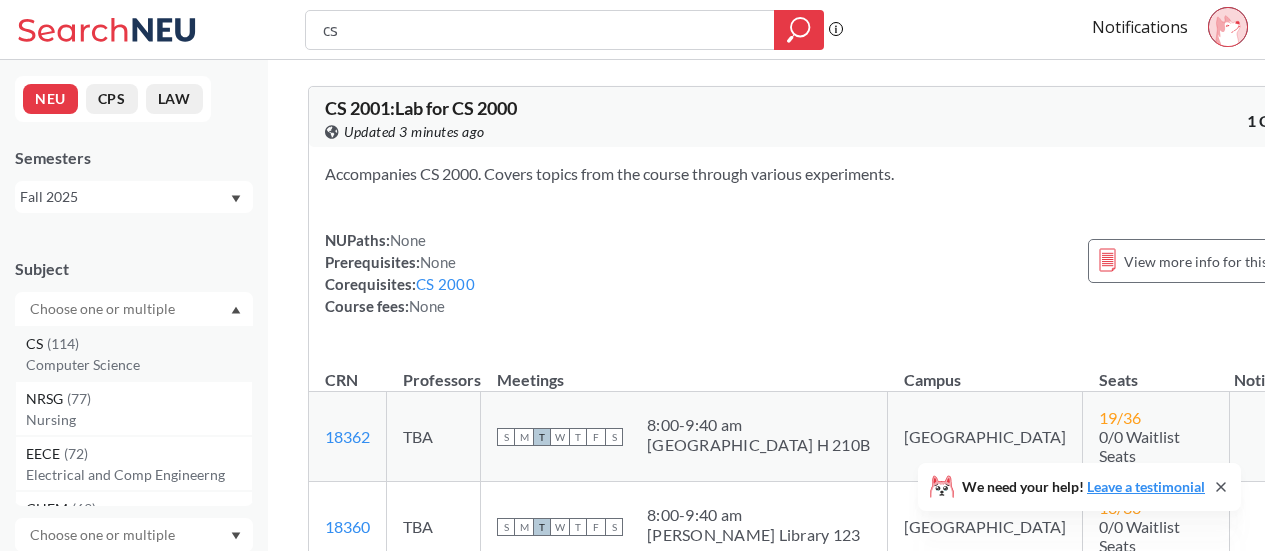 click on "Computer Science" at bounding box center (139, 365) 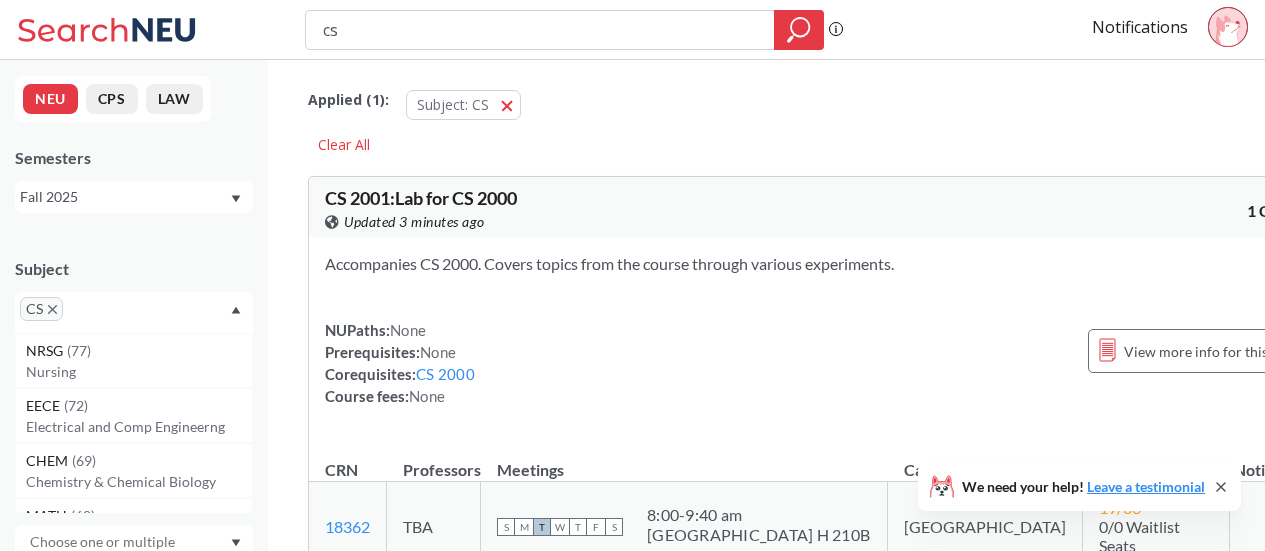 click on "Subject CS NRSG ( 77 ) Nursing EECE ( 72 ) Electrical and Comp Engineerng CHEM ( 69 ) Chemistry & Chemical Biology MATH ( 68 ) Mathematics LAW ( 65 ) Law CAEP ( 58 ) Counseling and Applied Ed Psyc PHYS ( 57 ) Physics CRIM ( 53 ) Criminal Justice ME ( 53 ) Mechanical Engineering FINA ( 52 ) Finance & Insurance IE ( 52 ) Industrial Engineering CIVE ( 51 ) Civil & Environmental Engineer COMM ( 51 ) Communication Studies PSYC ( 50 ) Psychology ECON ( 49 ) Economics BIOL ( 48 ) Biology HIST ( 46 ) History MUSC ( 44 ) Music ARTG ( 41 ) Art - Design ENVR ( 41 ) Earth & Environmental Sciences BIOE ( 40 ) Bioengineering POLS ( 39 ) Political Science PHSC ( 38 ) Pharmaceutical Science PHTH ( 38 ) Public Health PT ( 38 ) Physical Therapy PHMD ( 36 ) Pharmacy Practice PPUA ( 36 ) Pub Policy and Urban Affairs CHME ( 35 ) Chemical Engineering ENGL ( 35 ) English JRNL ( 35 ) Journalism PHIL ( 34 ) Philosophy EEMB ( 32 ) Ecology, Evolutn & Marine Biol ARCH ( 31 ) Architecture INFO ( 31 ) Information Systems Program BIOT ( 30" at bounding box center (134, 285) 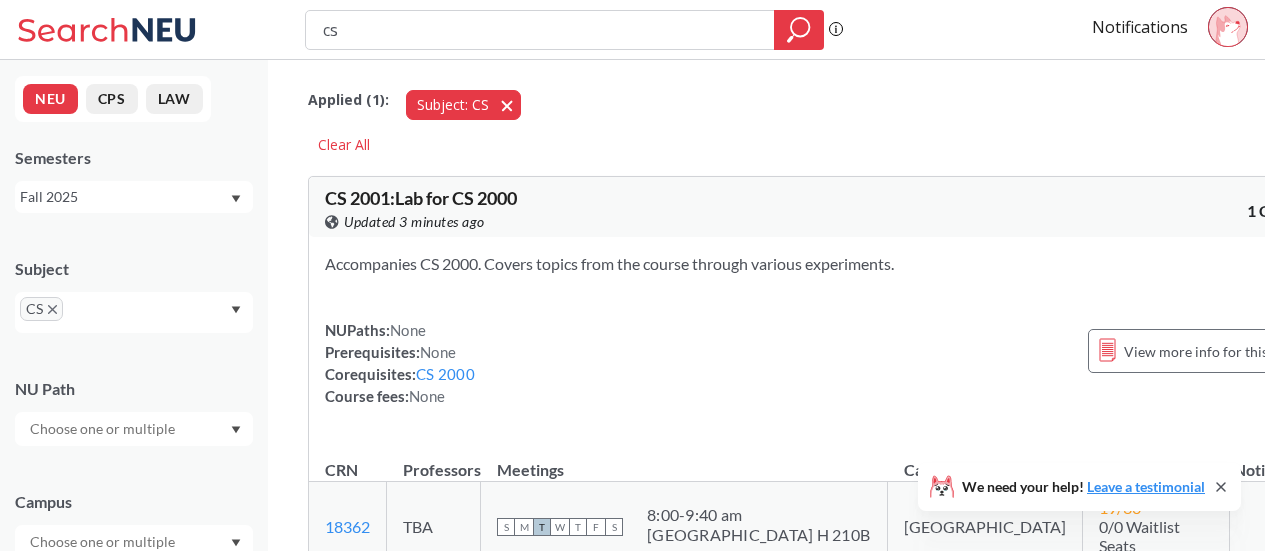 click on "Subject: CS CS" at bounding box center [463, 105] 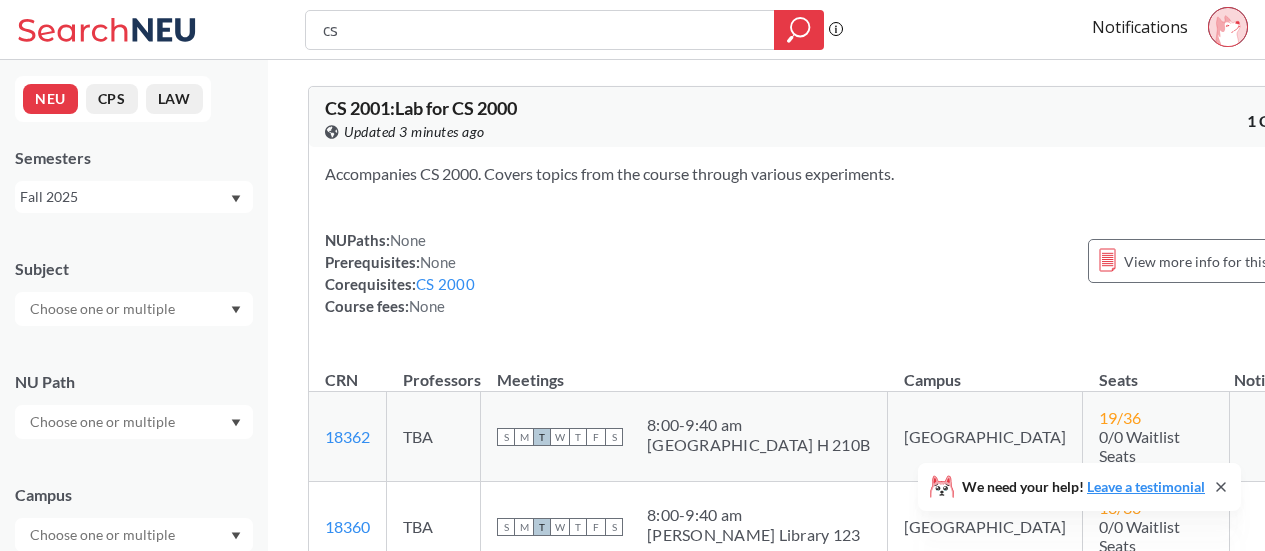 click at bounding box center [104, 309] 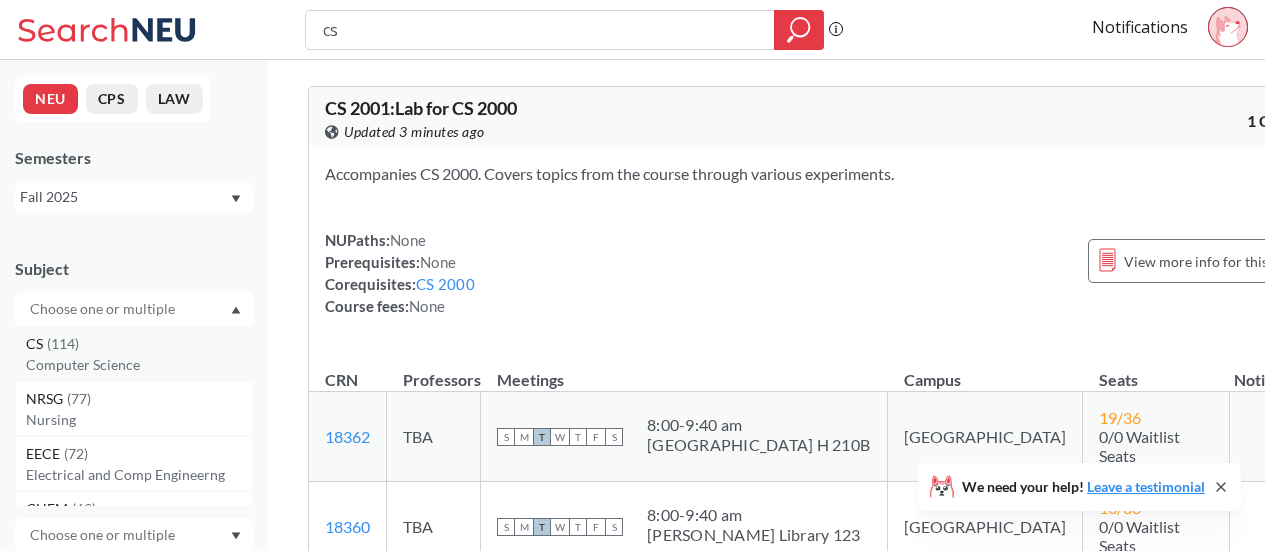 click on "CS ( 114 )" at bounding box center (139, 344) 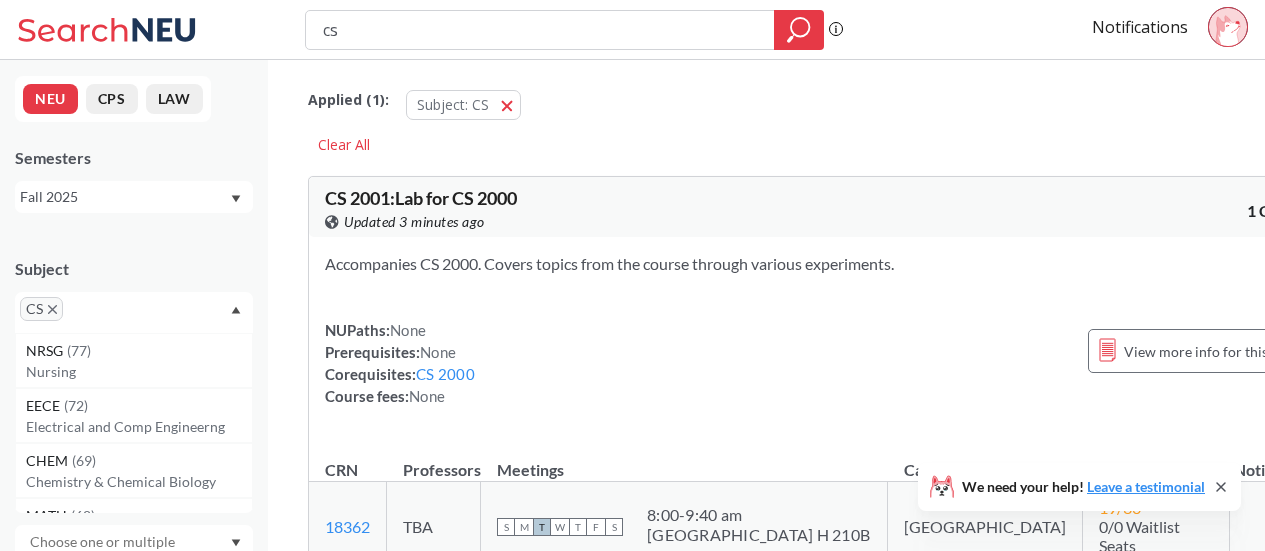 scroll, scrollTop: 100, scrollLeft: 0, axis: vertical 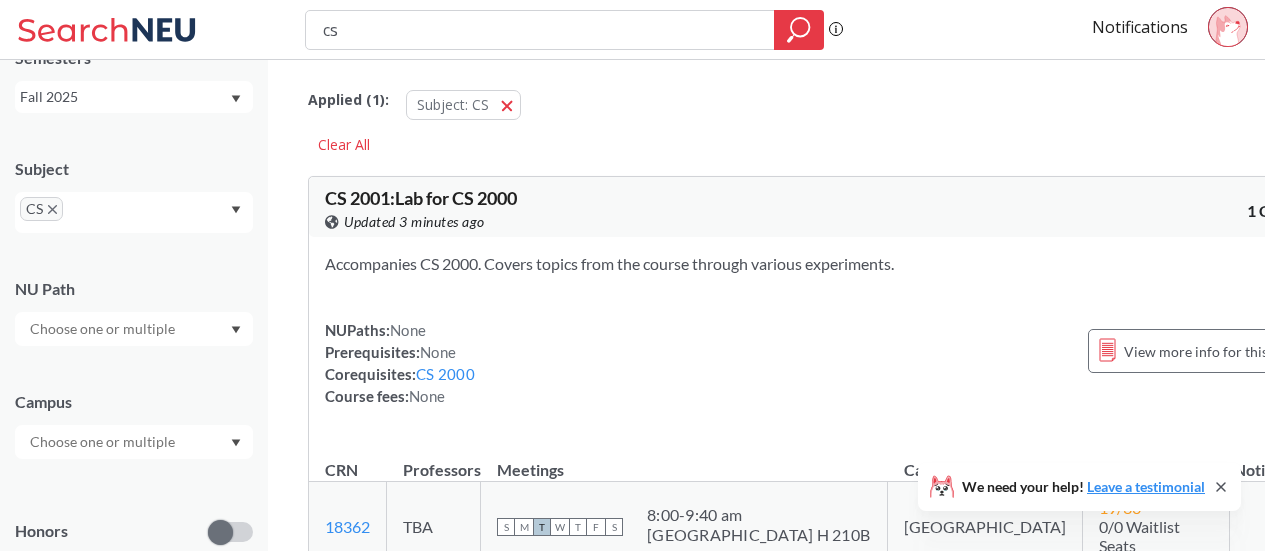 click on "Subject" at bounding box center [134, 169] 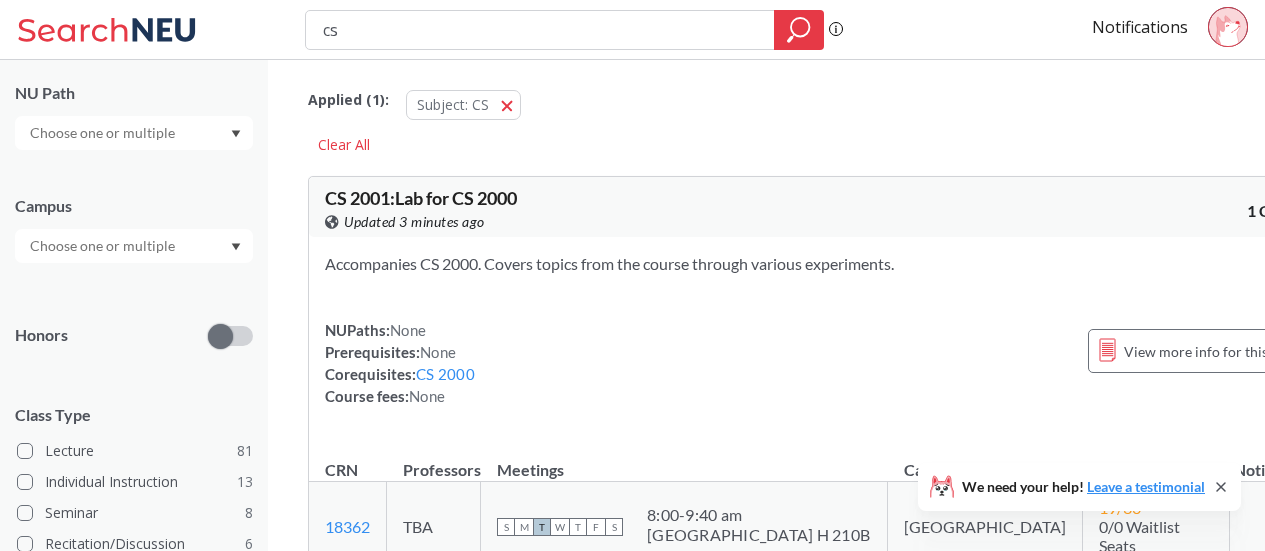 scroll, scrollTop: 300, scrollLeft: 0, axis: vertical 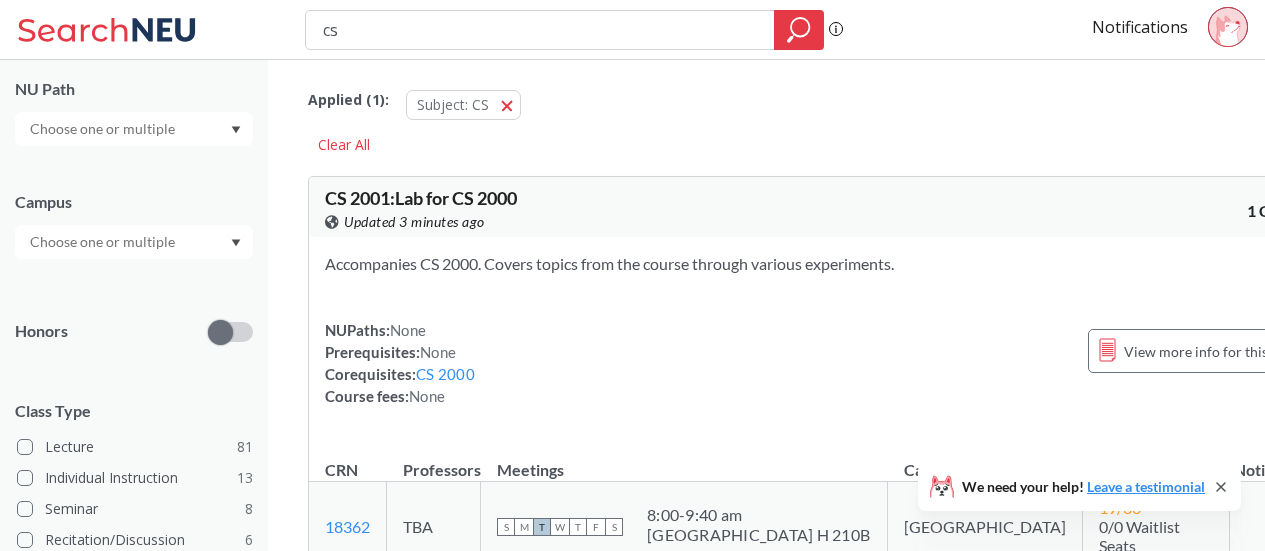 click at bounding box center [104, 129] 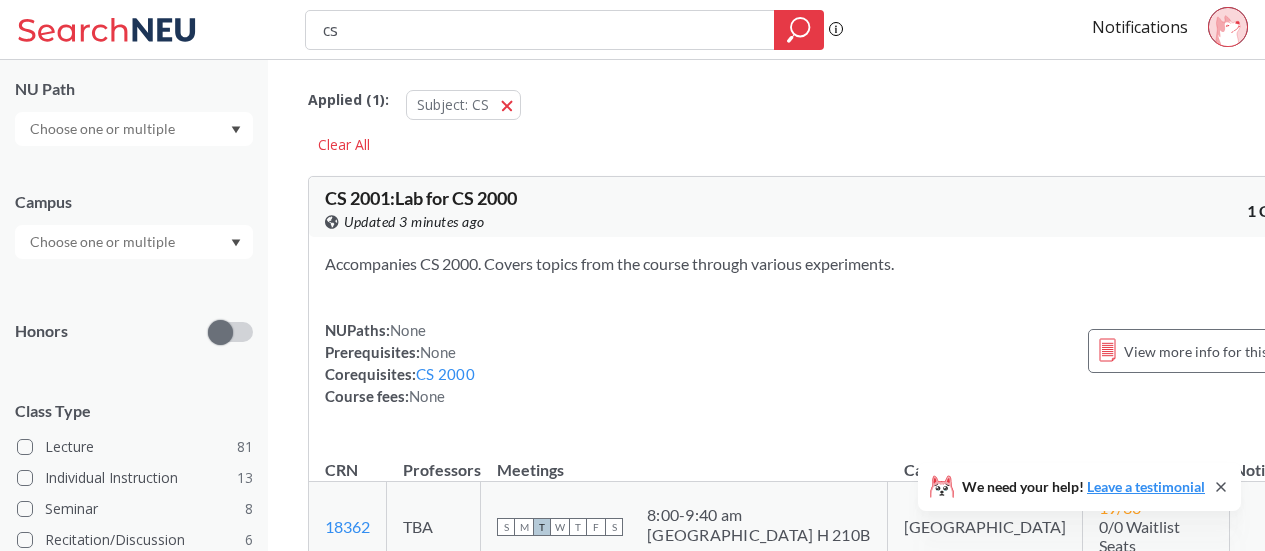 click on "NU Path" at bounding box center (134, 89) 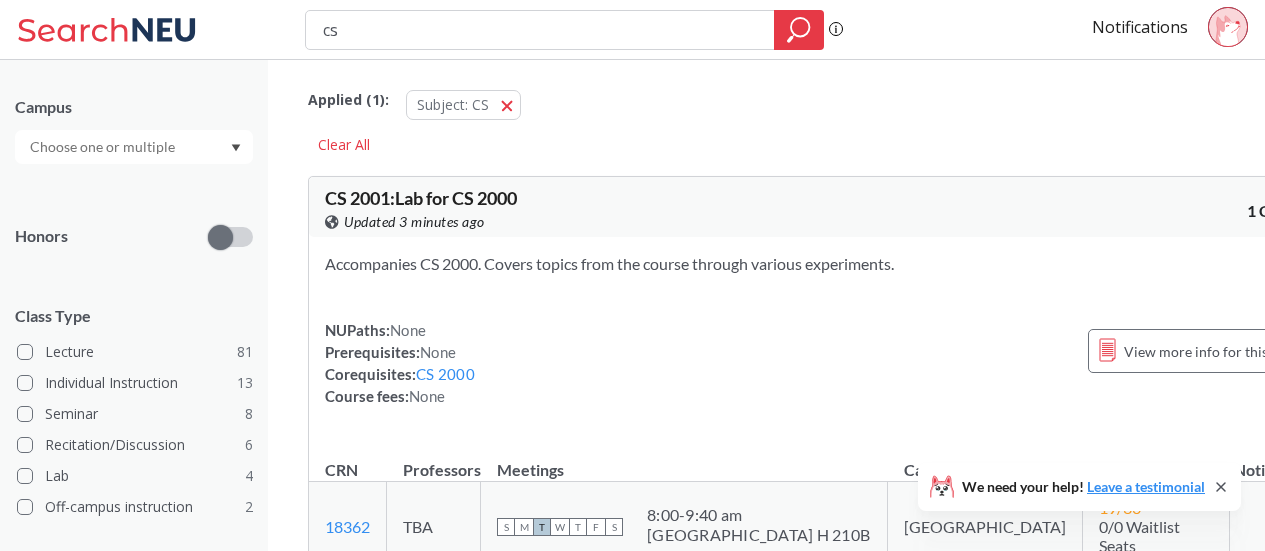 scroll, scrollTop: 400, scrollLeft: 0, axis: vertical 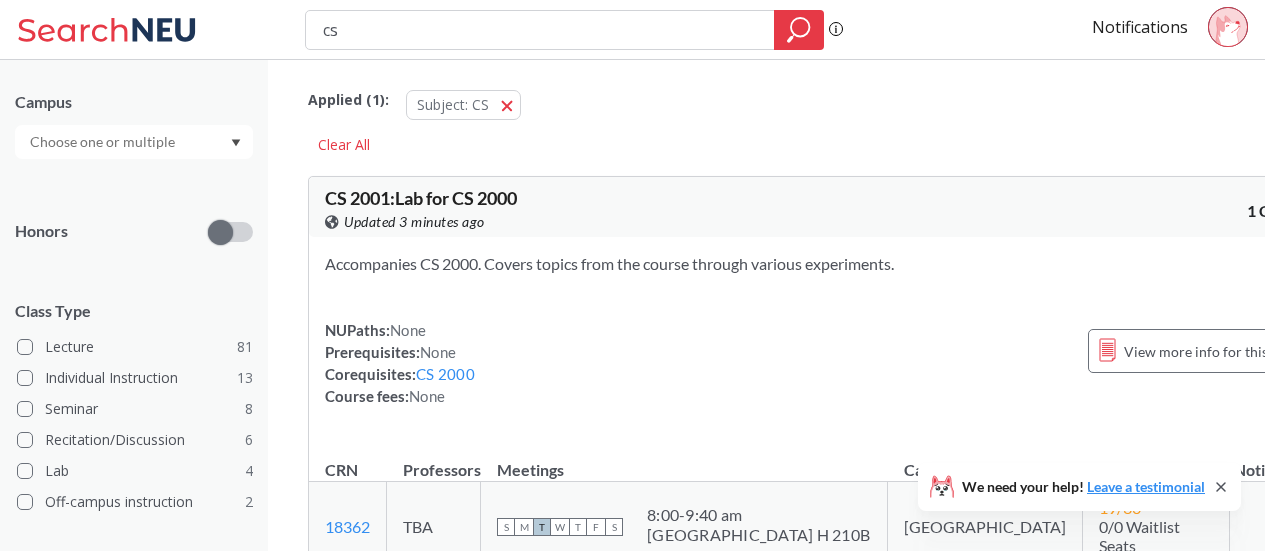 click at bounding box center [134, 142] 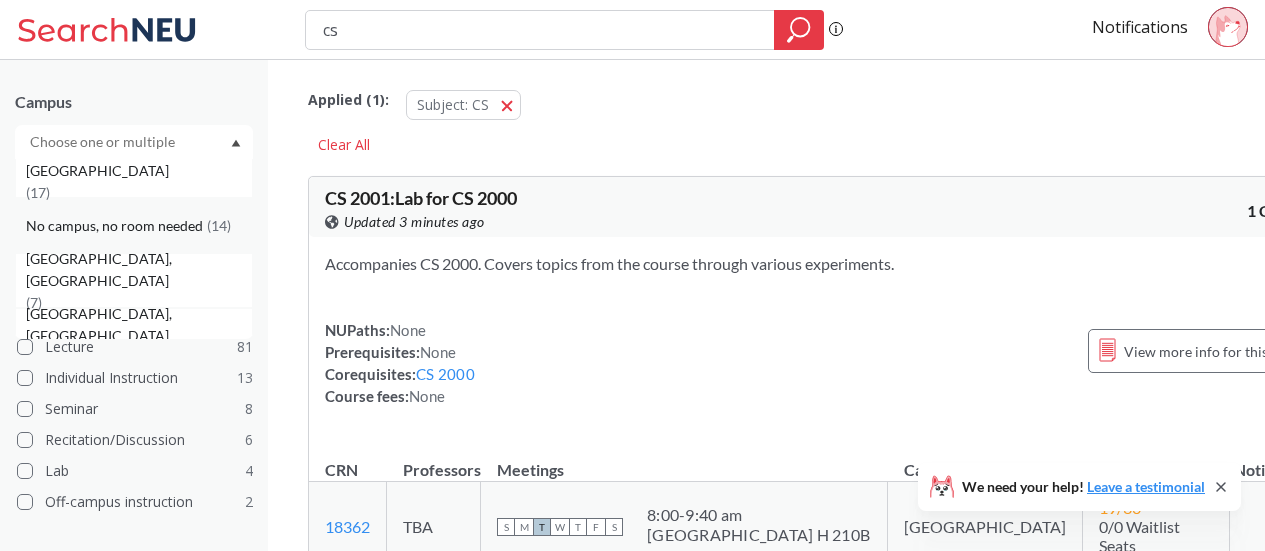 scroll, scrollTop: 370, scrollLeft: 0, axis: vertical 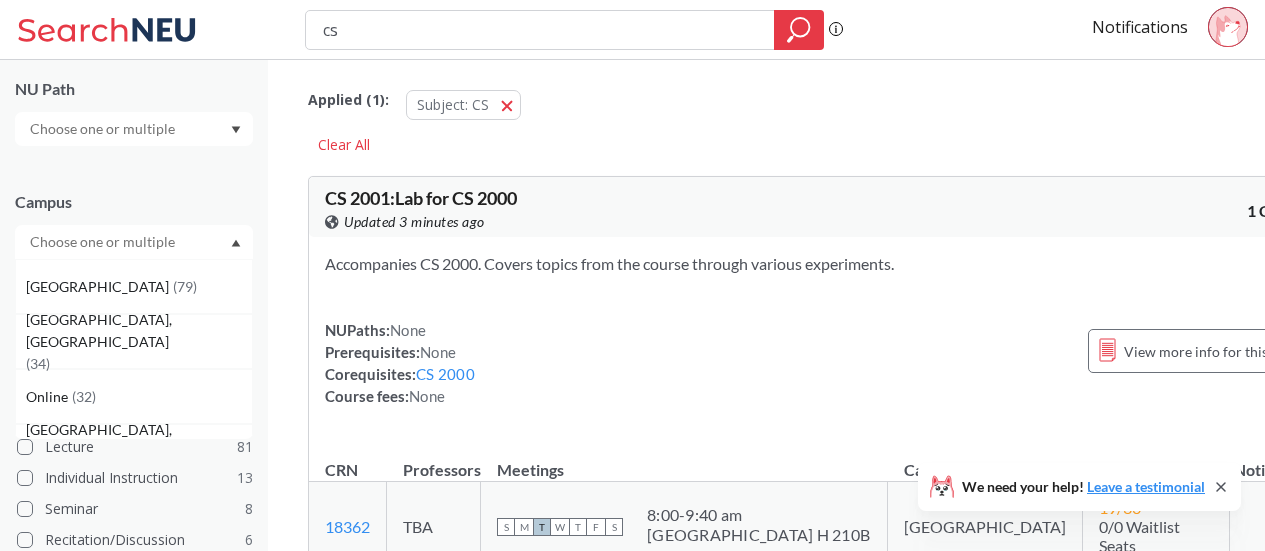 click on "Campus Boston ( 79 ) Seattle, WA ( 34 ) Online ( 32 ) Silicon Valley, CA ( 24 ) Vancouver, Canada ( 24 ) Portland, Maine ( 20 ) Oakland, CA ( 17 ) No campus, no room needed ( 14 ) Arlington, VA ( 7 ) Miami, FL ( 7 )" at bounding box center [134, 215] 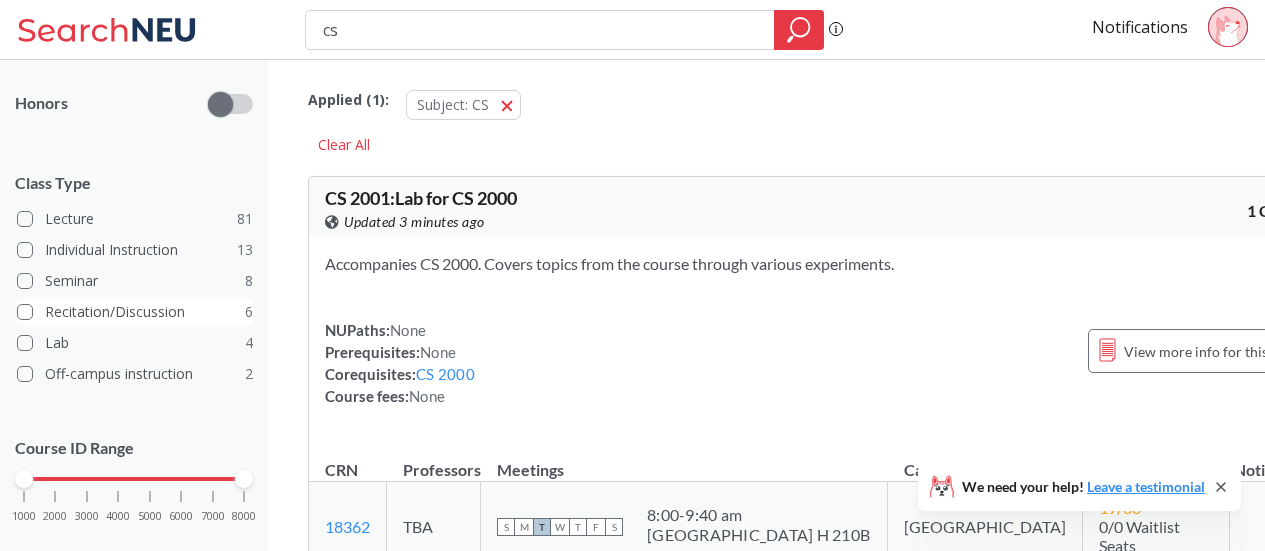scroll, scrollTop: 563, scrollLeft: 0, axis: vertical 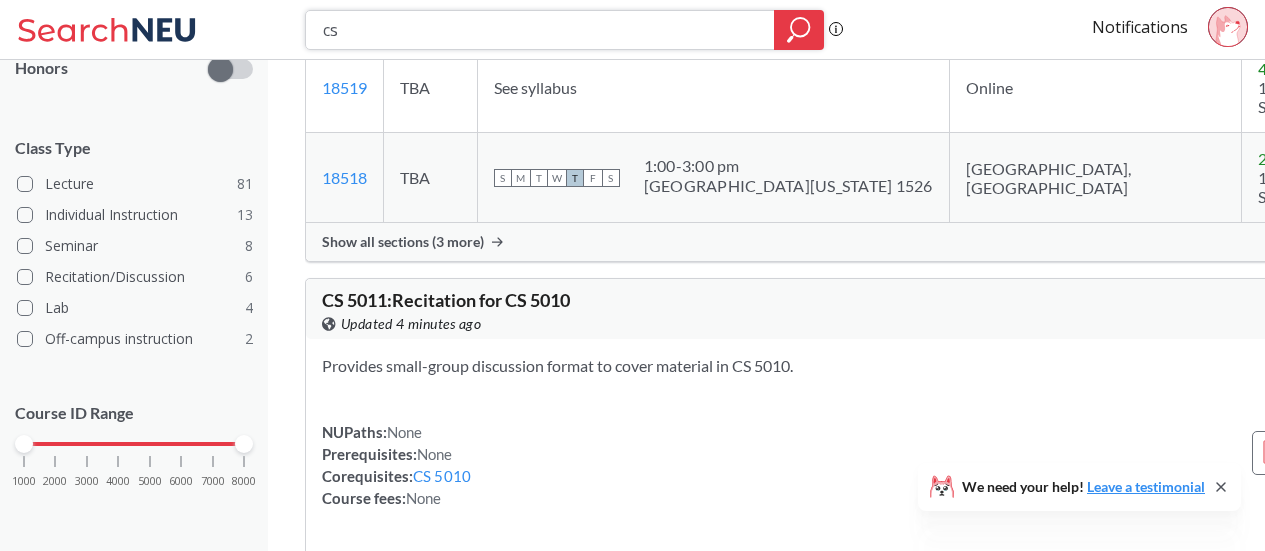 click on "cs" at bounding box center [540, 30] 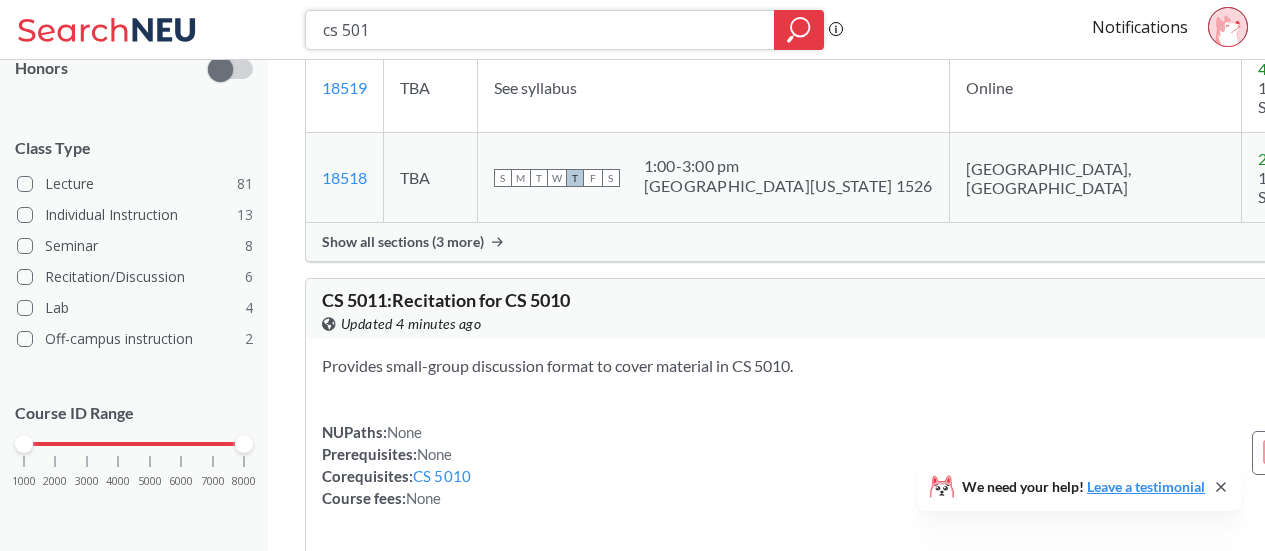 type on "cs 5010" 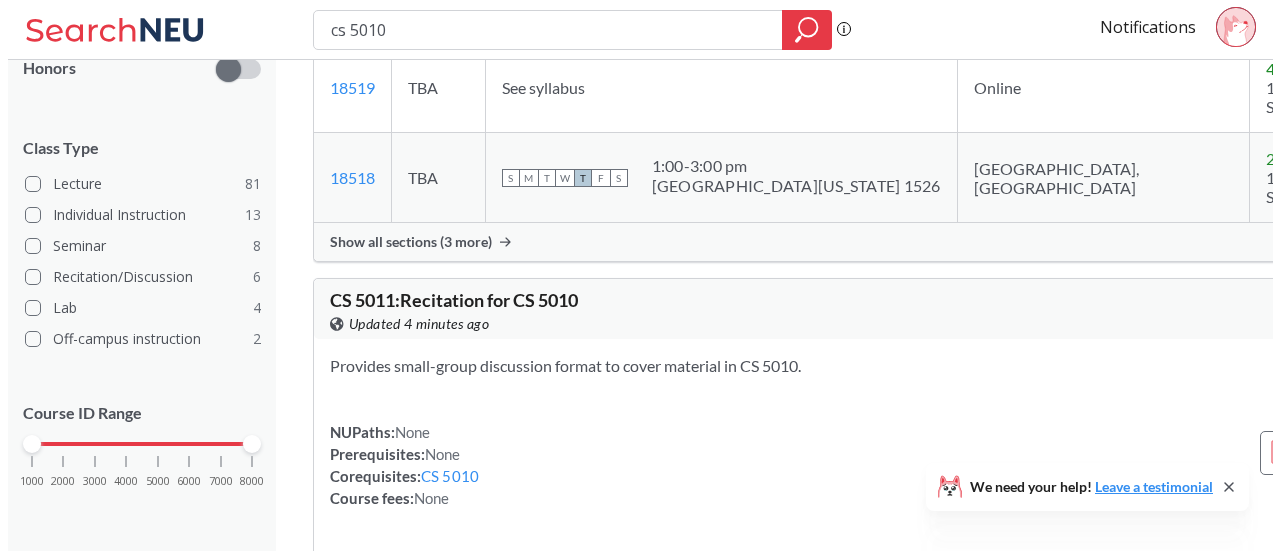 scroll, scrollTop: 0, scrollLeft: 0, axis: both 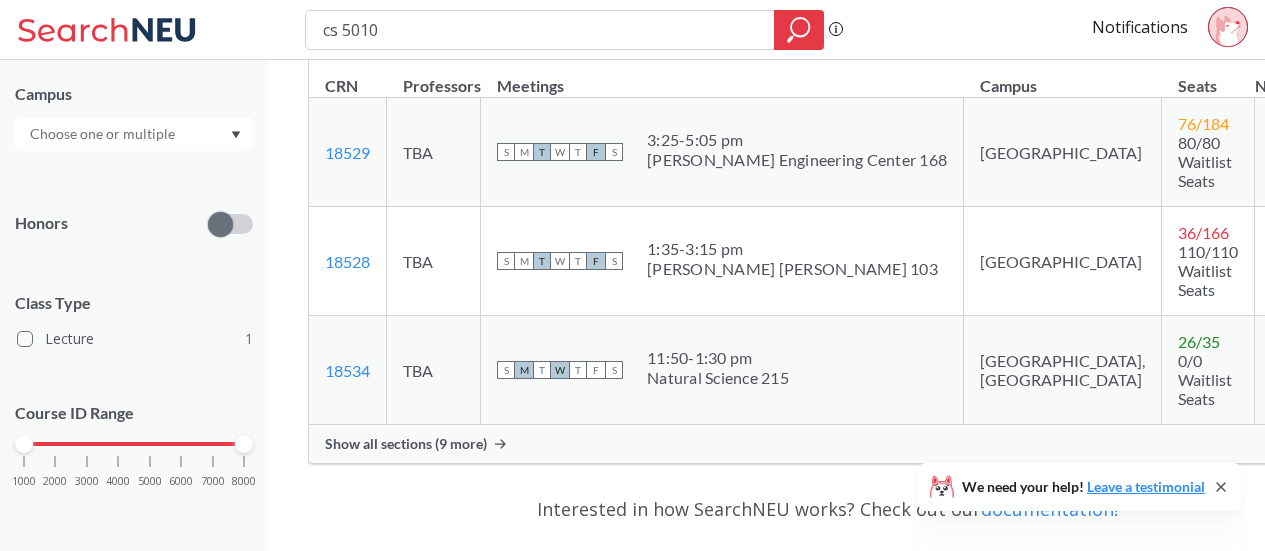 click on "Show all sections (9 more)" at bounding box center [406, 444] 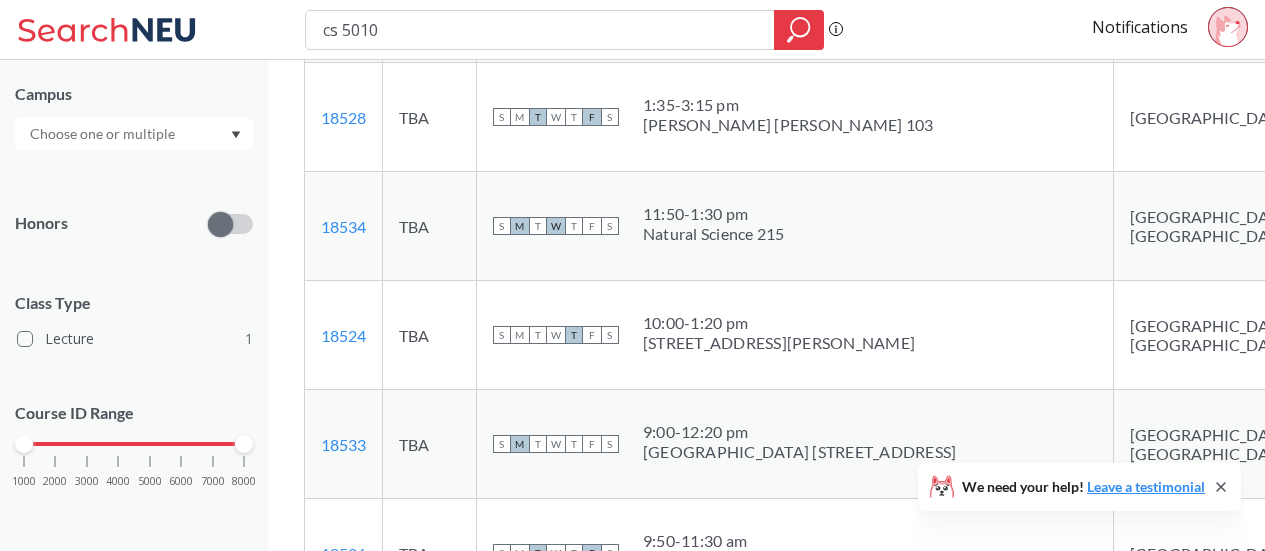 scroll, scrollTop: 572, scrollLeft: 0, axis: vertical 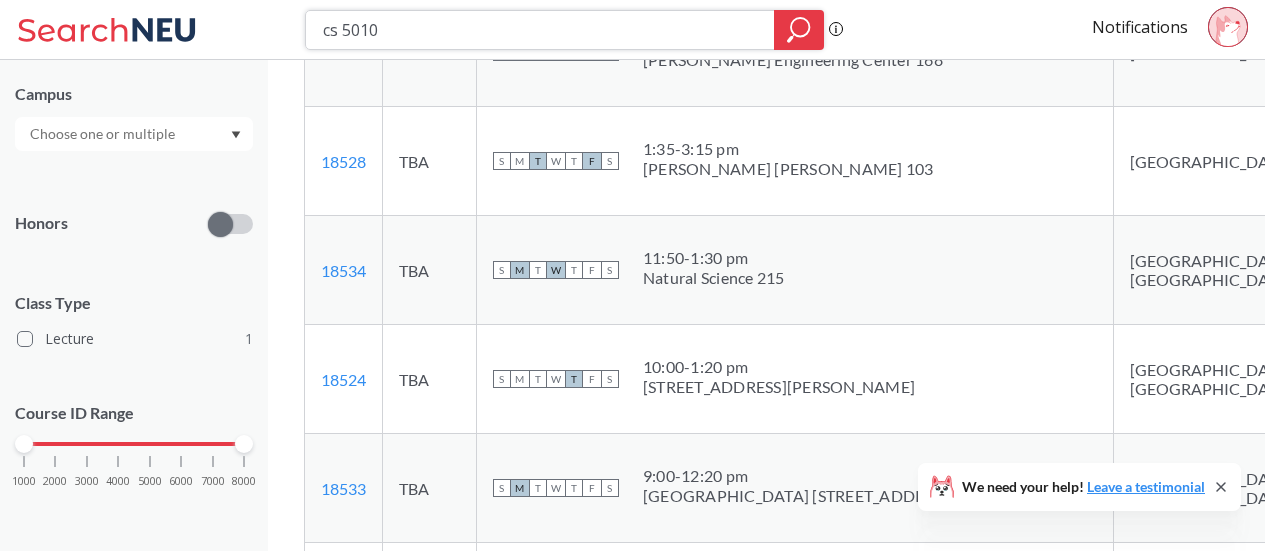 click on "cs 5010" at bounding box center [540, 30] 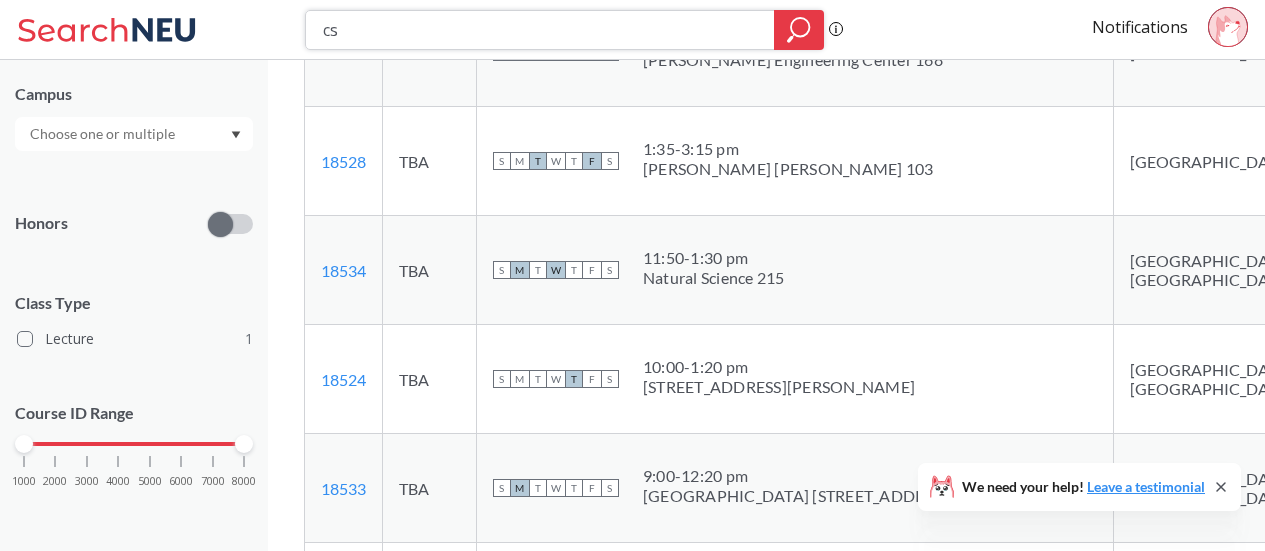 type on "cs" 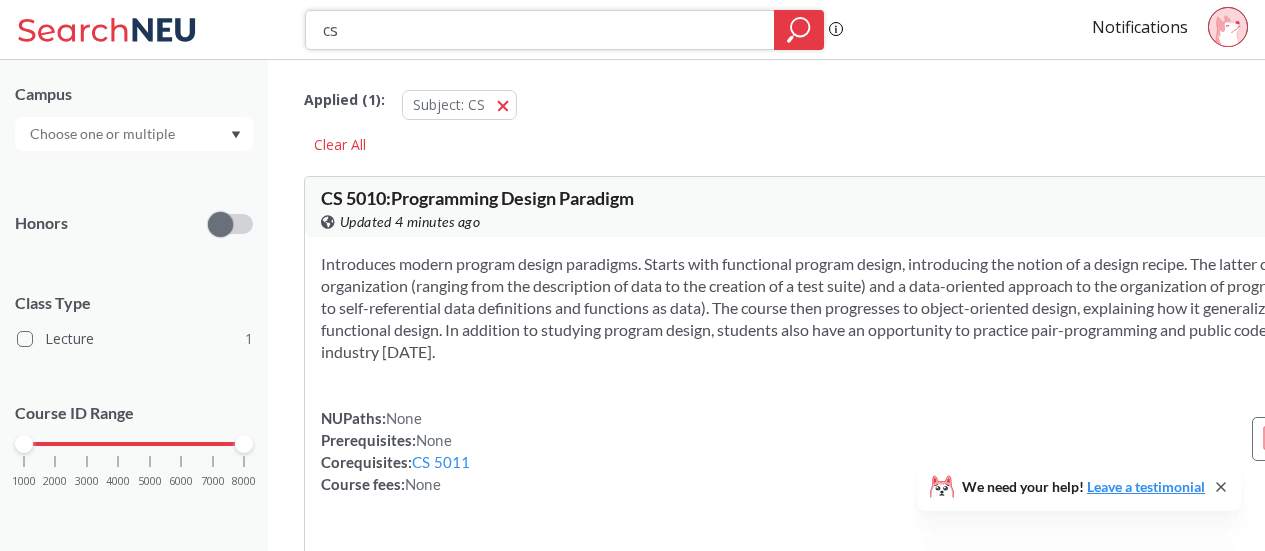 scroll, scrollTop: 563, scrollLeft: 0, axis: vertical 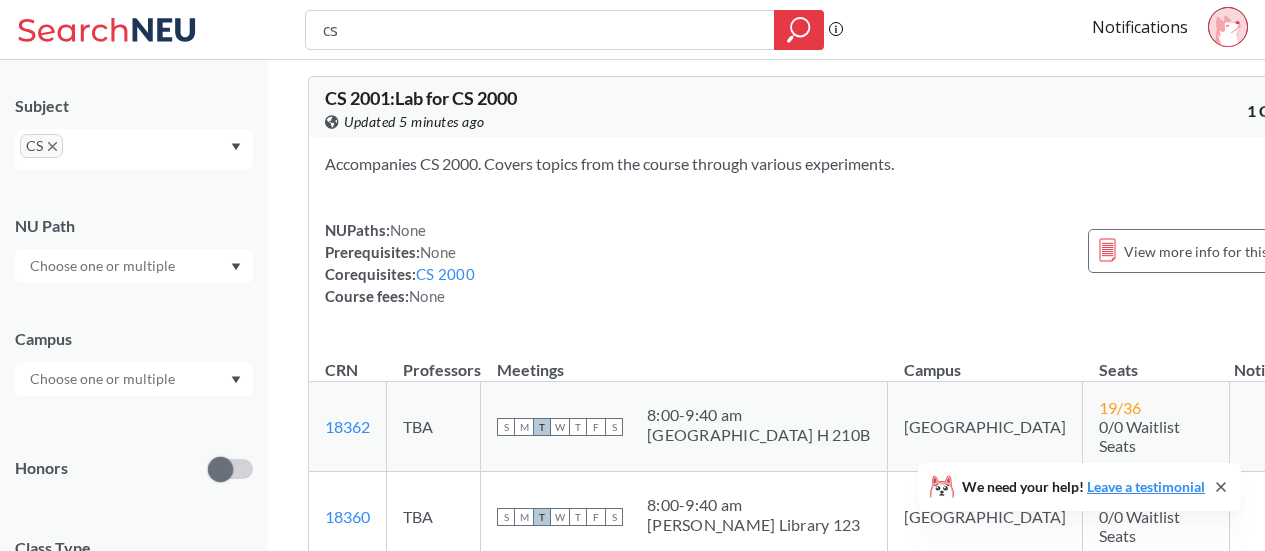 click at bounding box center (104, 379) 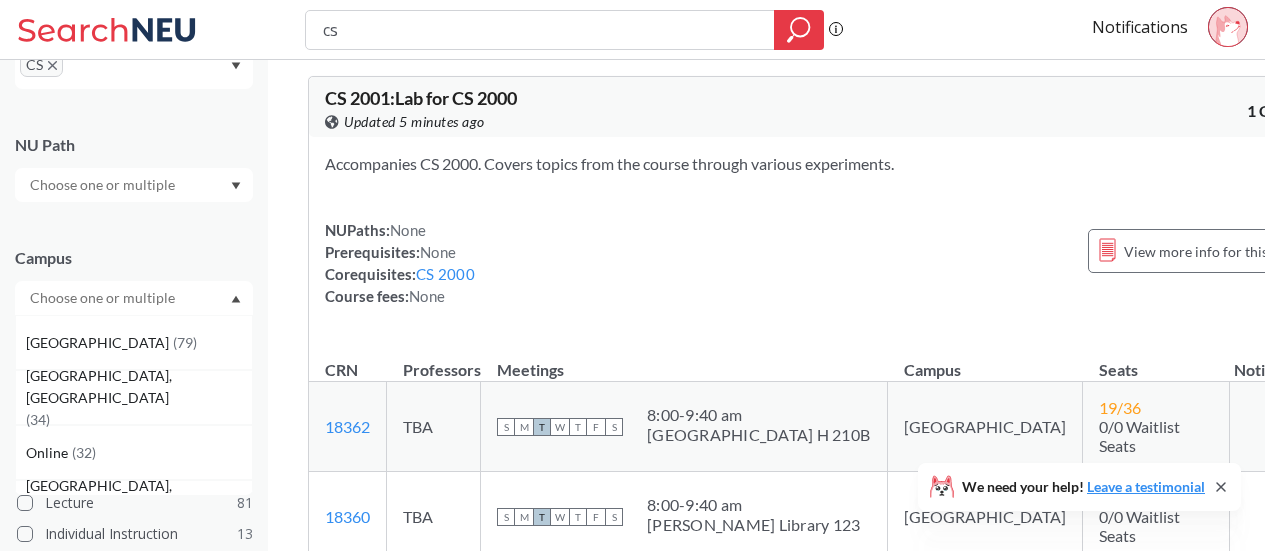scroll, scrollTop: 263, scrollLeft: 0, axis: vertical 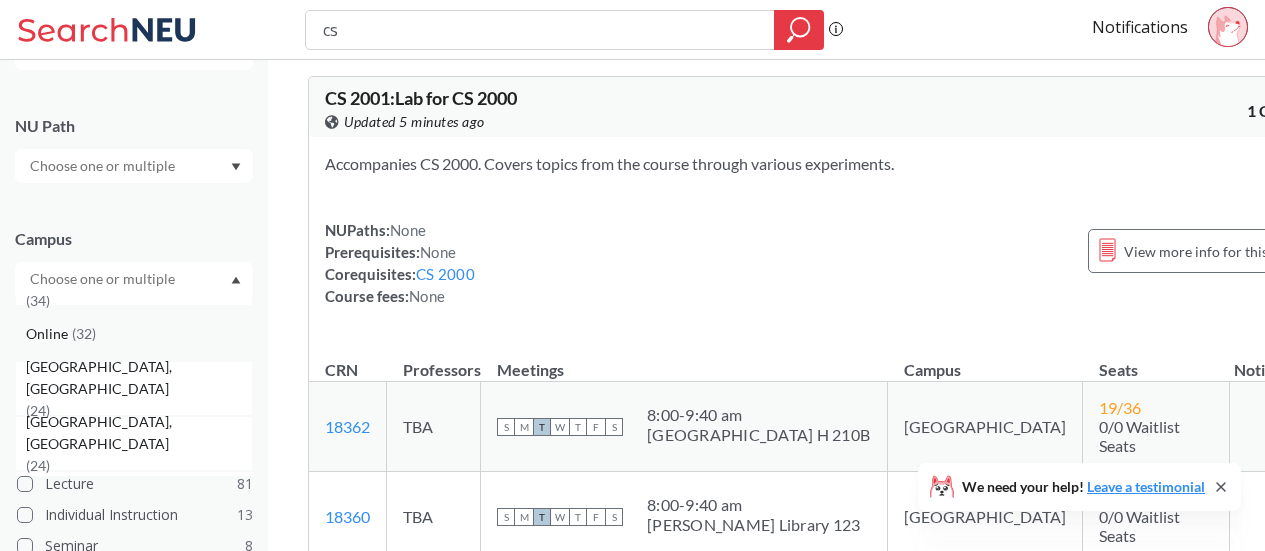 click on "Online ( 32 )" at bounding box center (139, 334) 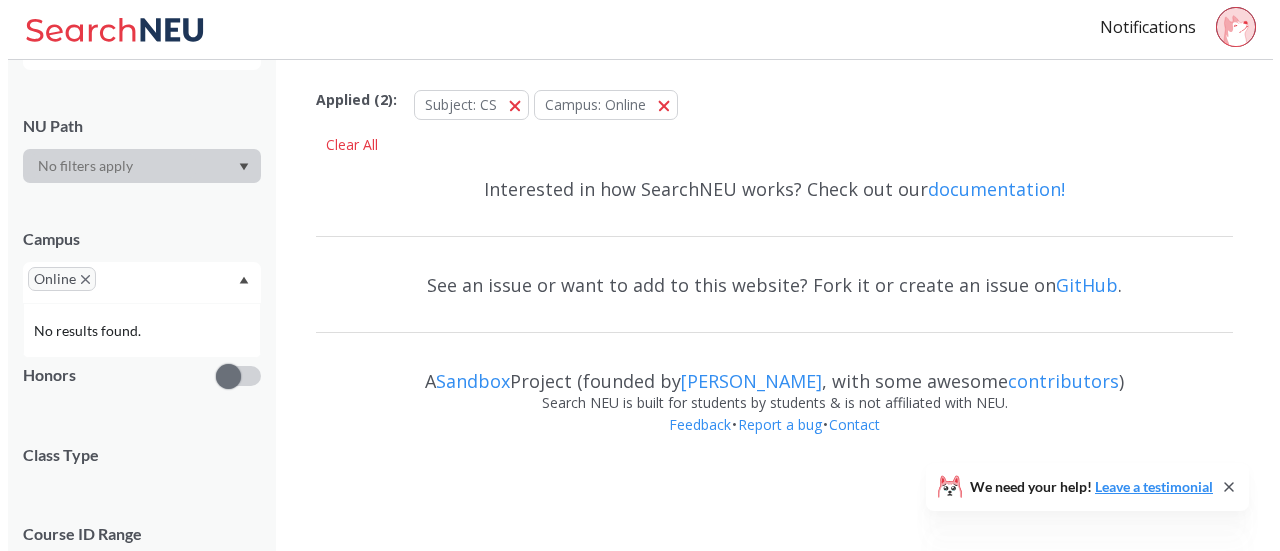 scroll, scrollTop: 0, scrollLeft: 0, axis: both 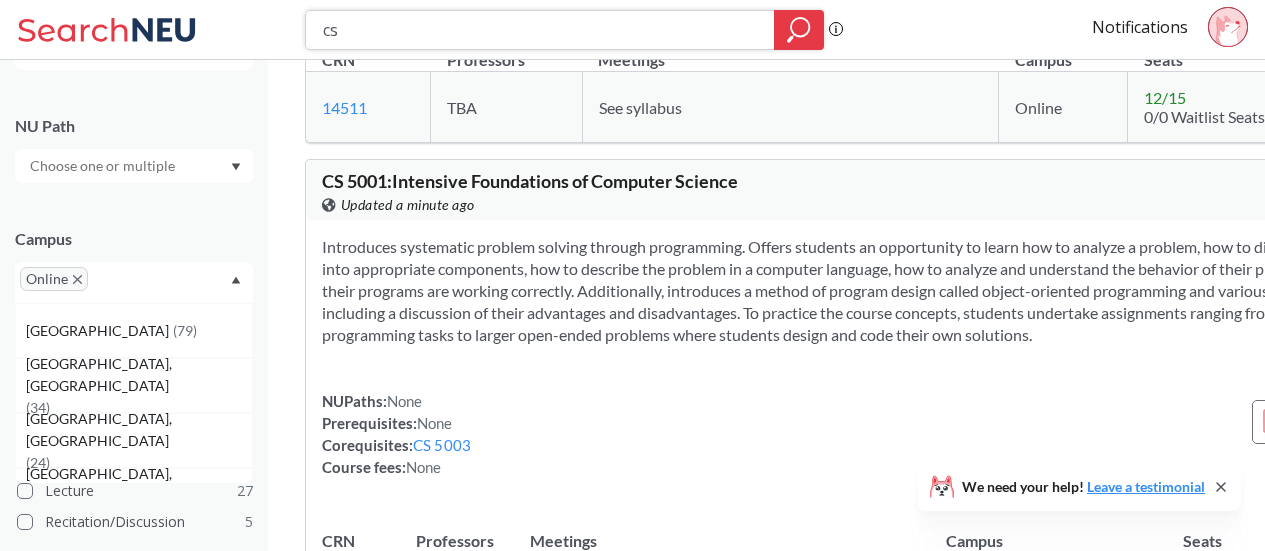 type on "cs 5" 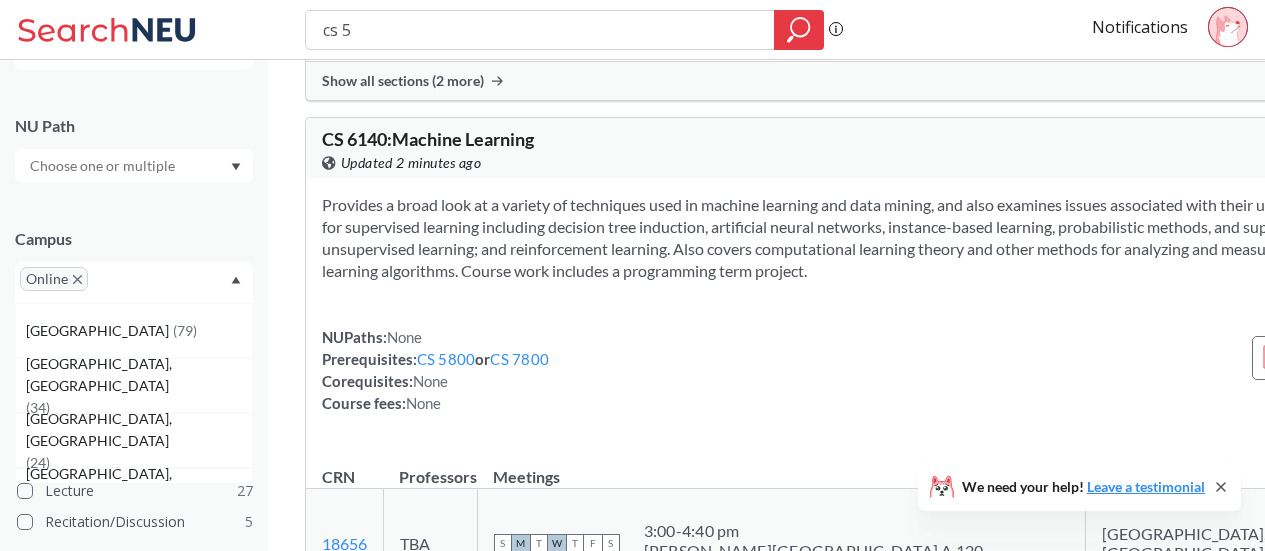 scroll, scrollTop: 5300, scrollLeft: 0, axis: vertical 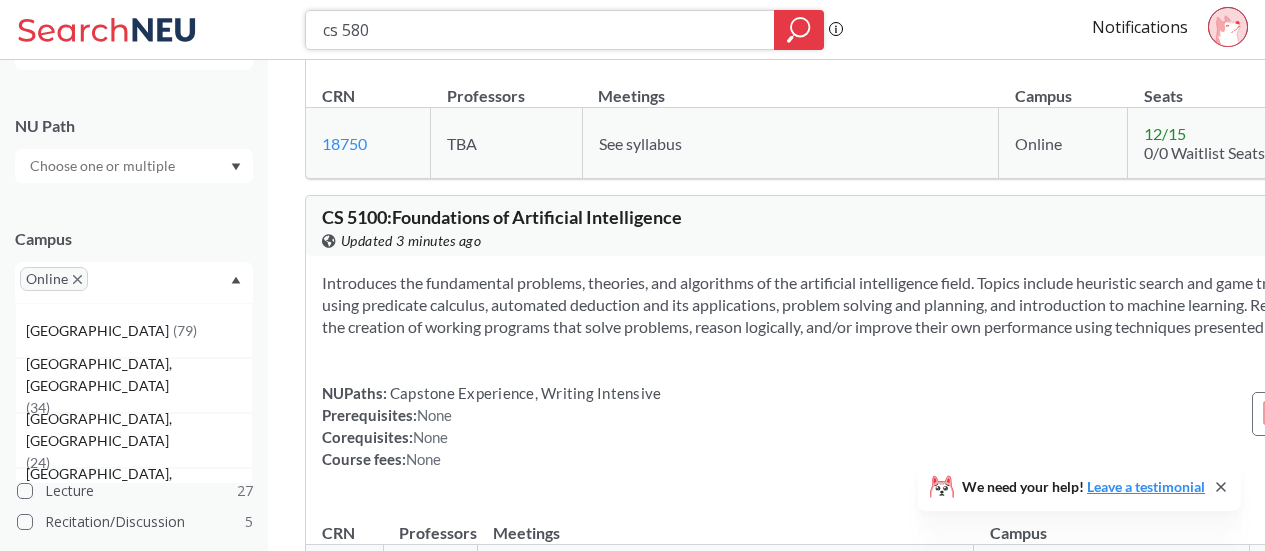type on "cs 5800" 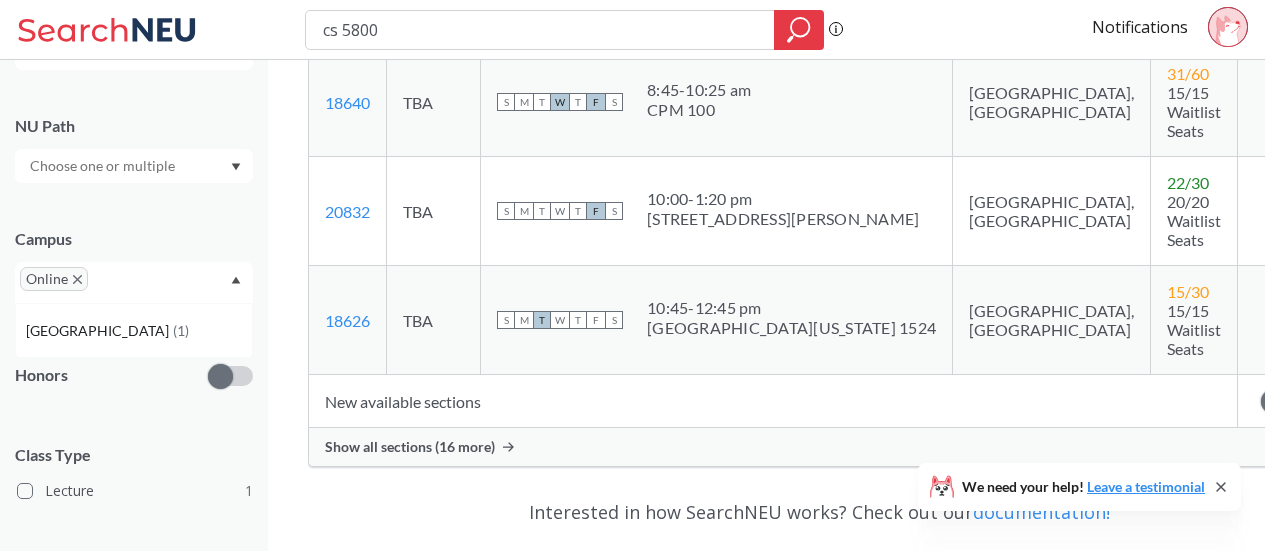 scroll, scrollTop: 600, scrollLeft: 0, axis: vertical 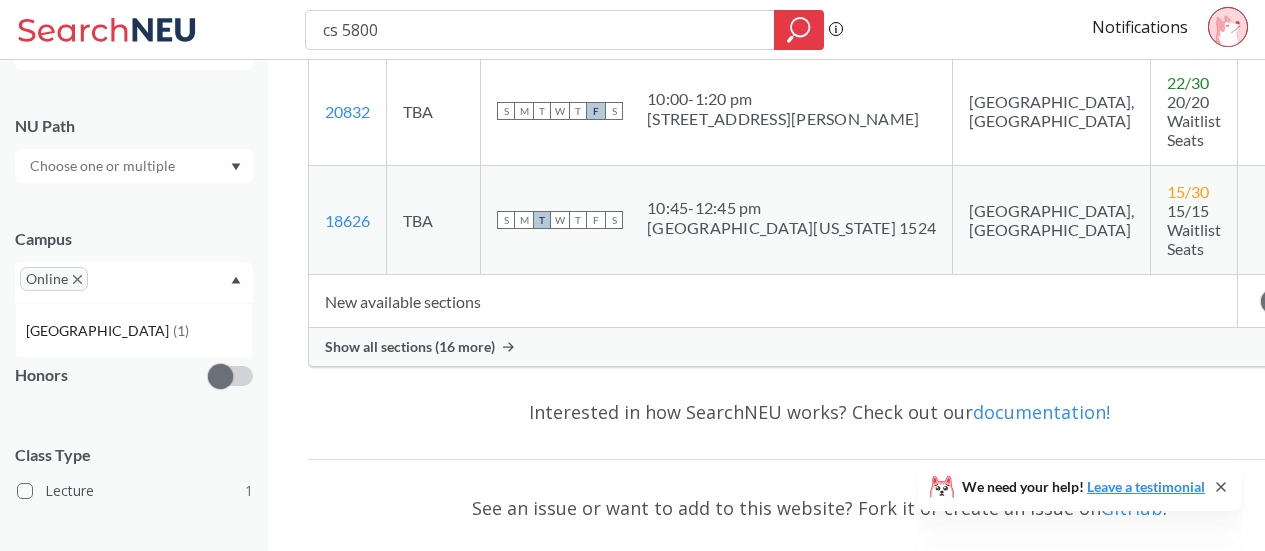 click on "Show all sections (16 more)" at bounding box center [410, 347] 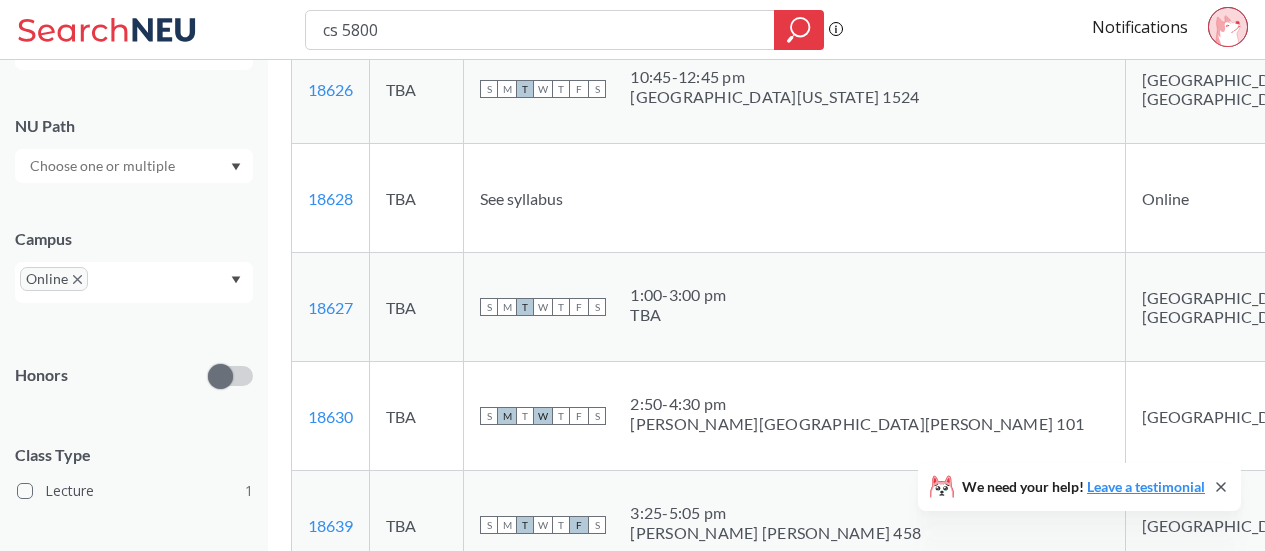 scroll, scrollTop: 700, scrollLeft: 0, axis: vertical 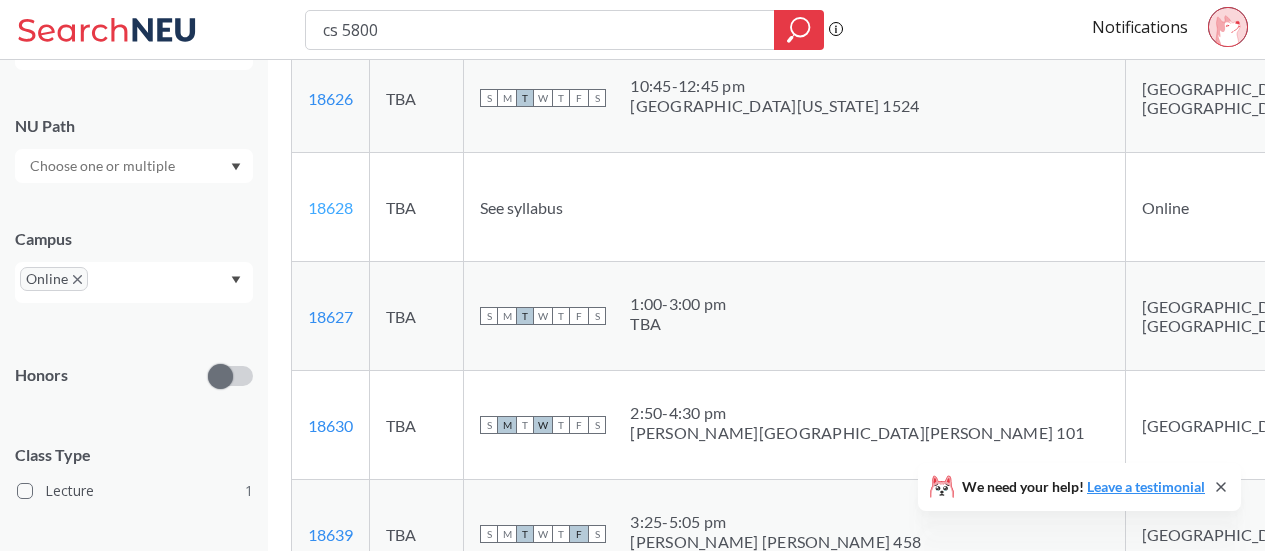 click on "18628" at bounding box center (330, 207) 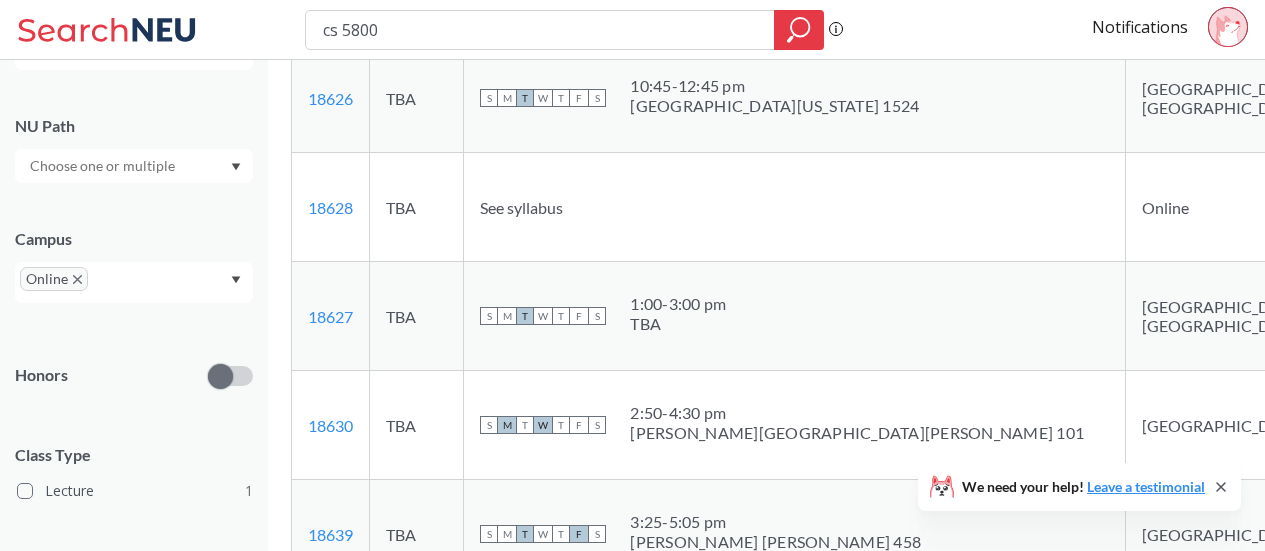 click at bounding box center (1460, 207) 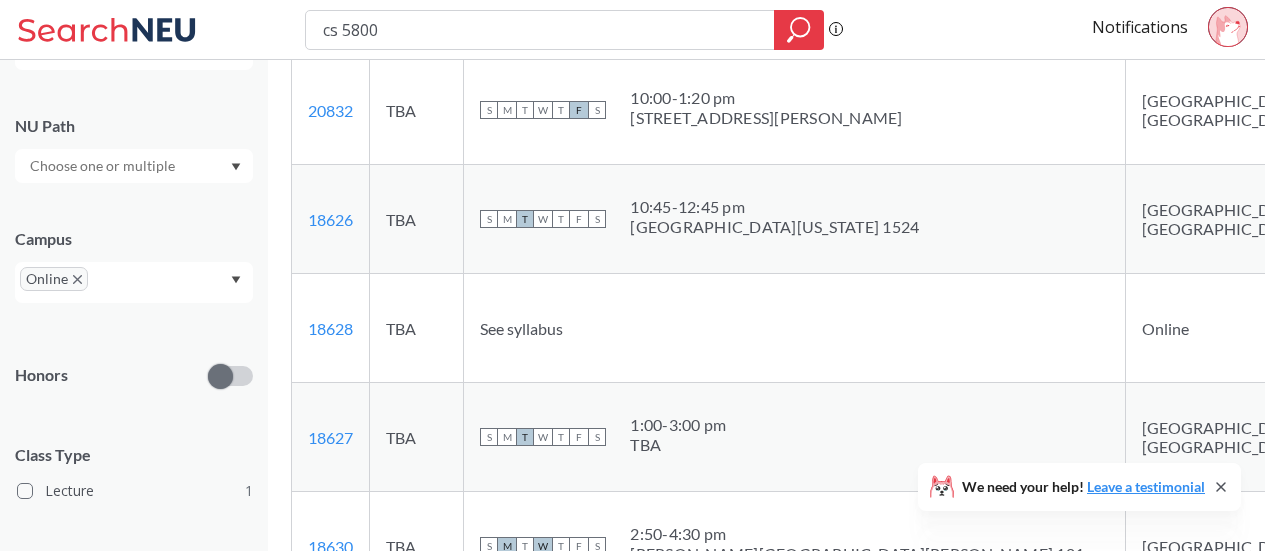 scroll, scrollTop: 282, scrollLeft: 0, axis: vertical 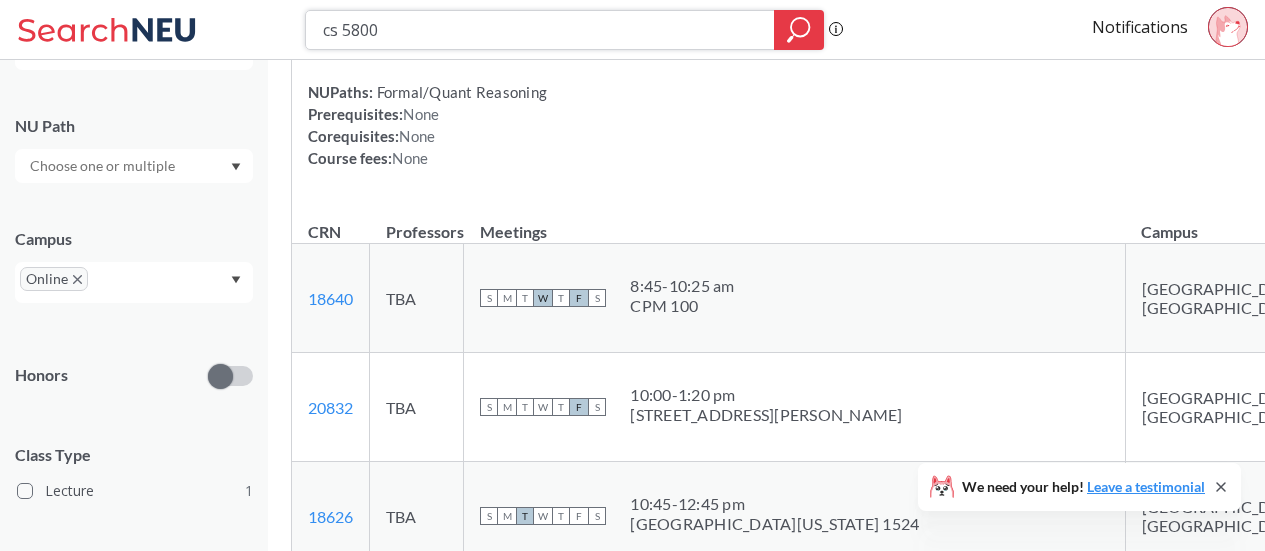 drag, startPoint x: 405, startPoint y: 29, endPoint x: 355, endPoint y: 25, distance: 50.159744 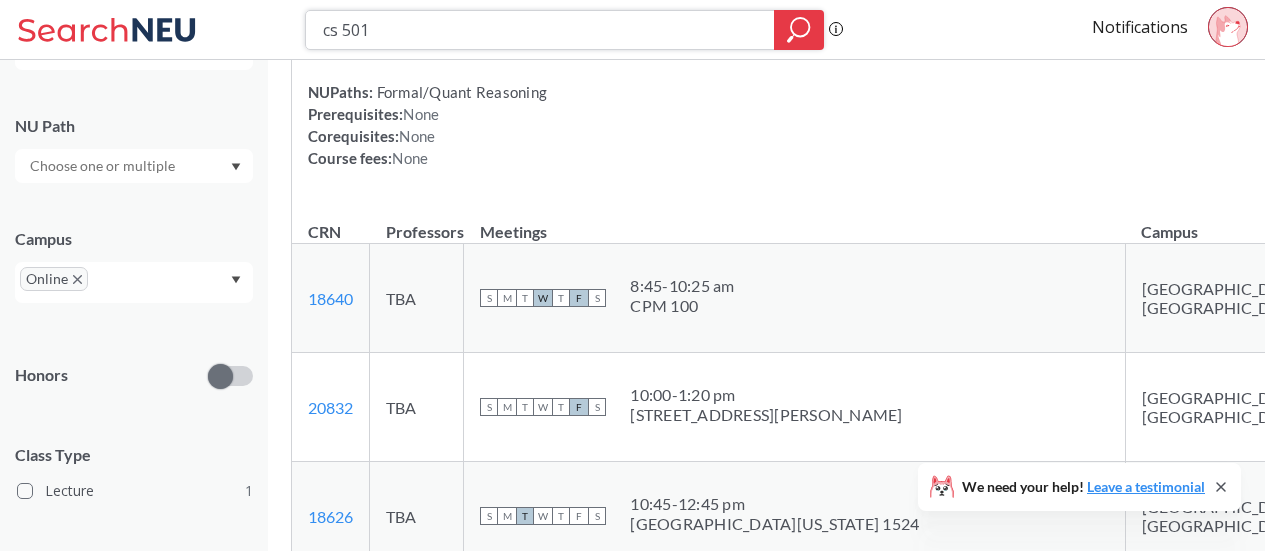 type on "cs 5010" 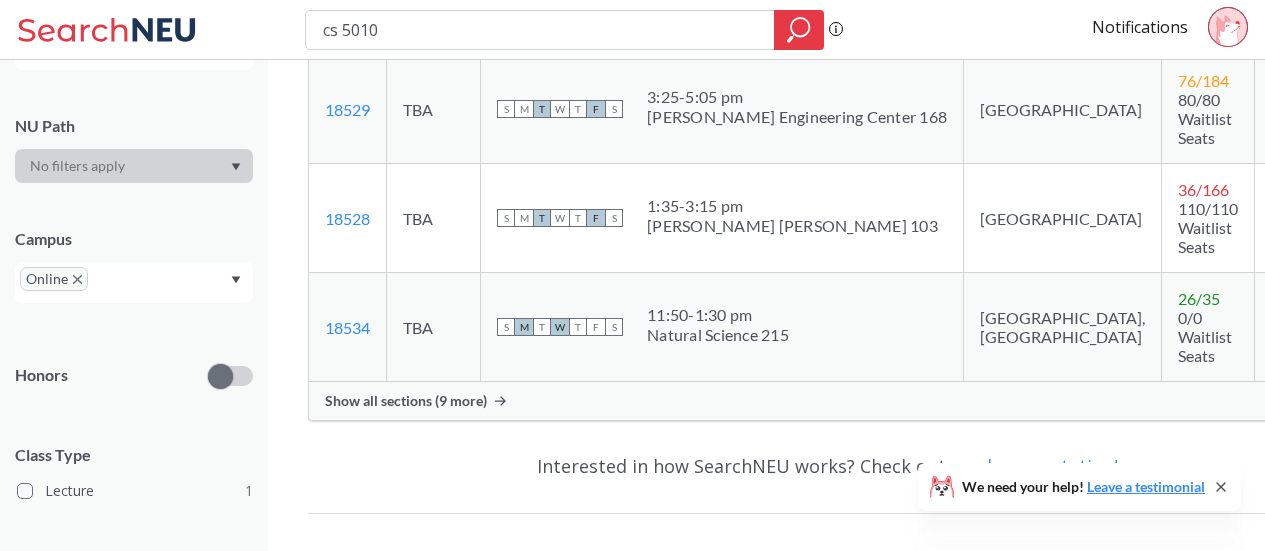 scroll, scrollTop: 600, scrollLeft: 0, axis: vertical 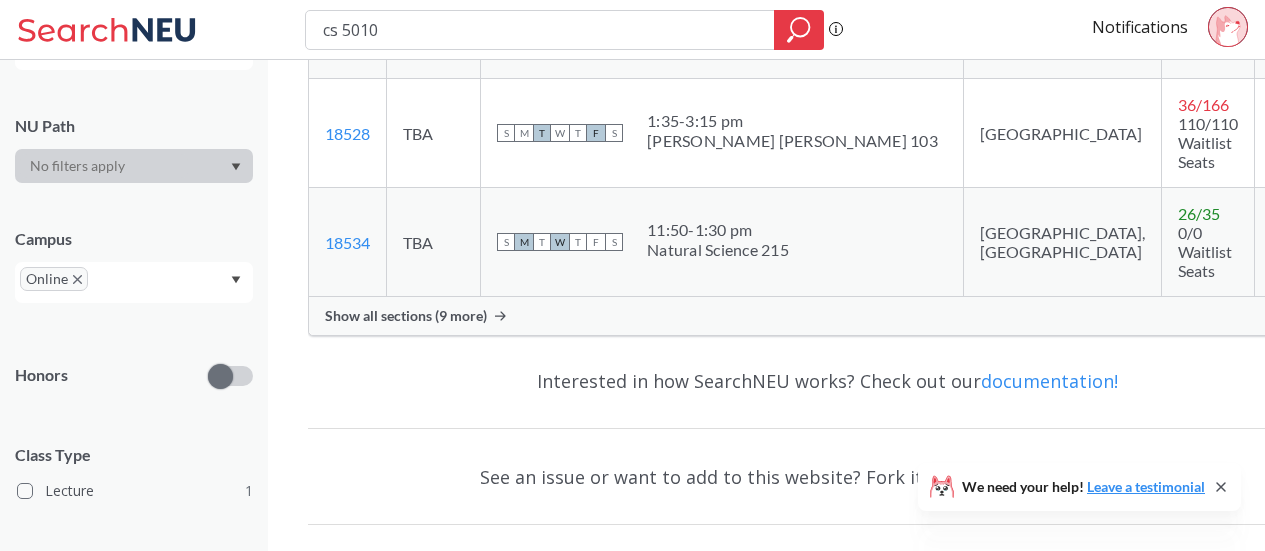 click on "Show all sections (9 more)" at bounding box center (828, 316) 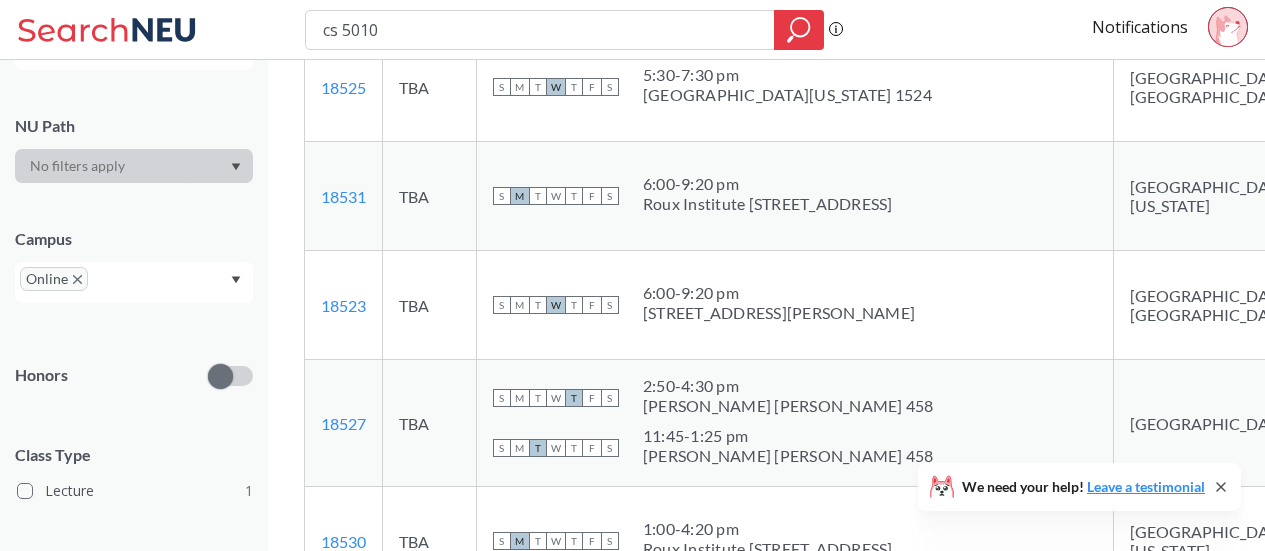 scroll, scrollTop: 1200, scrollLeft: 0, axis: vertical 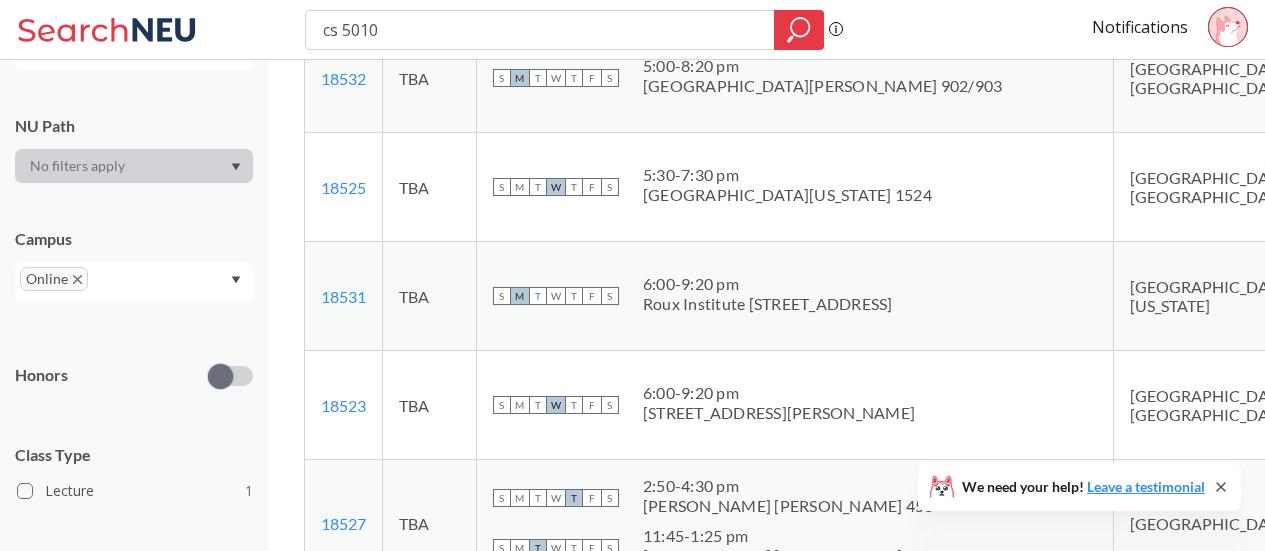 click on "Online" at bounding box center [134, 282] 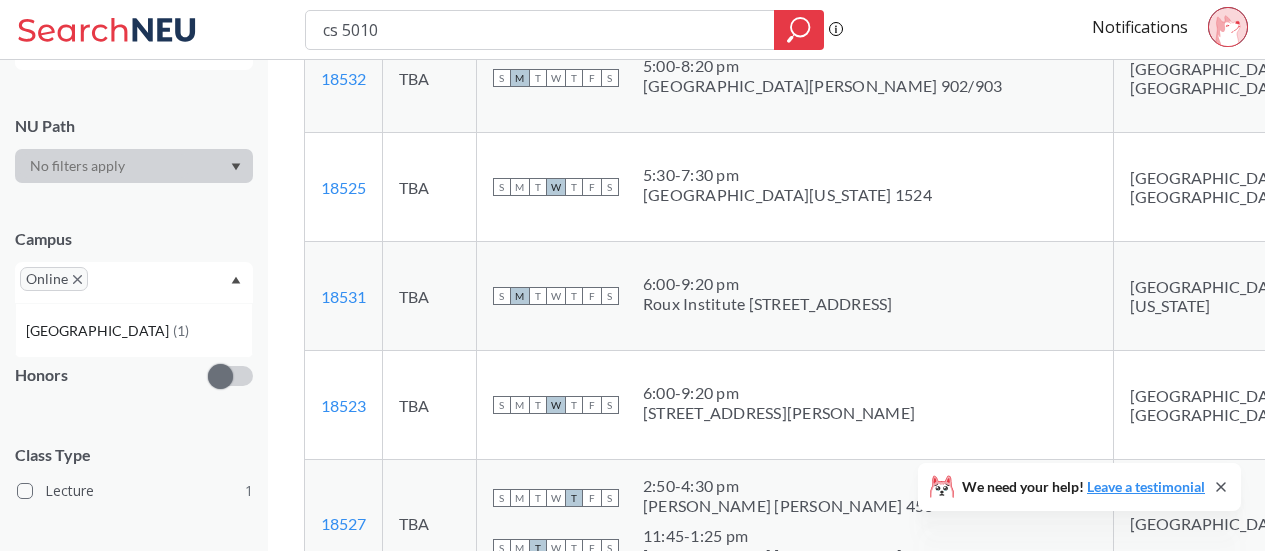 click at bounding box center (122, 286) 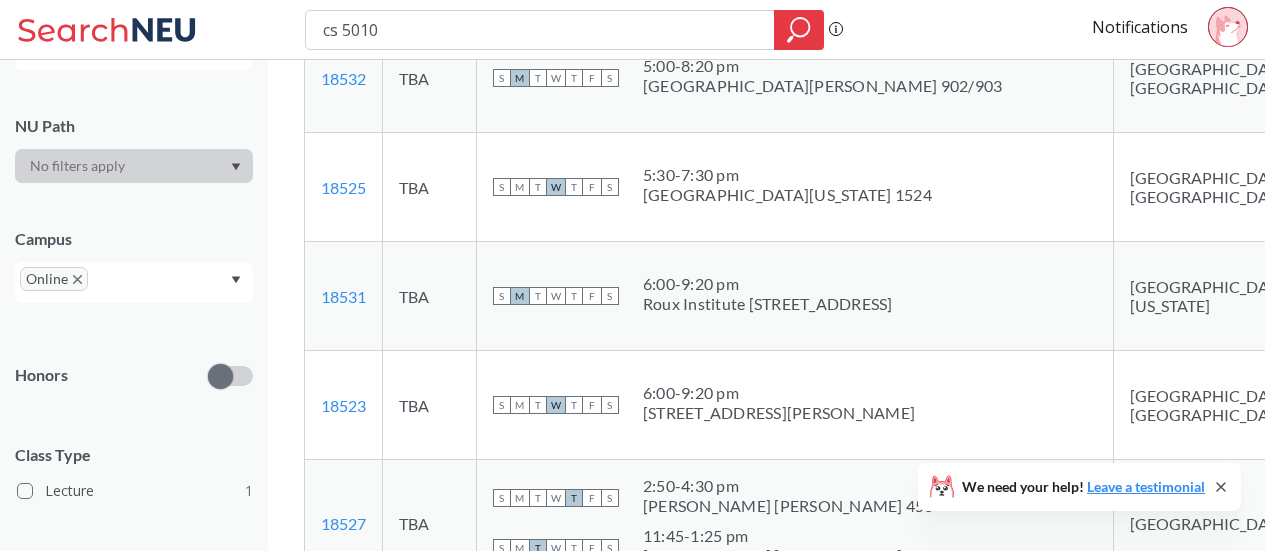 click on "Campus" at bounding box center (134, 239) 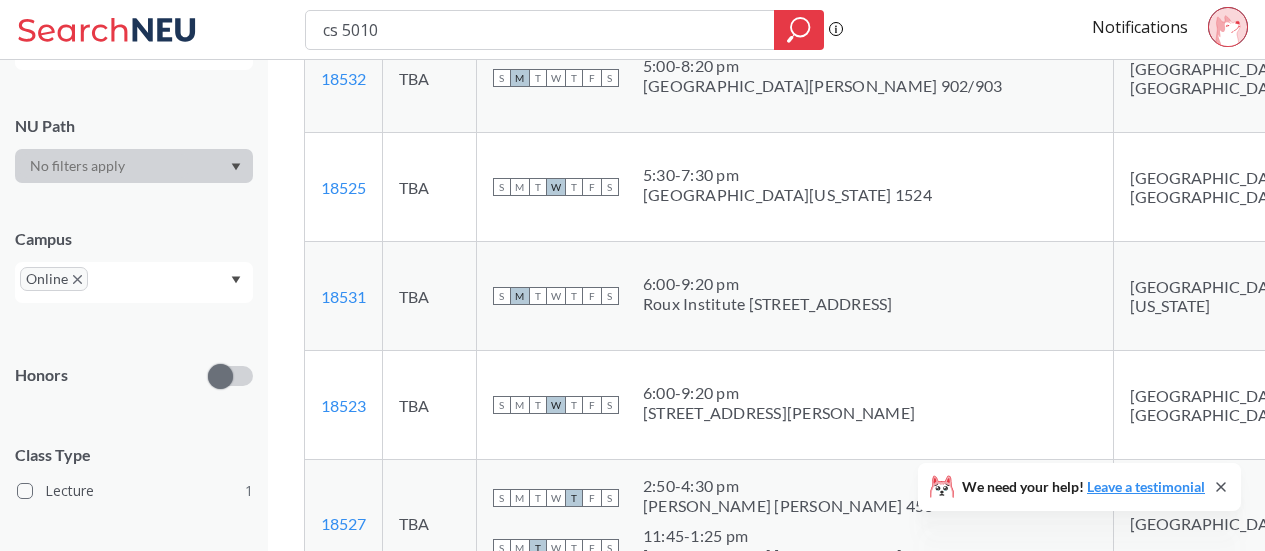 click on "Online" at bounding box center [54, 279] 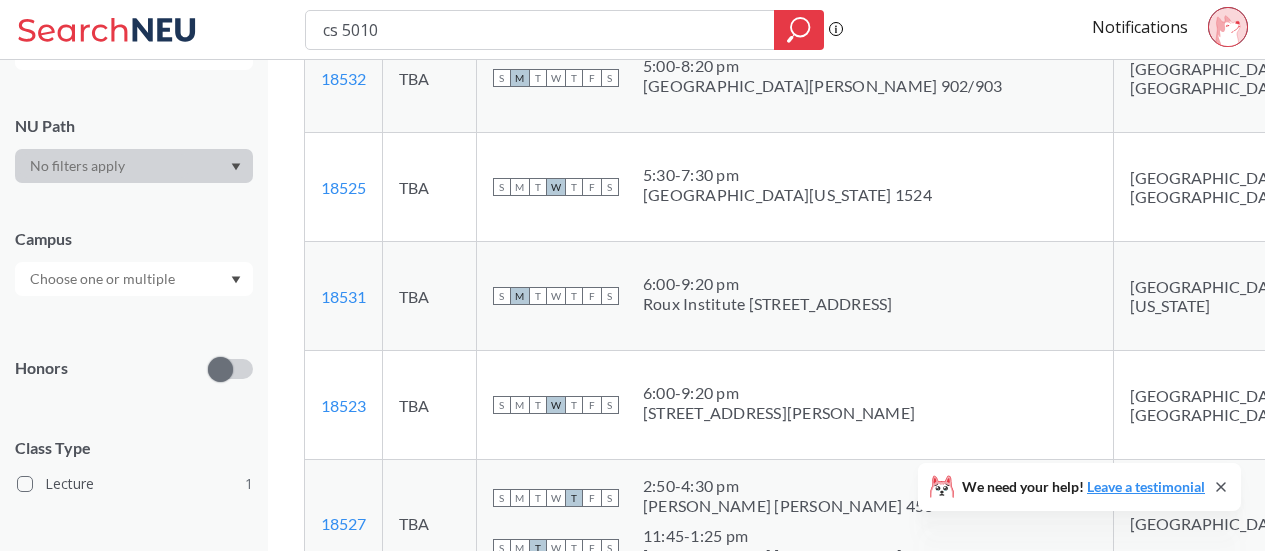 click at bounding box center (104, 279) 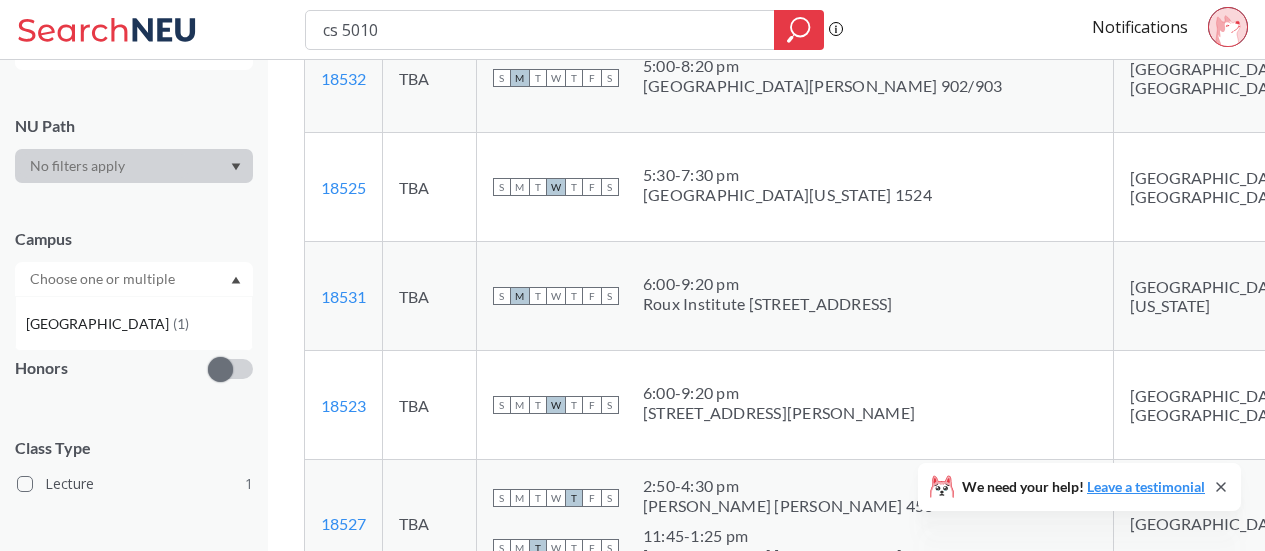 click on "Campus Boston ( 1 )" at bounding box center [134, 252] 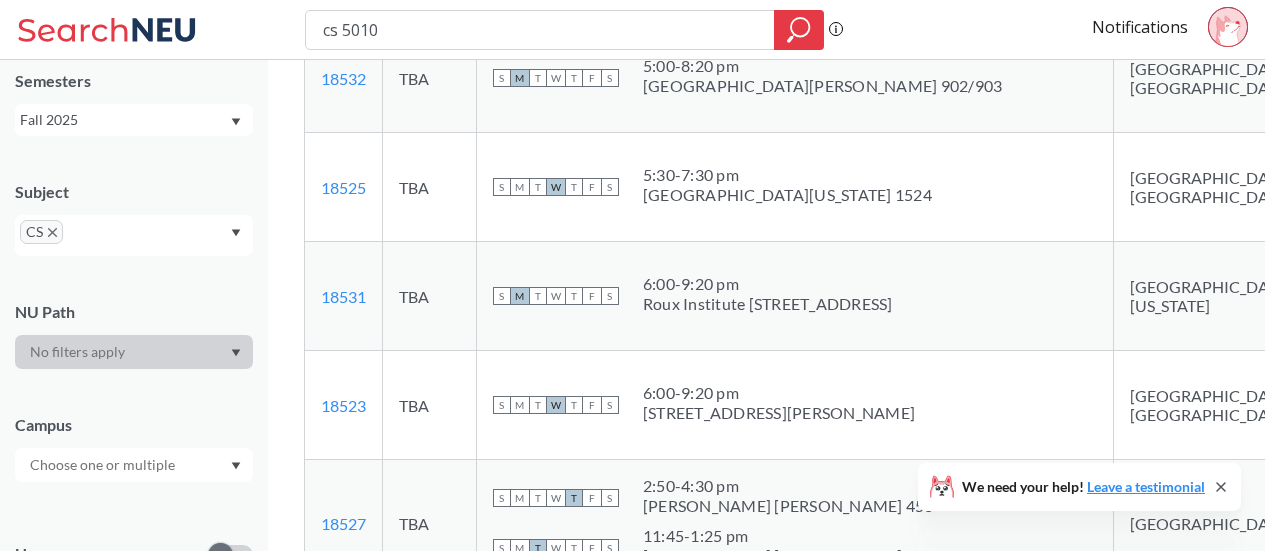 scroll, scrollTop: 0, scrollLeft: 0, axis: both 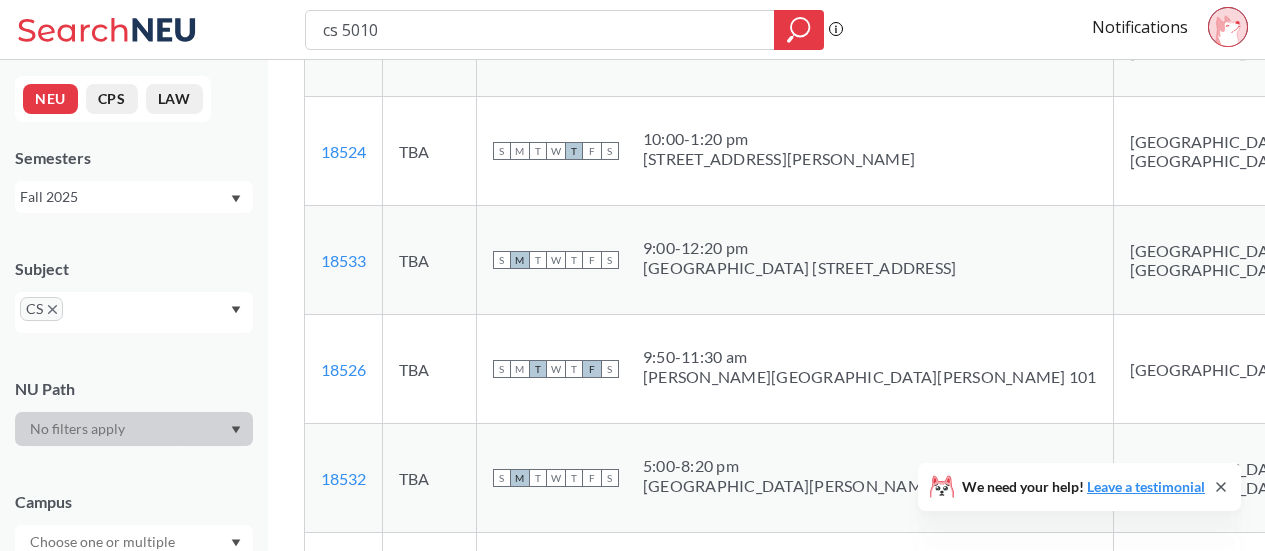 click on "NU Path" at bounding box center [134, 402] 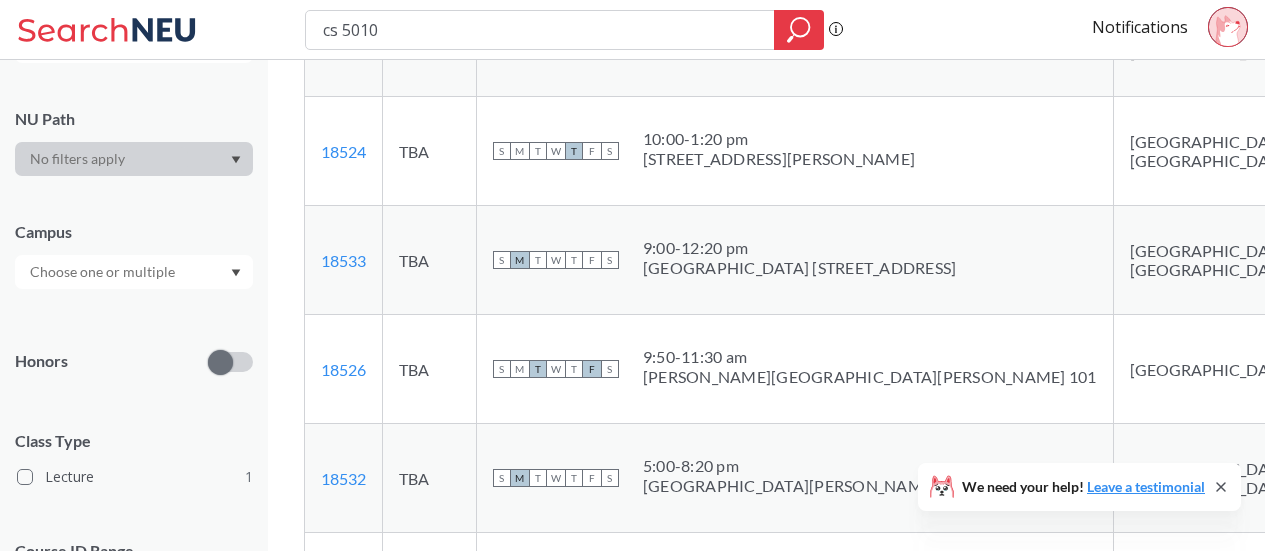 scroll, scrollTop: 100, scrollLeft: 0, axis: vertical 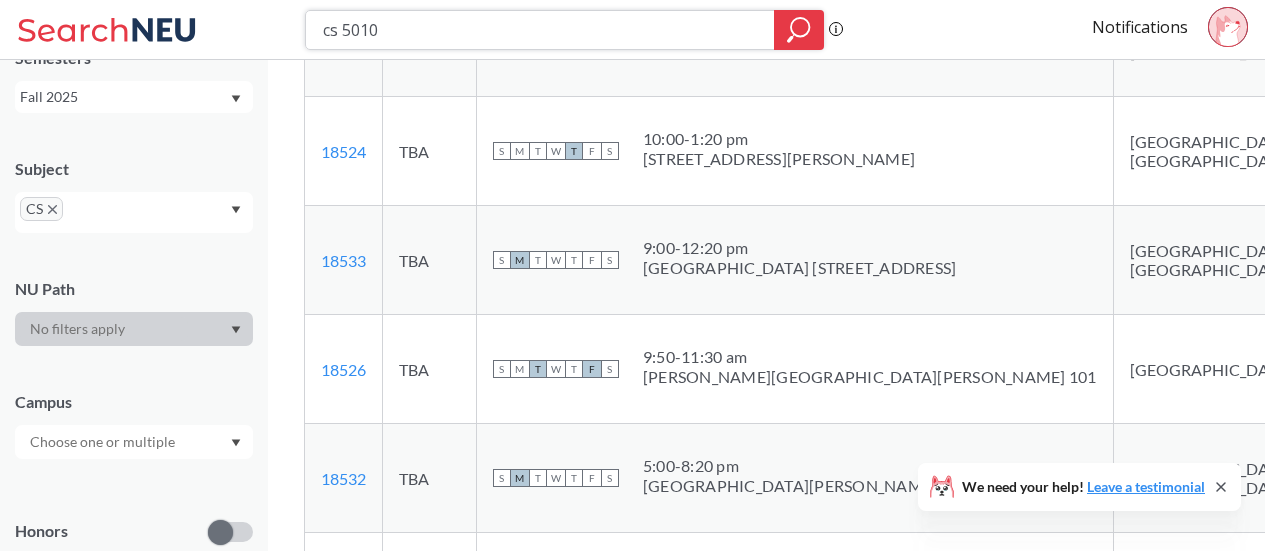 drag, startPoint x: 386, startPoint y: 26, endPoint x: 179, endPoint y: 7, distance: 207.87015 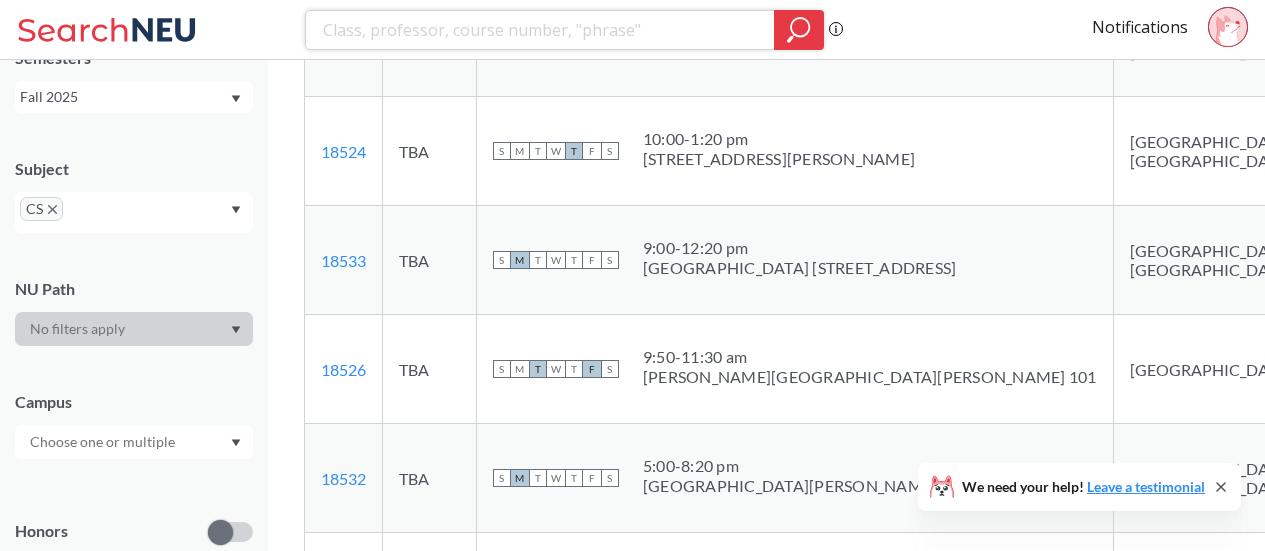type 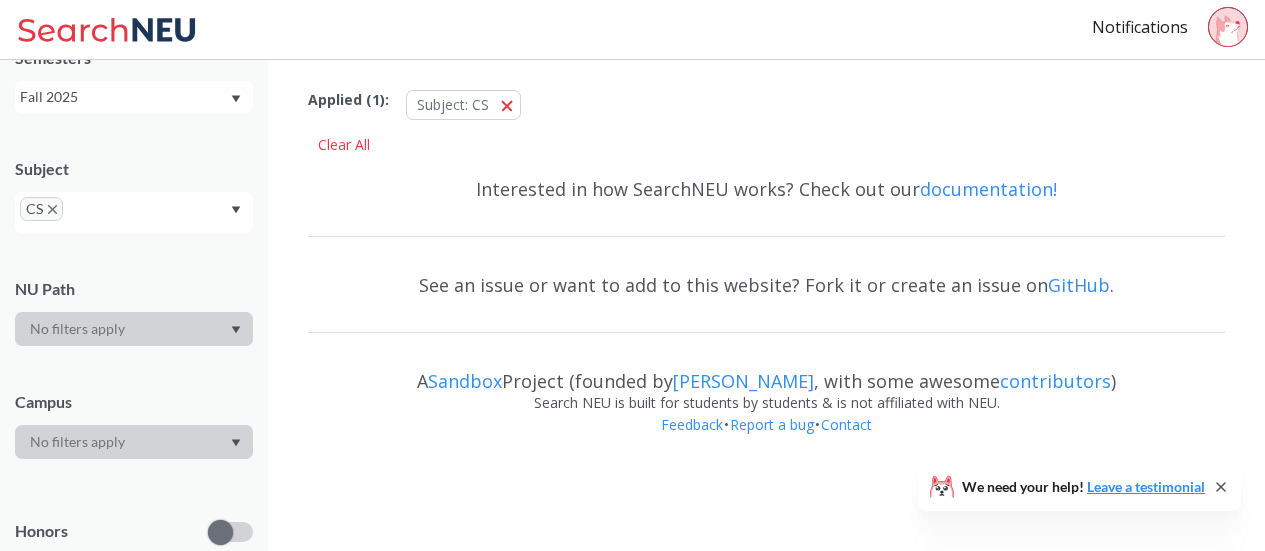 scroll, scrollTop: 0, scrollLeft: 0, axis: both 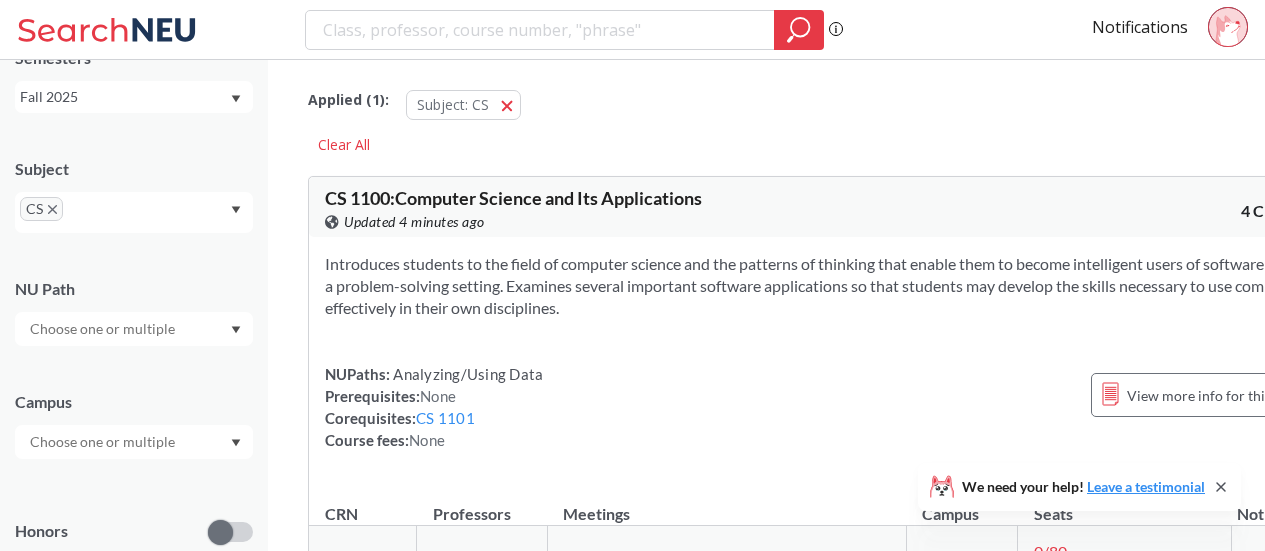 click at bounding box center [134, 442] 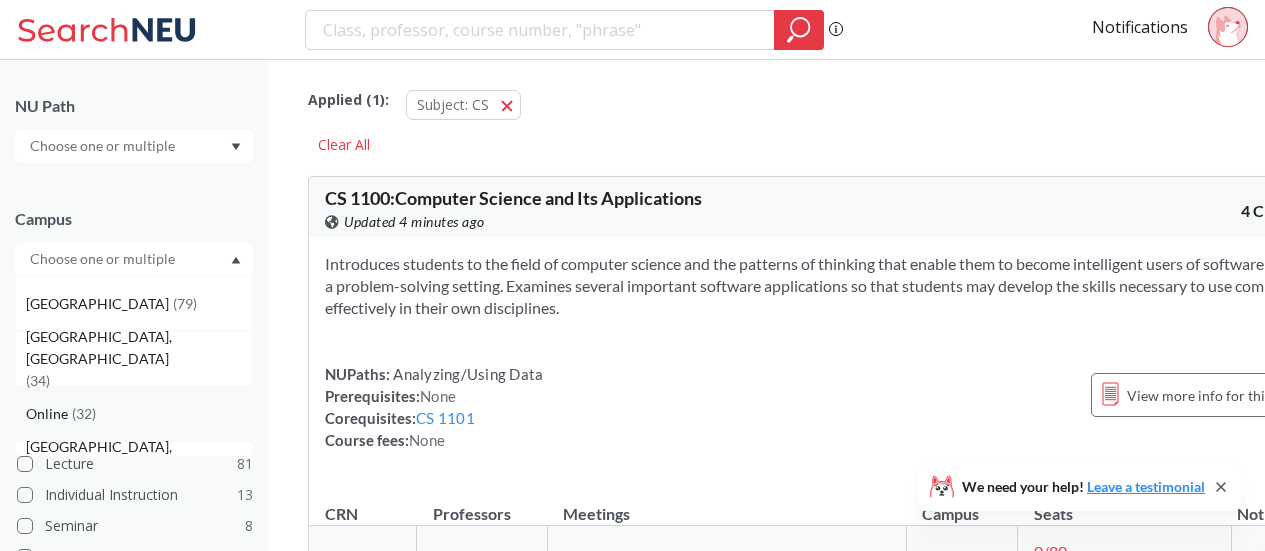scroll, scrollTop: 300, scrollLeft: 0, axis: vertical 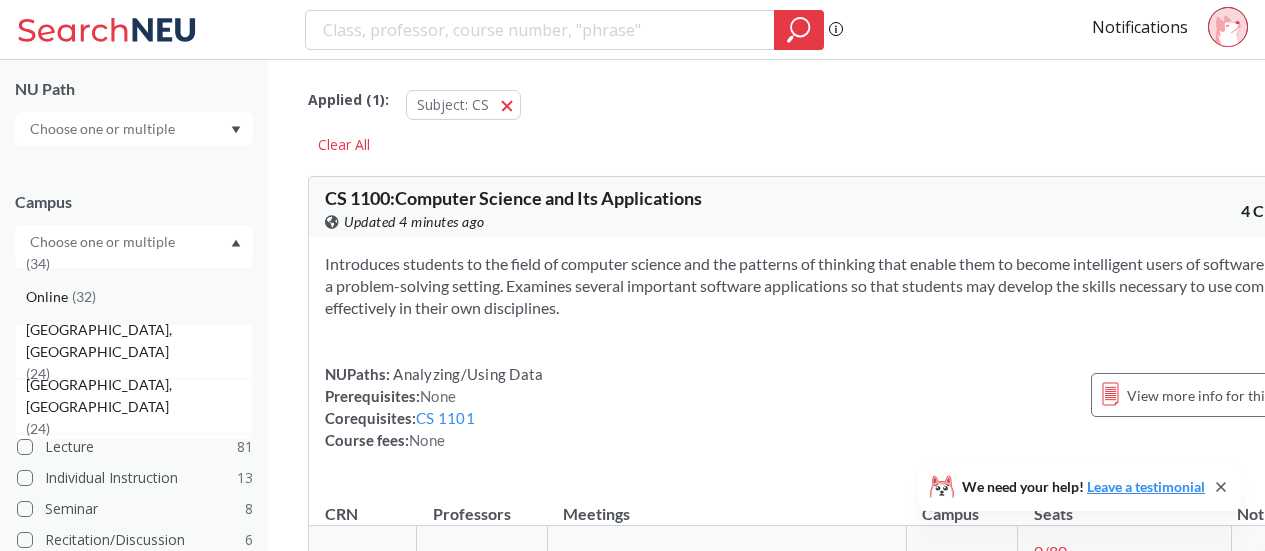 click on "Online ( 32 )" at bounding box center (139, 297) 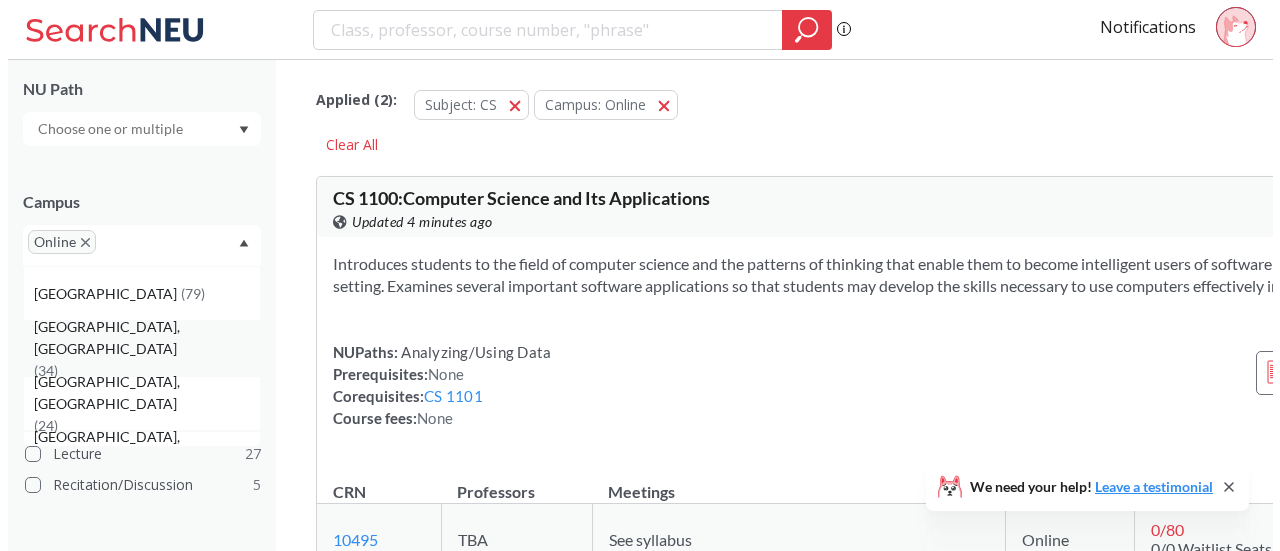 scroll, scrollTop: 100, scrollLeft: 0, axis: vertical 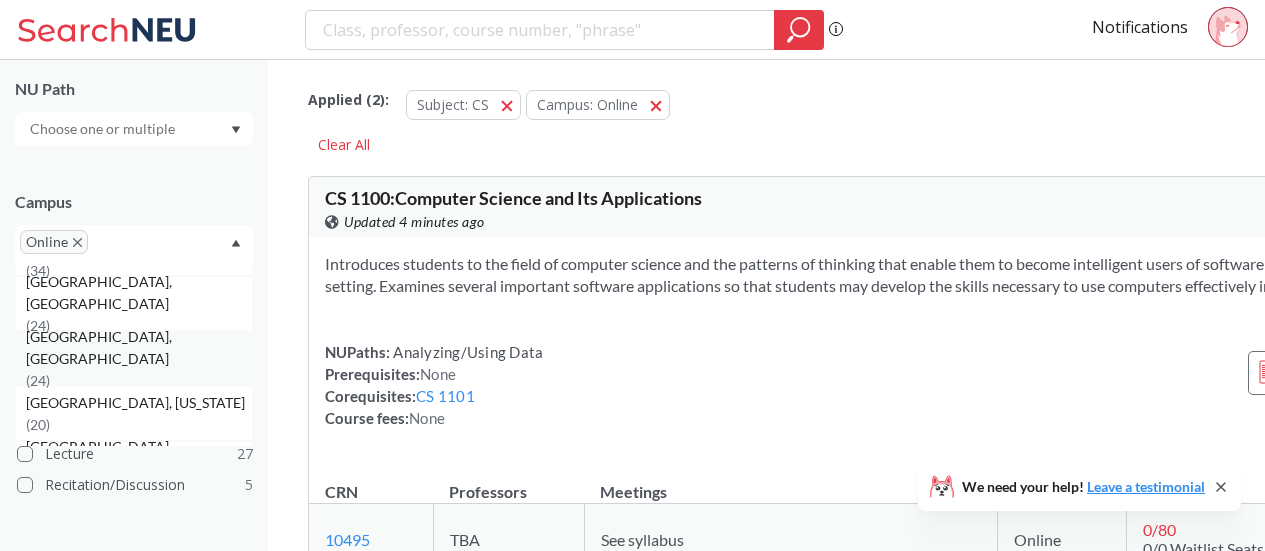 click on "Vancouver, Canada" at bounding box center [139, 348] 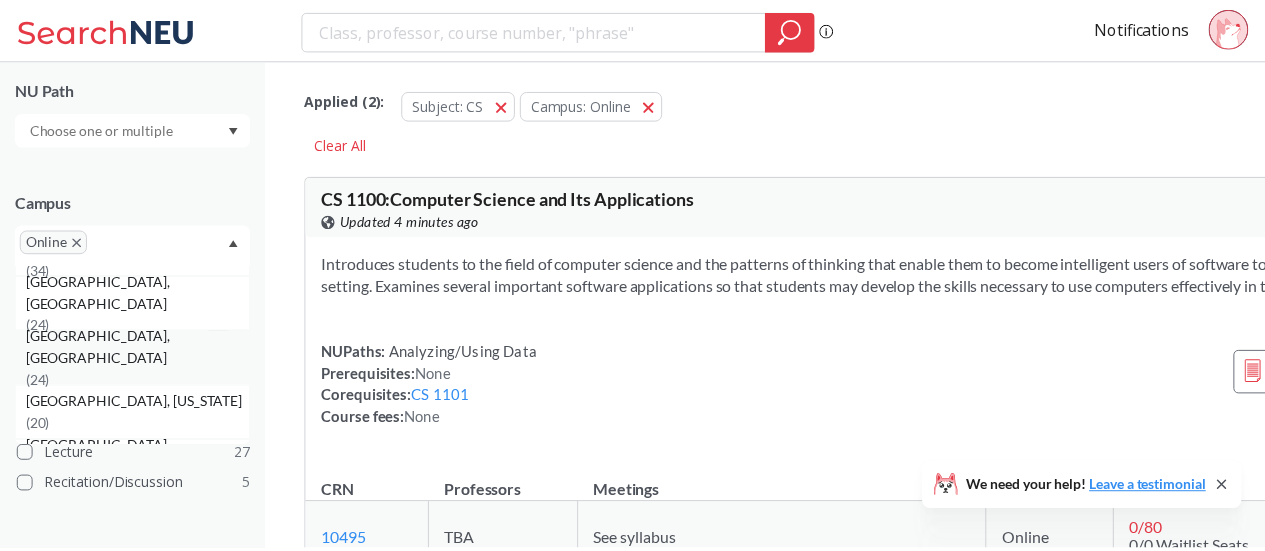 scroll, scrollTop: 0, scrollLeft: 0, axis: both 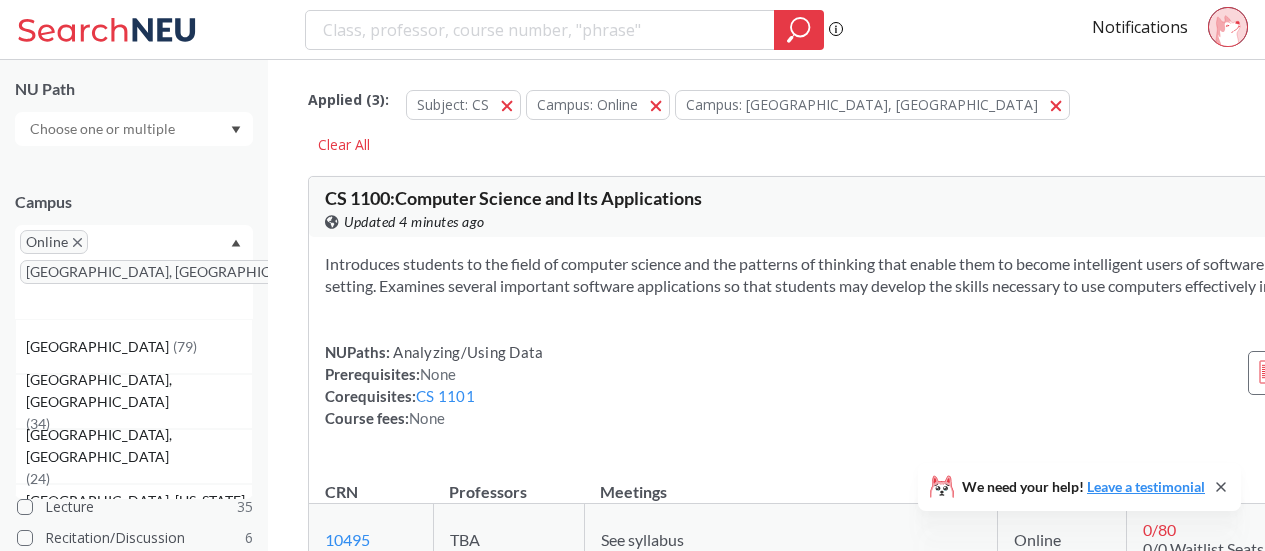 click on "Campus Online Vancouver, Canada Boston ( 79 ) Seattle, WA ( 34 ) Silicon Valley, CA ( 24 ) Portland, Maine ( 20 ) Oakland, CA ( 17 ) No campus, no room needed ( 14 ) Arlington, VA ( 7 ) Miami, FL ( 7 )" at bounding box center (134, 245) 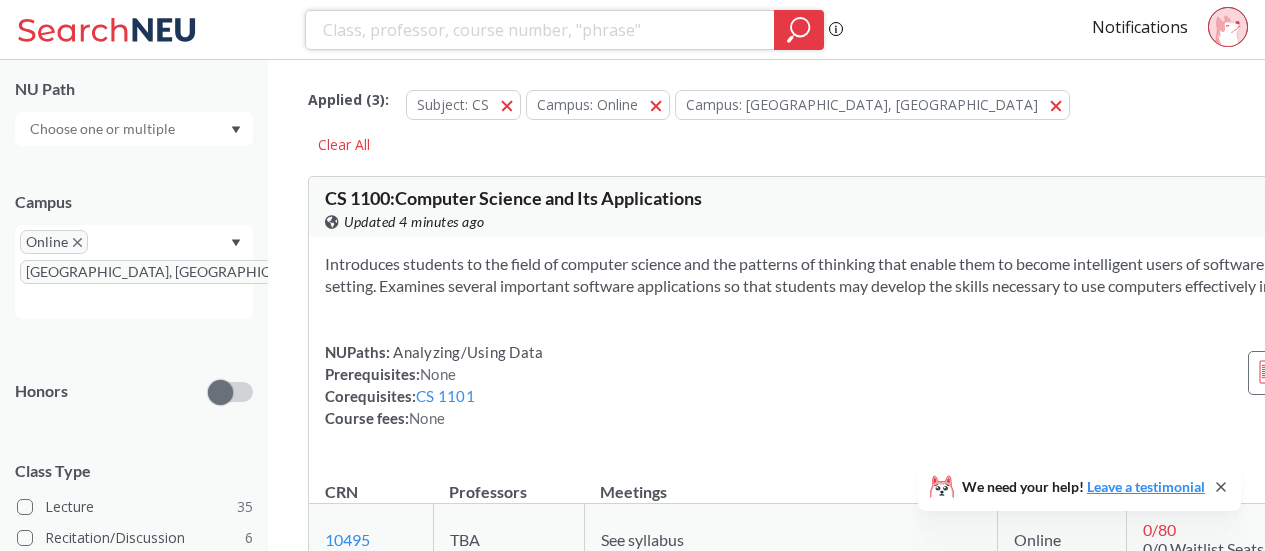 click at bounding box center [540, 30] 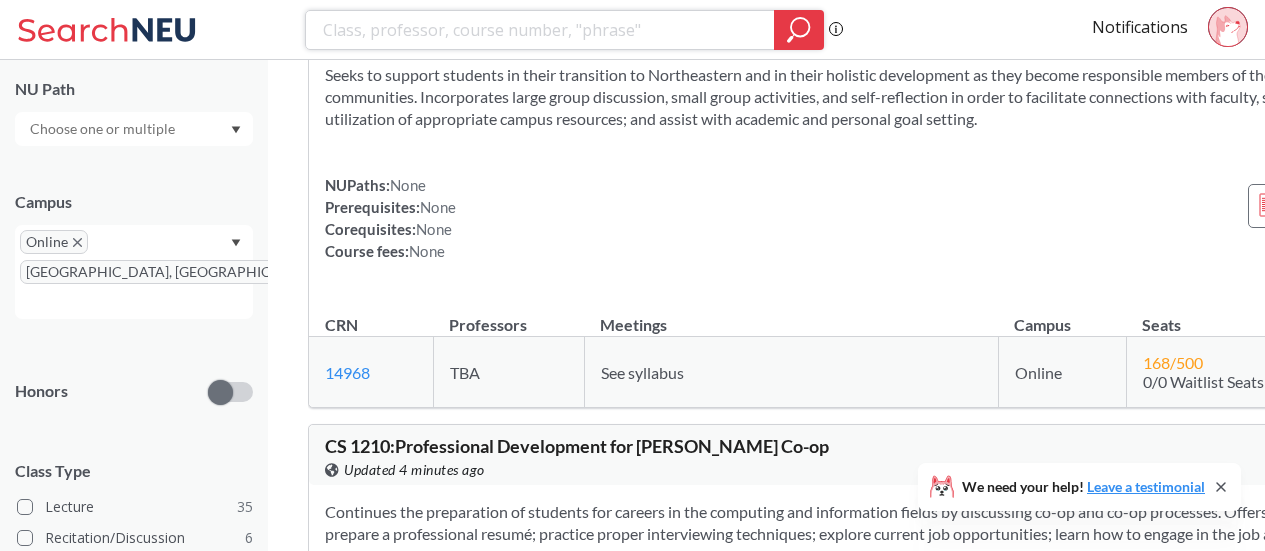 scroll, scrollTop: 700, scrollLeft: 0, axis: vertical 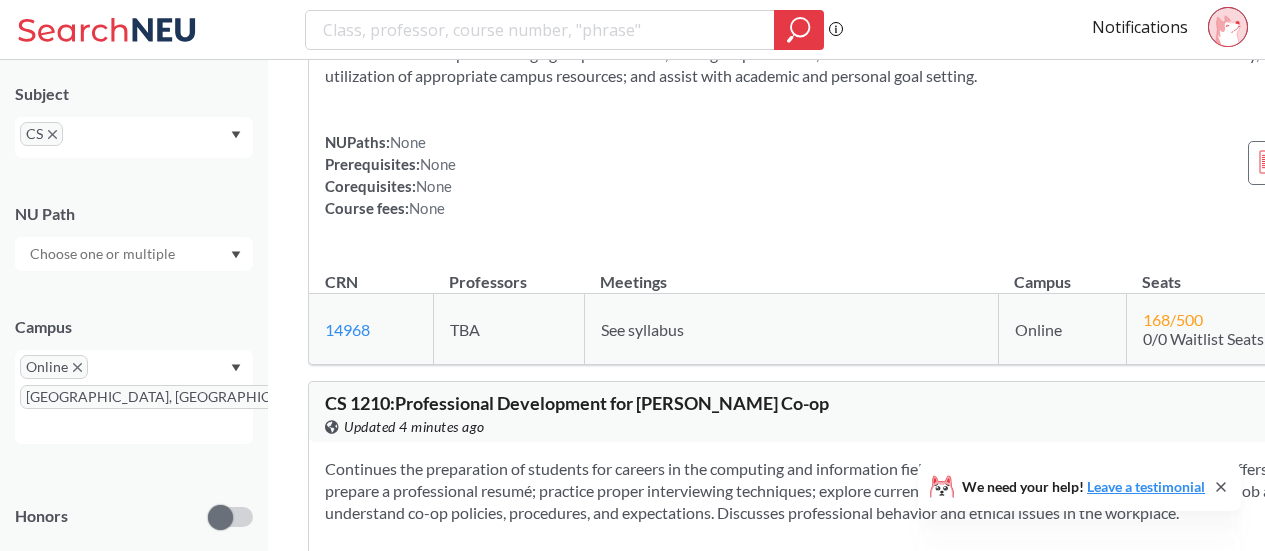 click at bounding box center (104, 254) 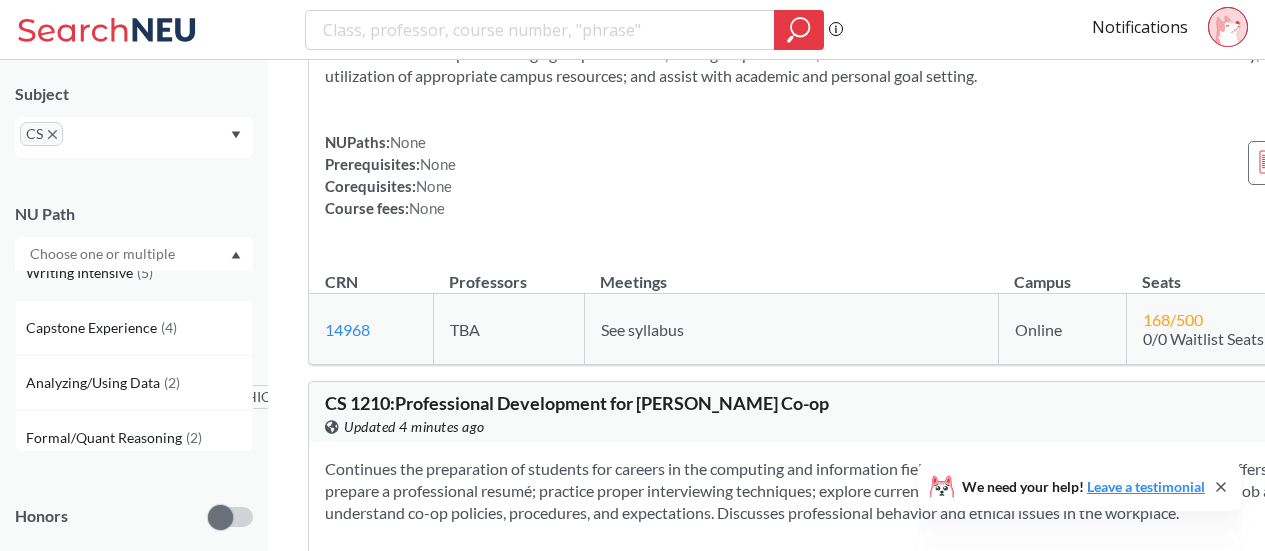 scroll, scrollTop: 40, scrollLeft: 0, axis: vertical 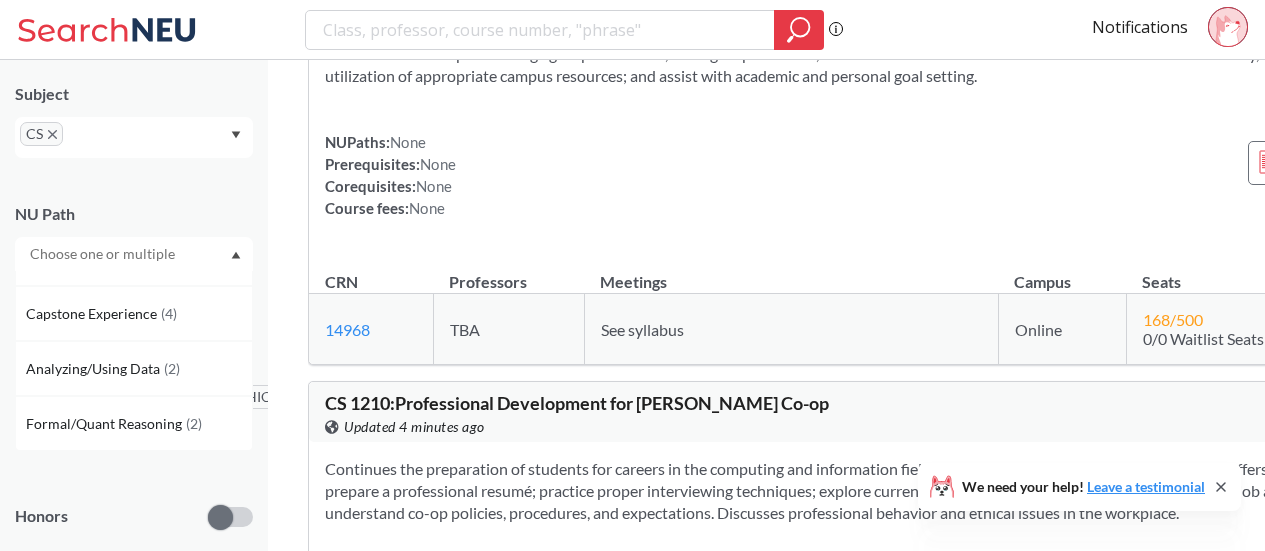 click on "NU Path Writing Intensive ( 5 ) Capstone Experience ( 4 ) Analyzing/Using Data ( 2 ) Formal/Quant Reasoning ( 2 )" at bounding box center [134, 227] 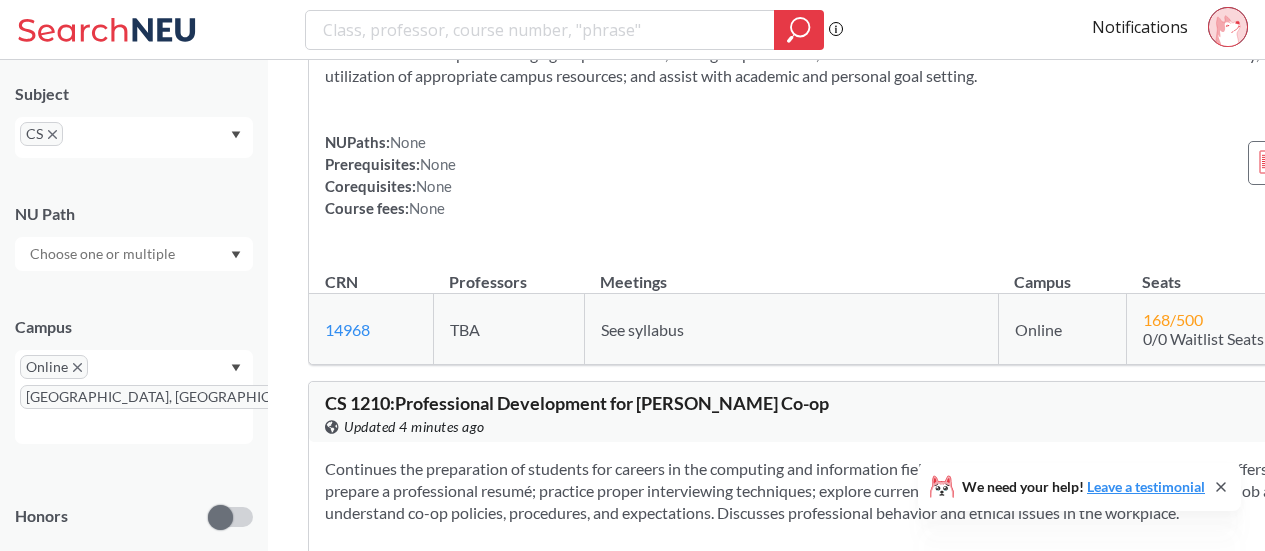 scroll, scrollTop: 0, scrollLeft: 0, axis: both 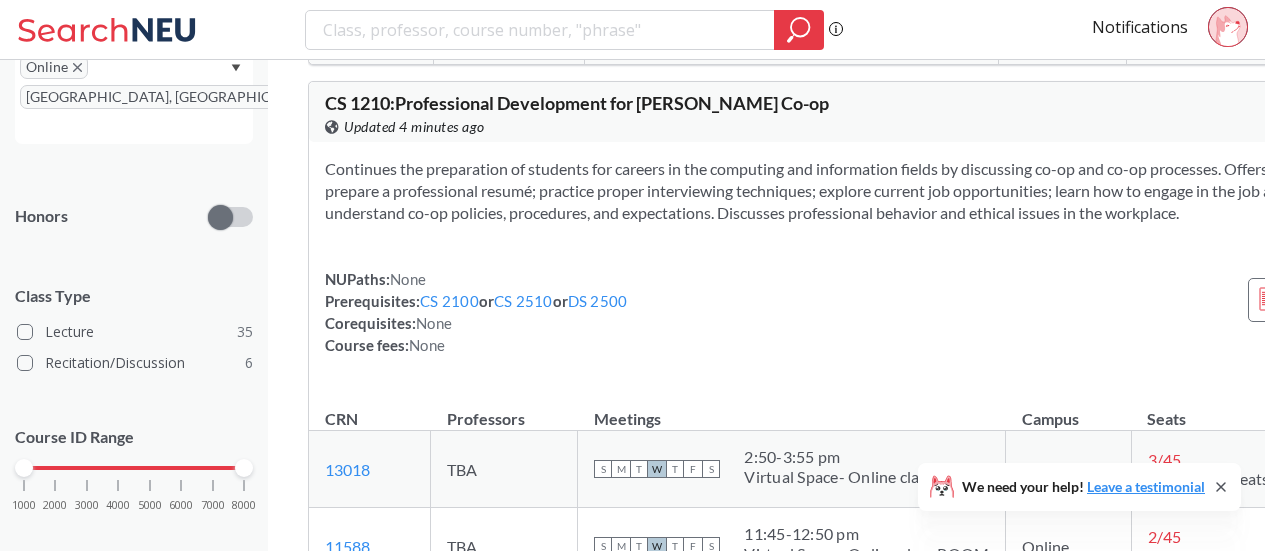 drag, startPoint x: 27, startPoint y: 441, endPoint x: 43, endPoint y: 446, distance: 16.763054 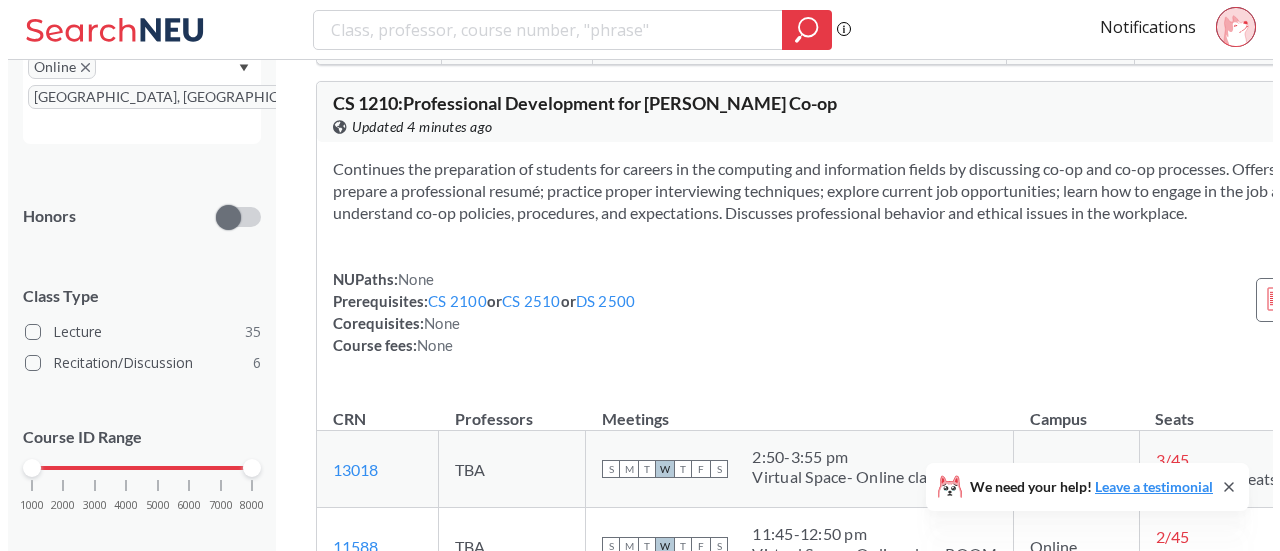 scroll, scrollTop: 0, scrollLeft: 0, axis: both 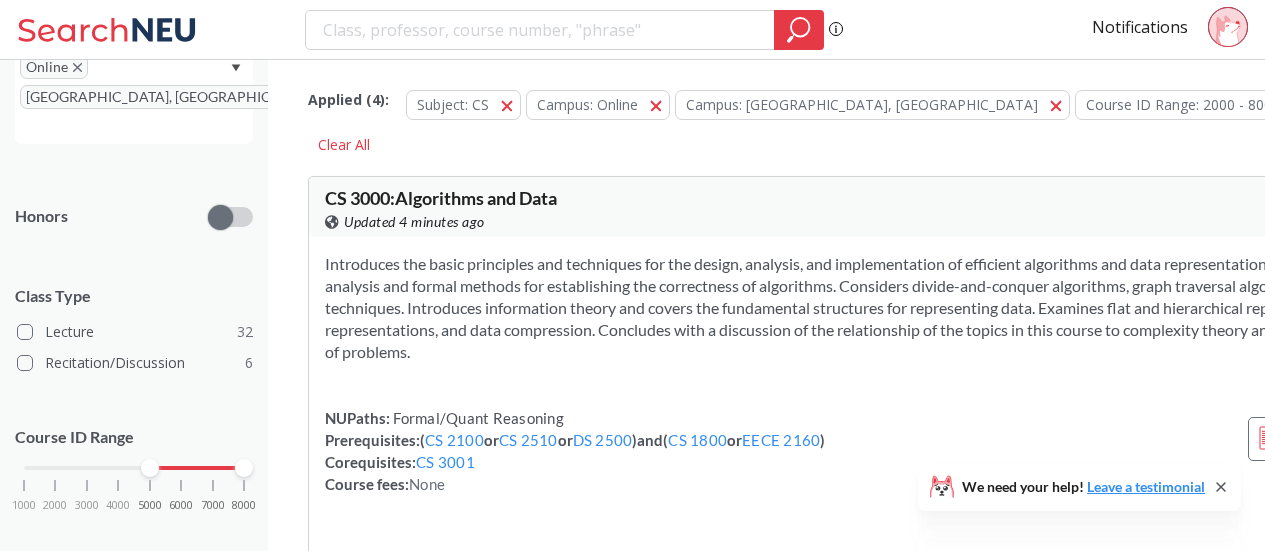 drag, startPoint x: 51, startPoint y: 444, endPoint x: 139, endPoint y: 444, distance: 88 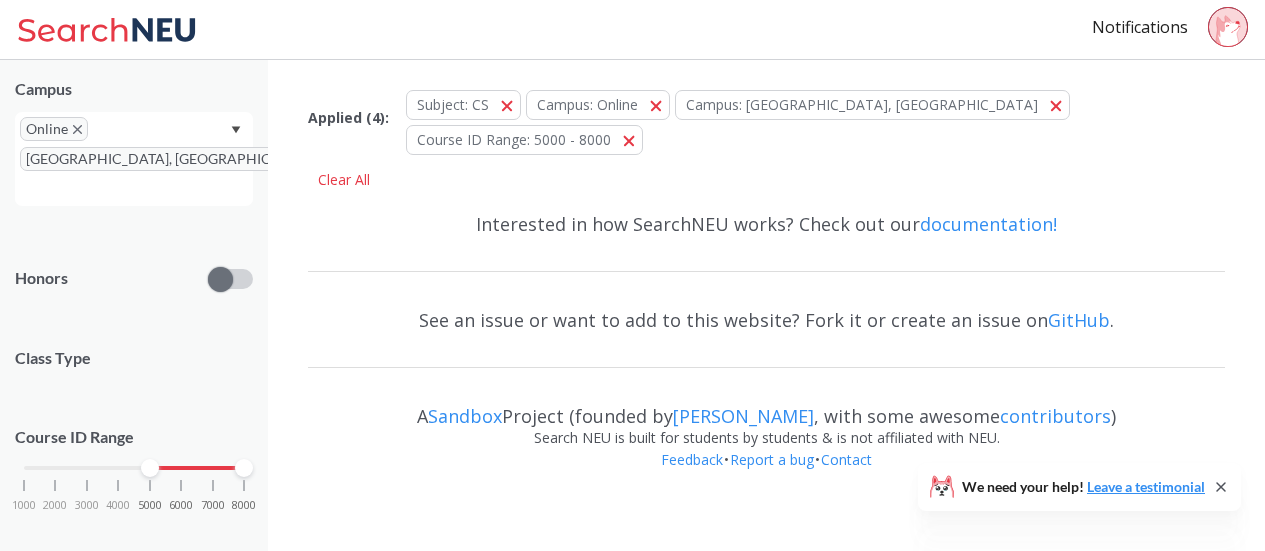 scroll, scrollTop: 475, scrollLeft: 0, axis: vertical 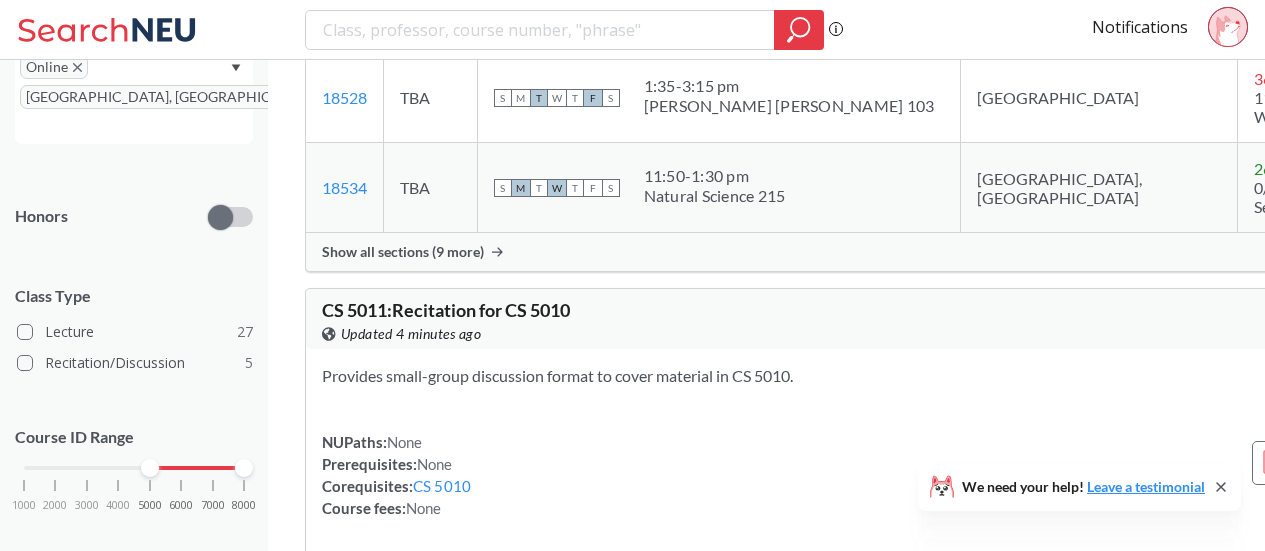 click on "Show all sections (9 more)" at bounding box center [403, 252] 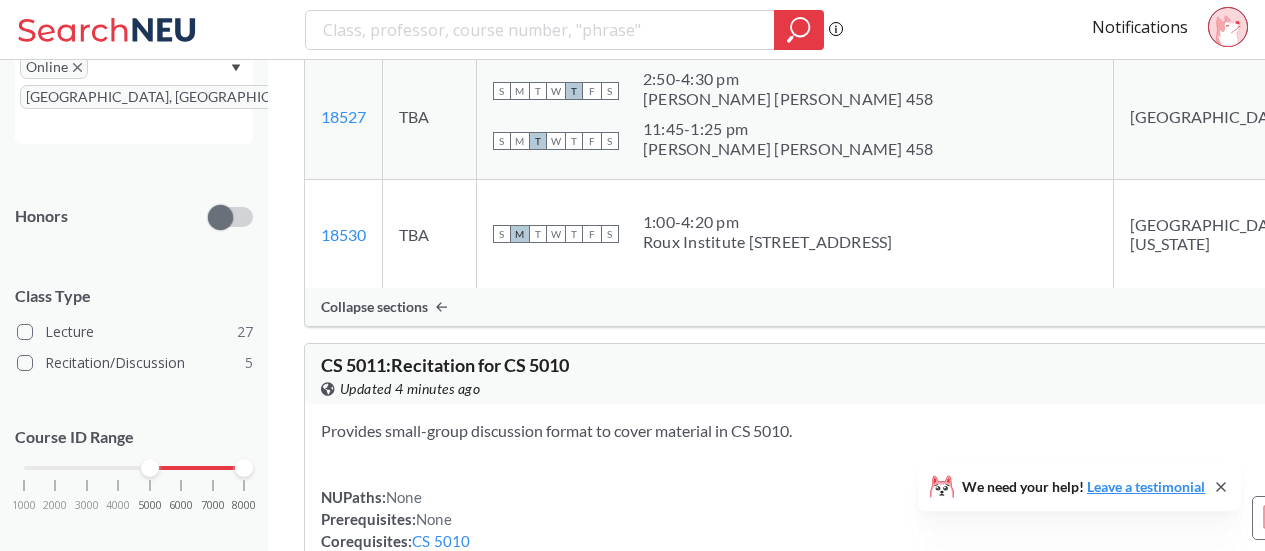scroll, scrollTop: 6200, scrollLeft: 0, axis: vertical 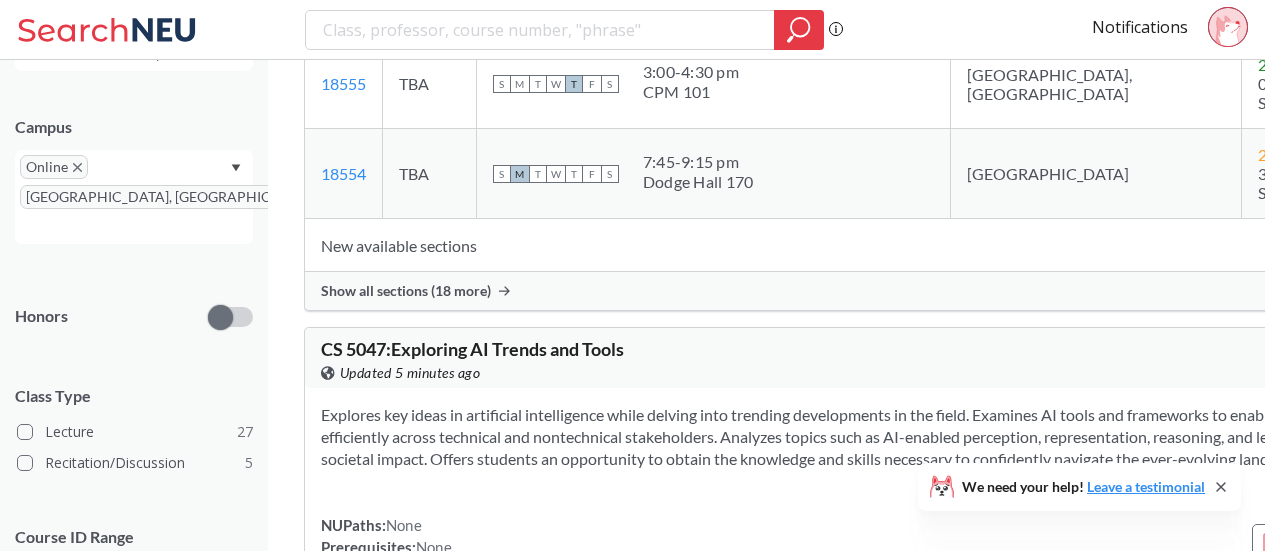 click on "Show all sections (18 more)" at bounding box center [406, 291] 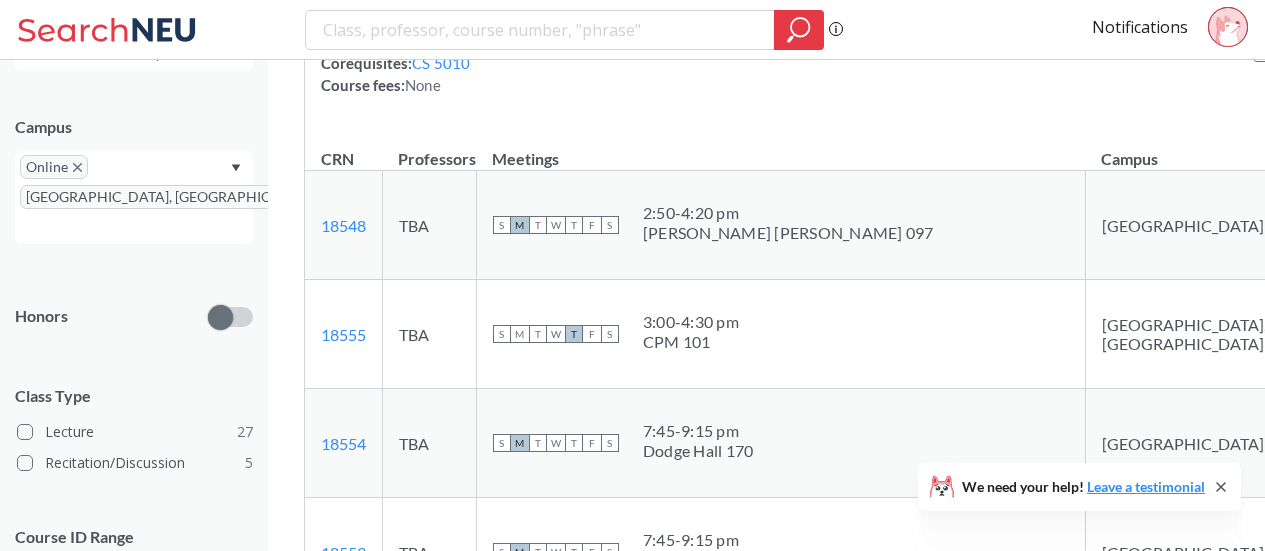 scroll, scrollTop: 6700, scrollLeft: 0, axis: vertical 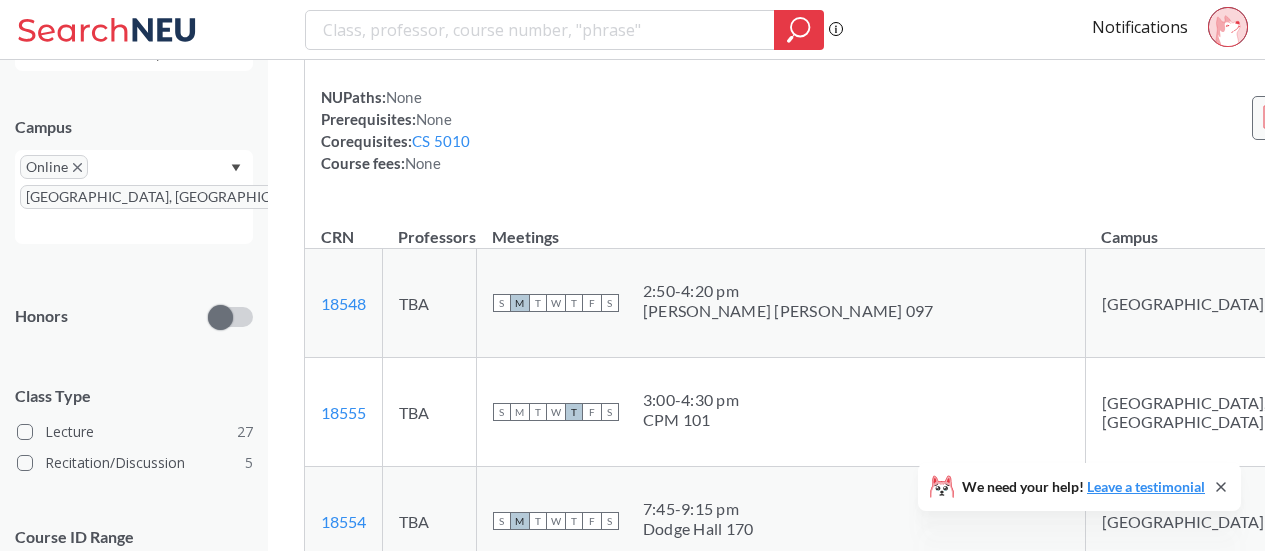 click on "View more info for this class" at bounding box center [1376, 118] 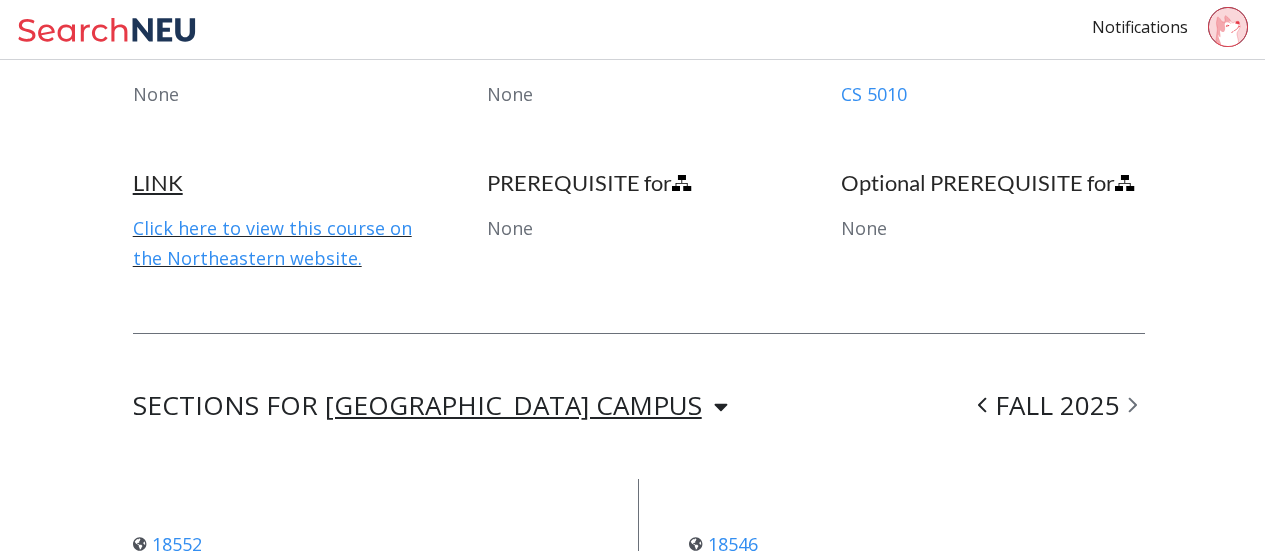 scroll, scrollTop: 1100, scrollLeft: 0, axis: vertical 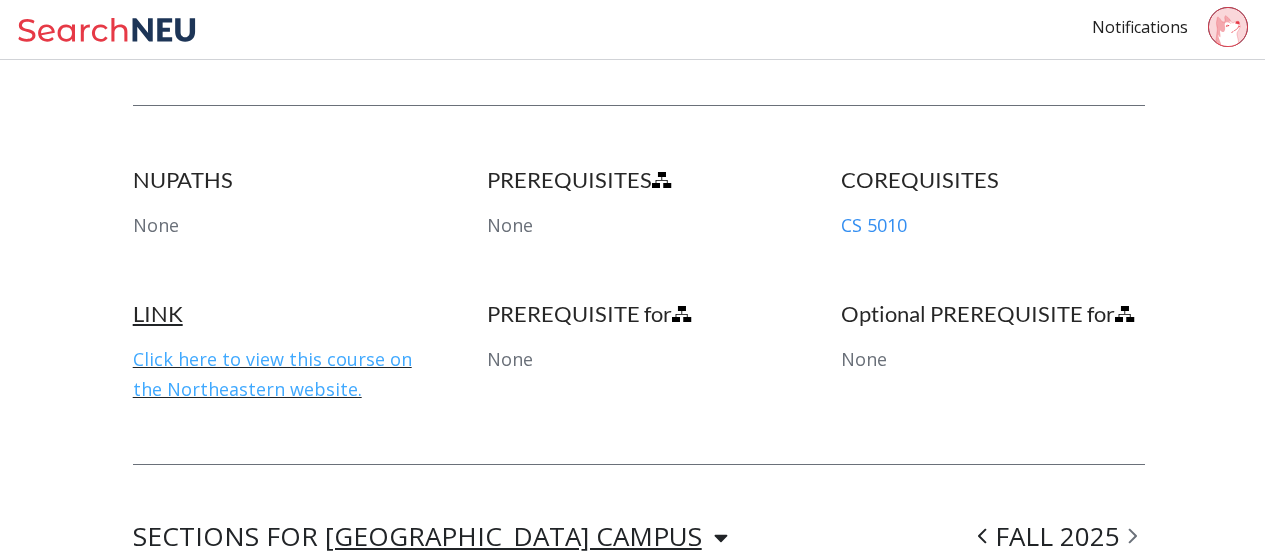 click on "Click here to view this course on the Northeastern website." at bounding box center [272, 374] 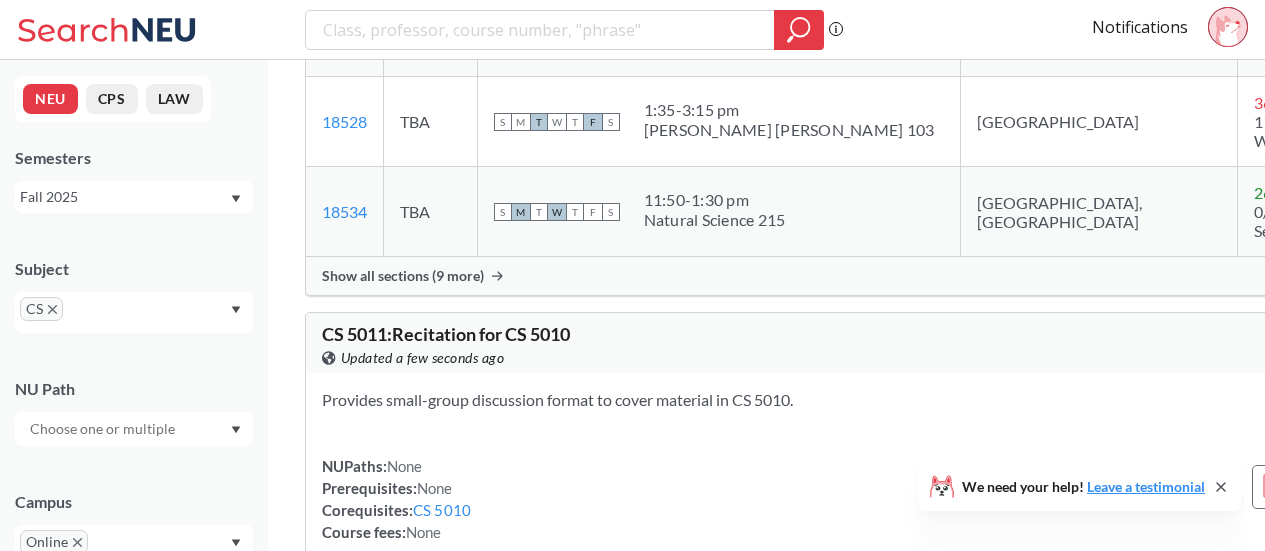 scroll, scrollTop: 5300, scrollLeft: 0, axis: vertical 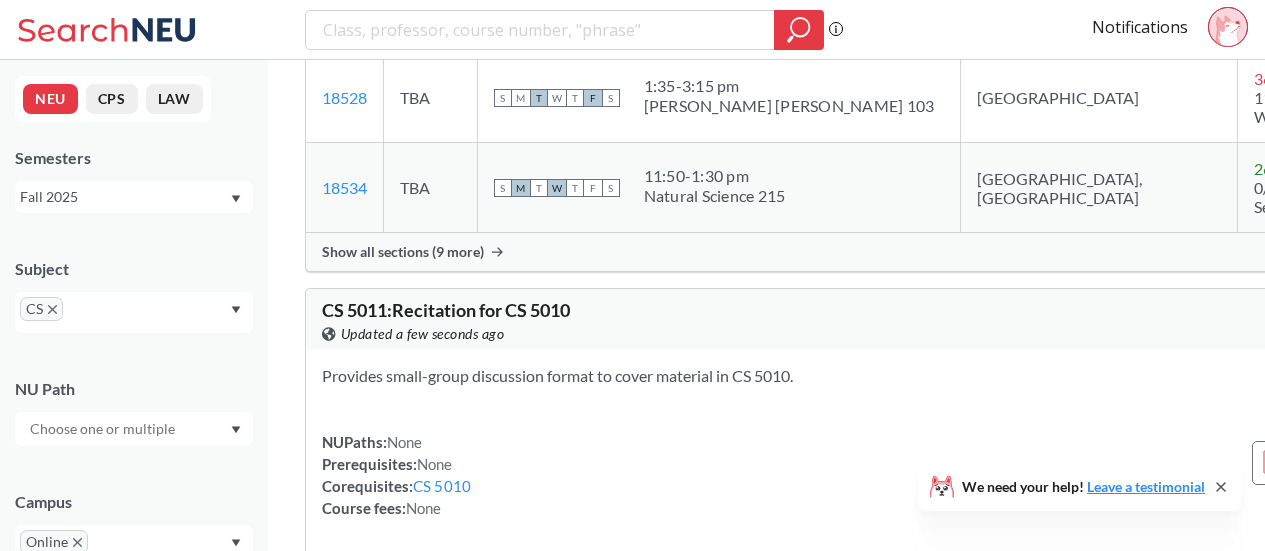 click on "Show all sections (9 more)" at bounding box center (403, 252) 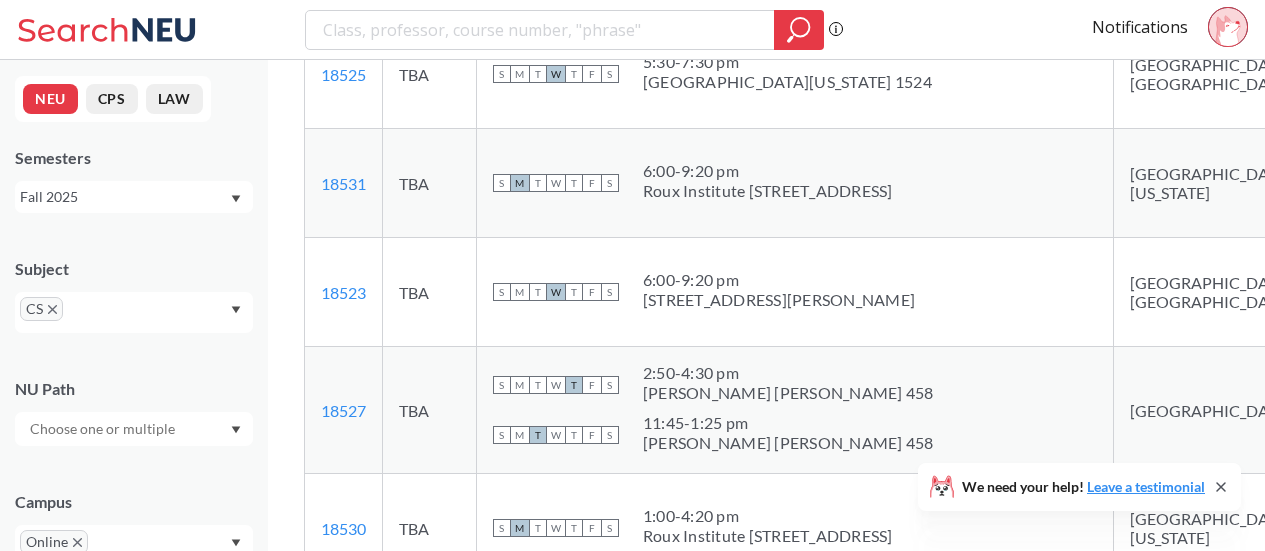scroll, scrollTop: 6000, scrollLeft: 0, axis: vertical 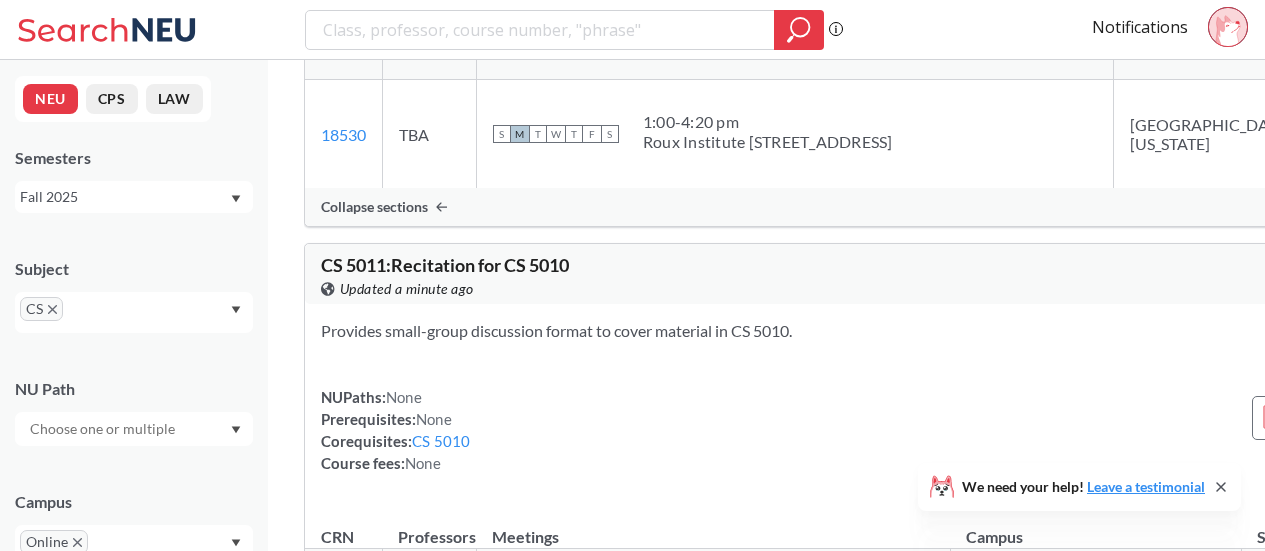 click 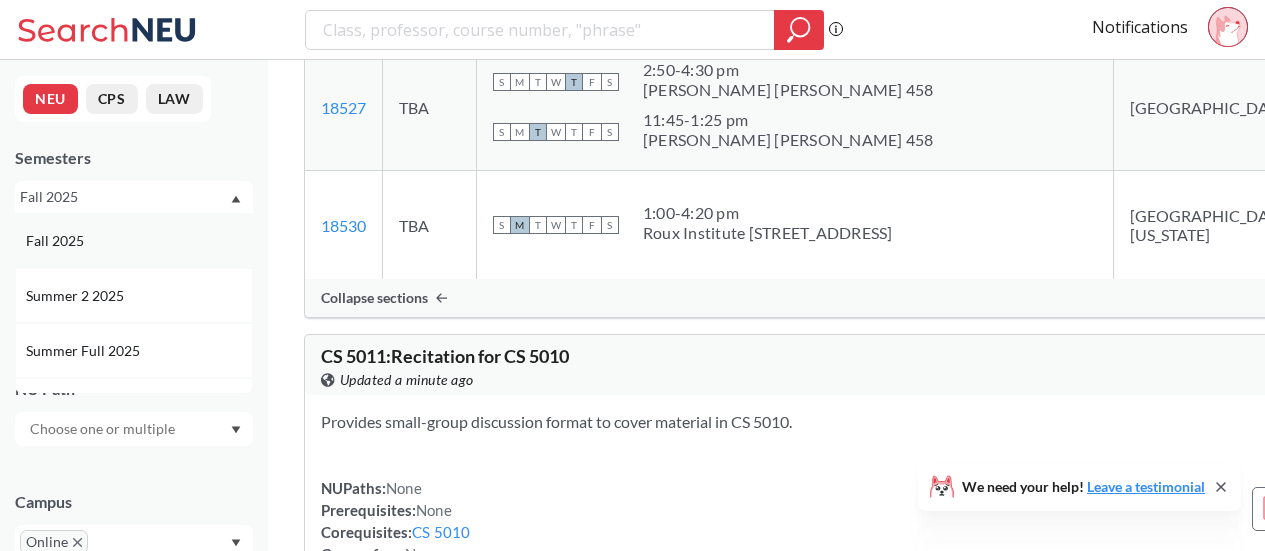 scroll, scrollTop: 6300, scrollLeft: 0, axis: vertical 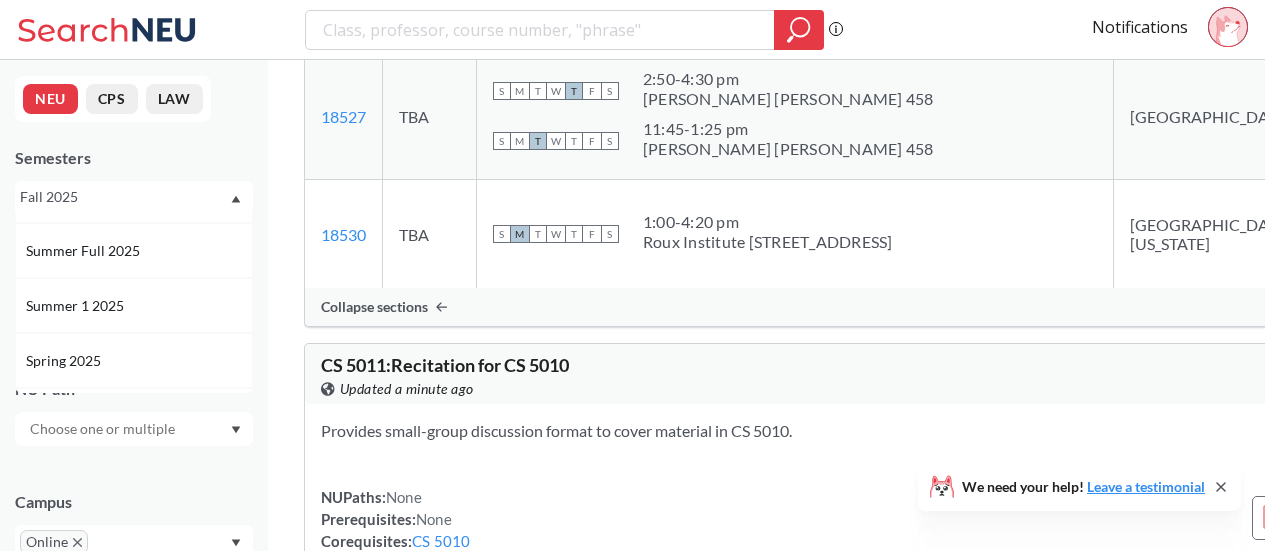 click on "Semesters" at bounding box center [134, 158] 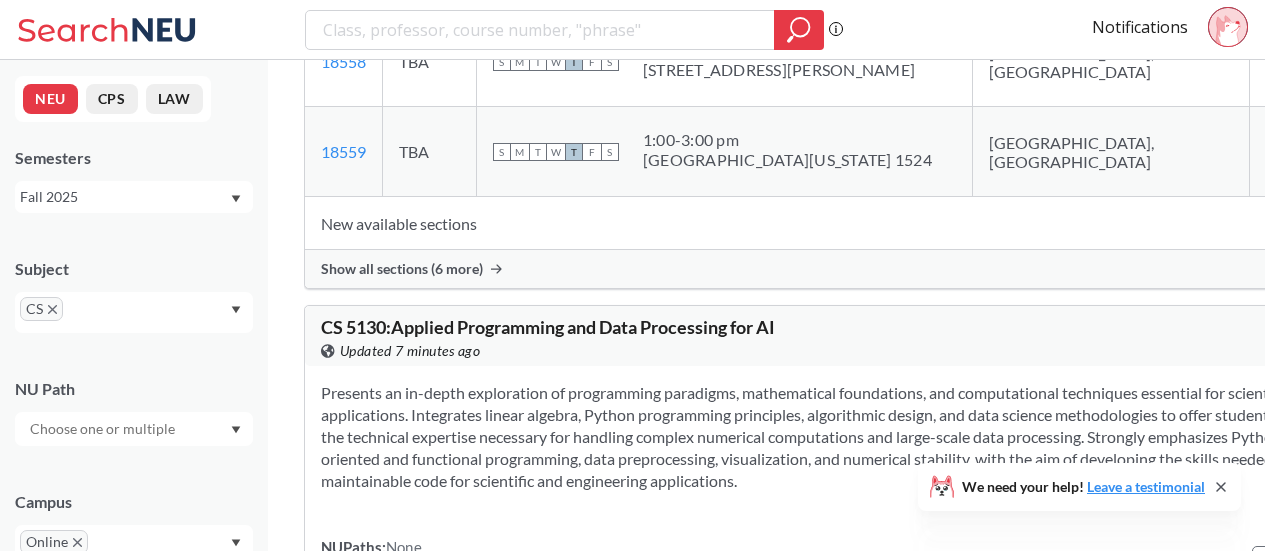 scroll, scrollTop: 8500, scrollLeft: 0, axis: vertical 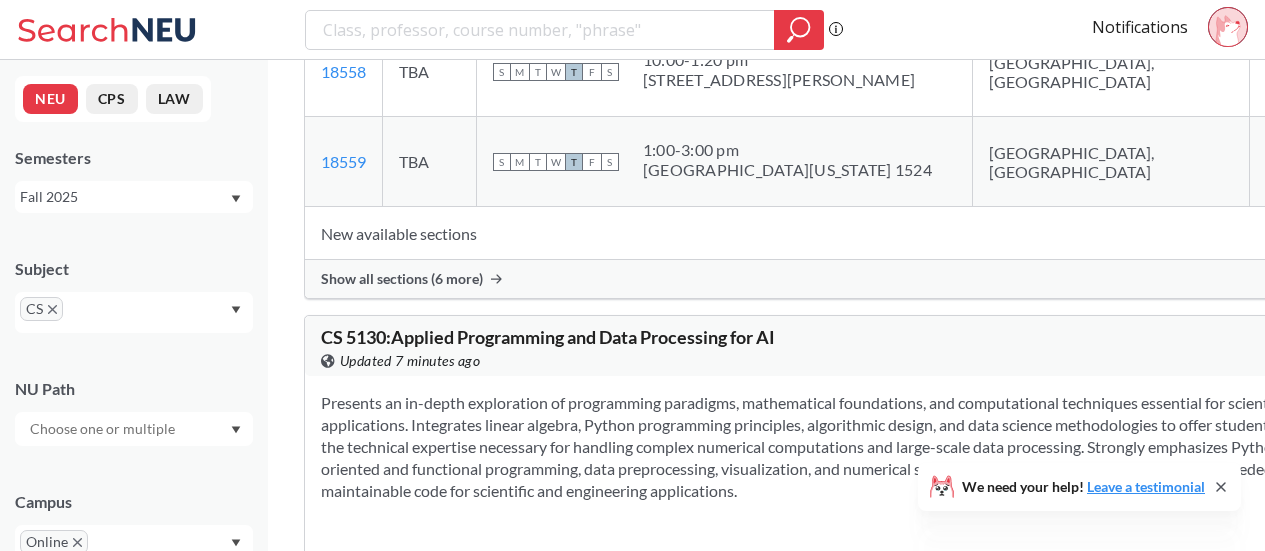 click on "Show all sections (6 more)" at bounding box center (402, 279) 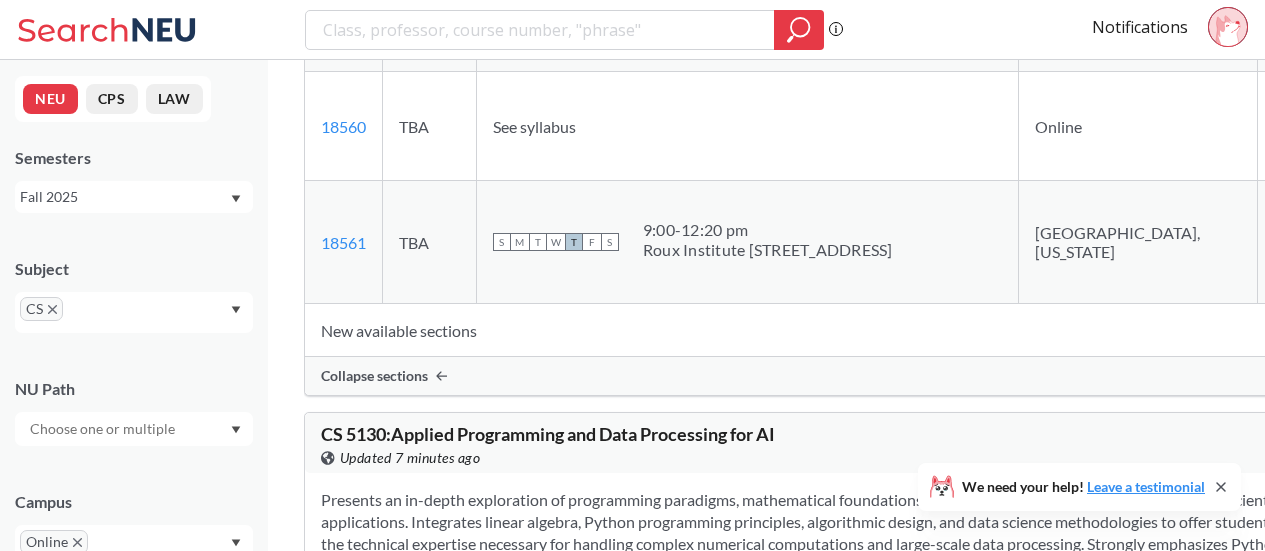 scroll, scrollTop: 9100, scrollLeft: 0, axis: vertical 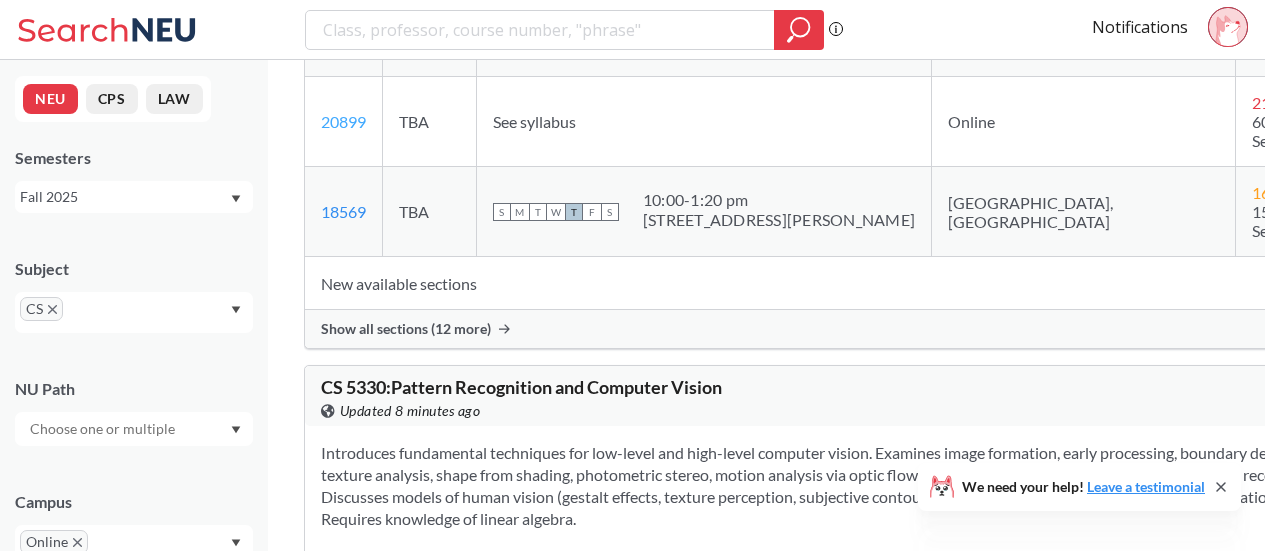 click on "20899" at bounding box center (343, 121) 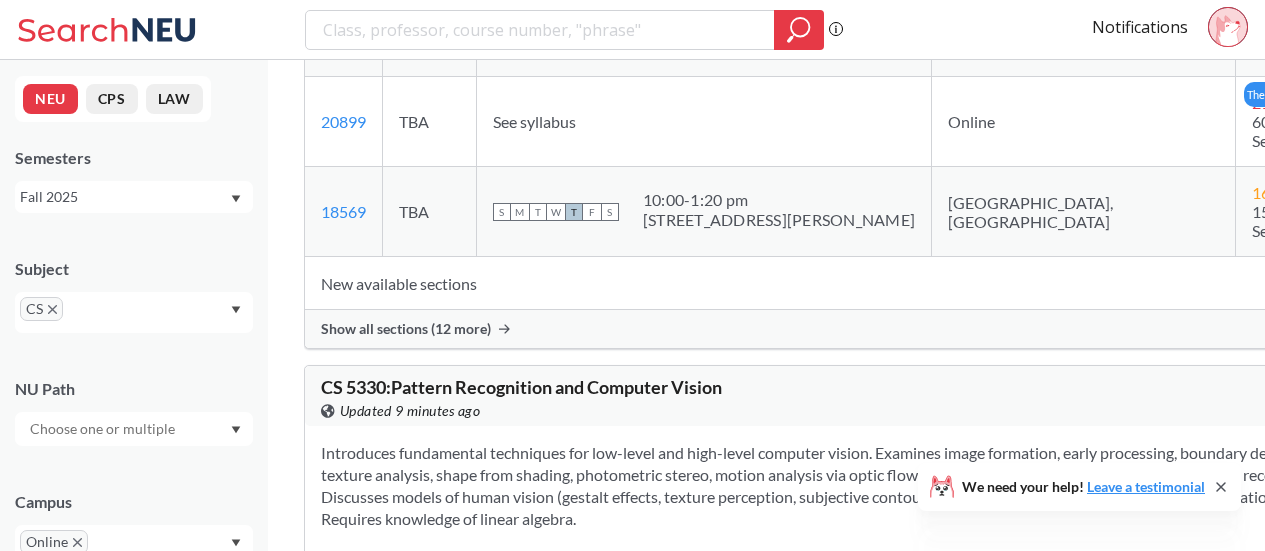 click at bounding box center (1434, 121) 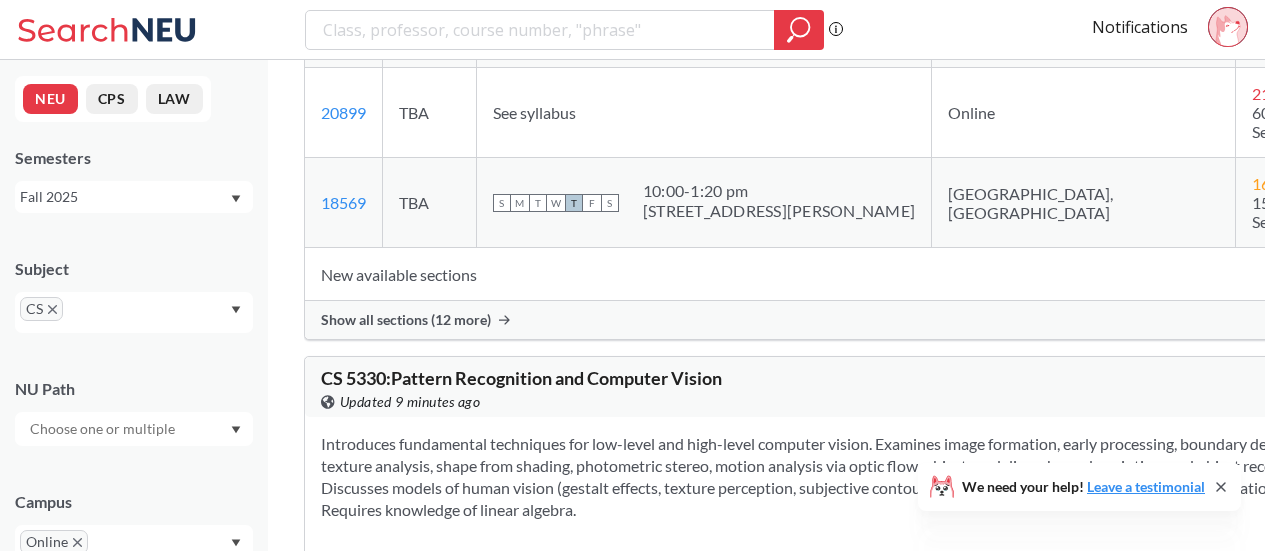 scroll, scrollTop: 11200, scrollLeft: 0, axis: vertical 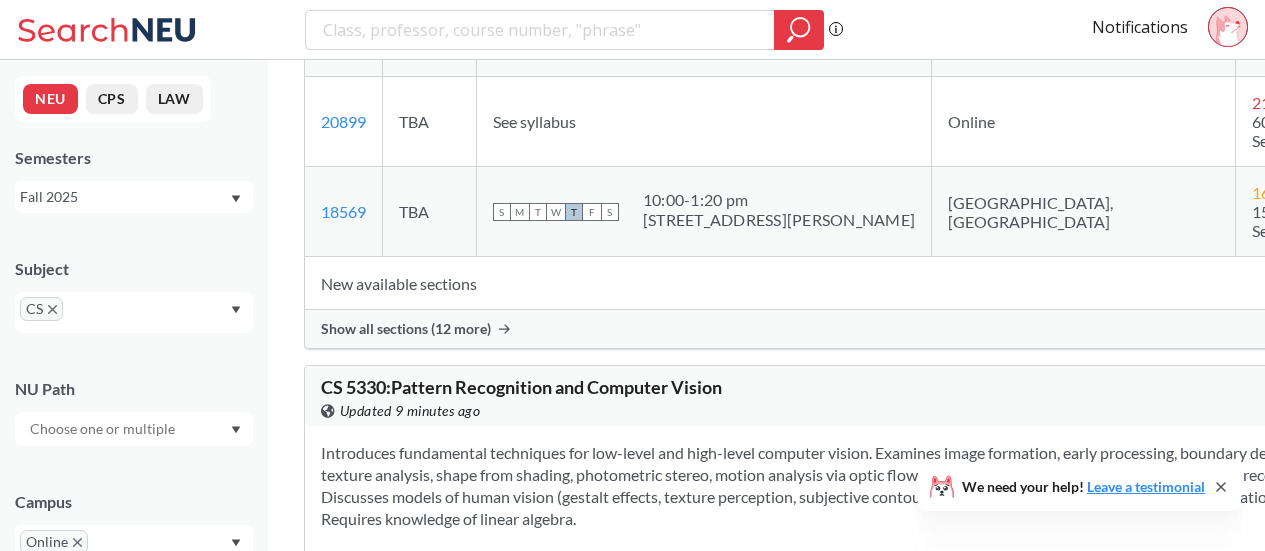 click on "View more info for this class" at bounding box center [1376, -144] 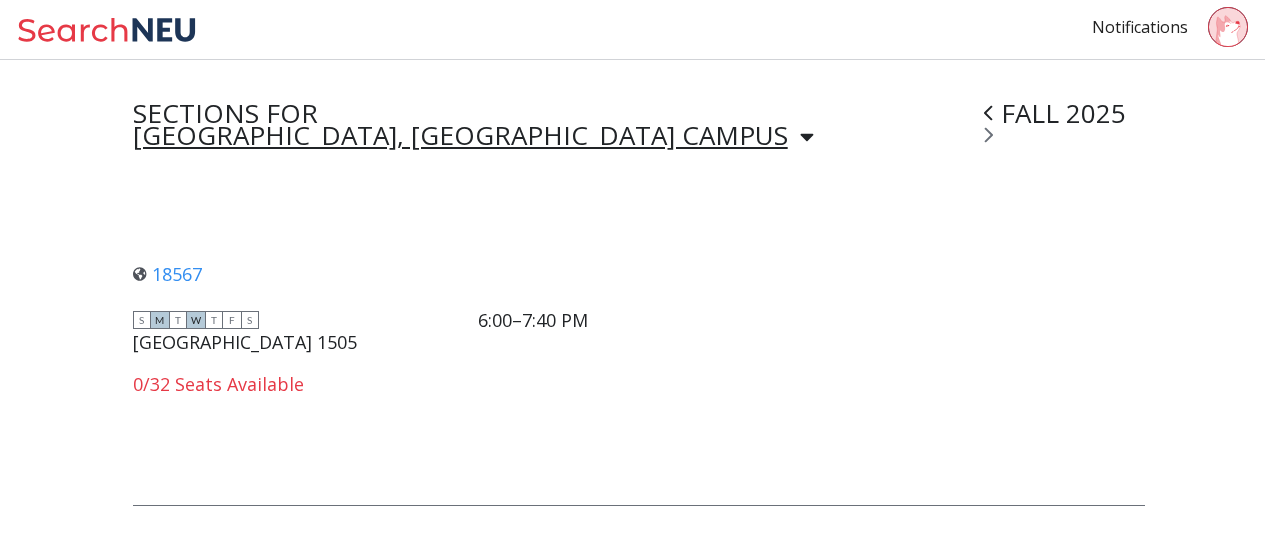 scroll, scrollTop: 1323, scrollLeft: 0, axis: vertical 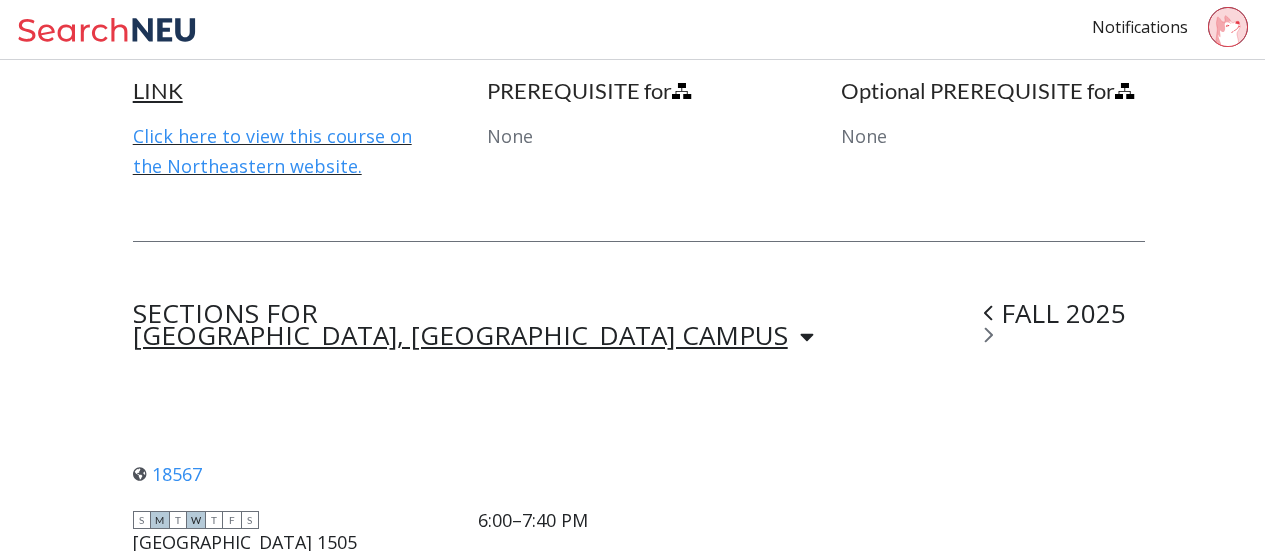click at bounding box center [807, 337] 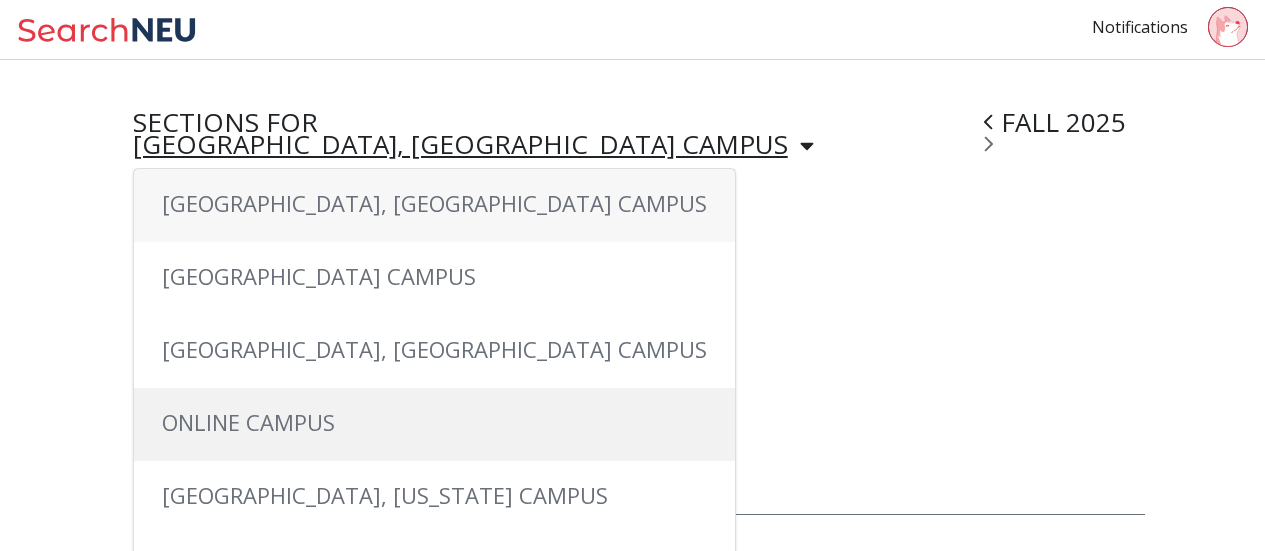 scroll, scrollTop: 1523, scrollLeft: 0, axis: vertical 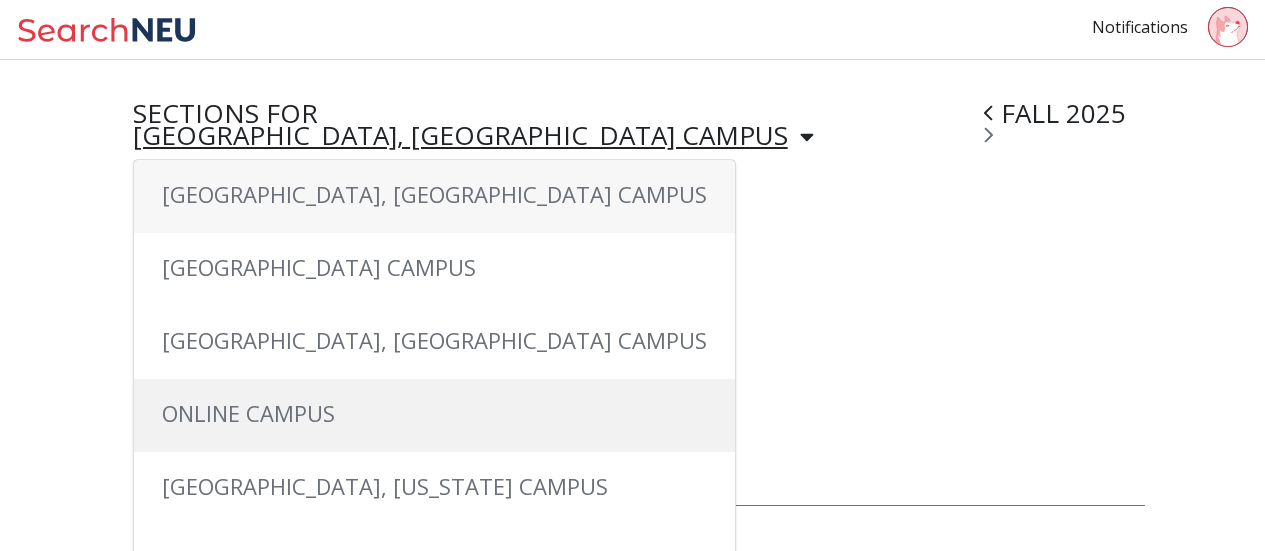 click on "ONLINE CAMPUS" at bounding box center [434, 415] 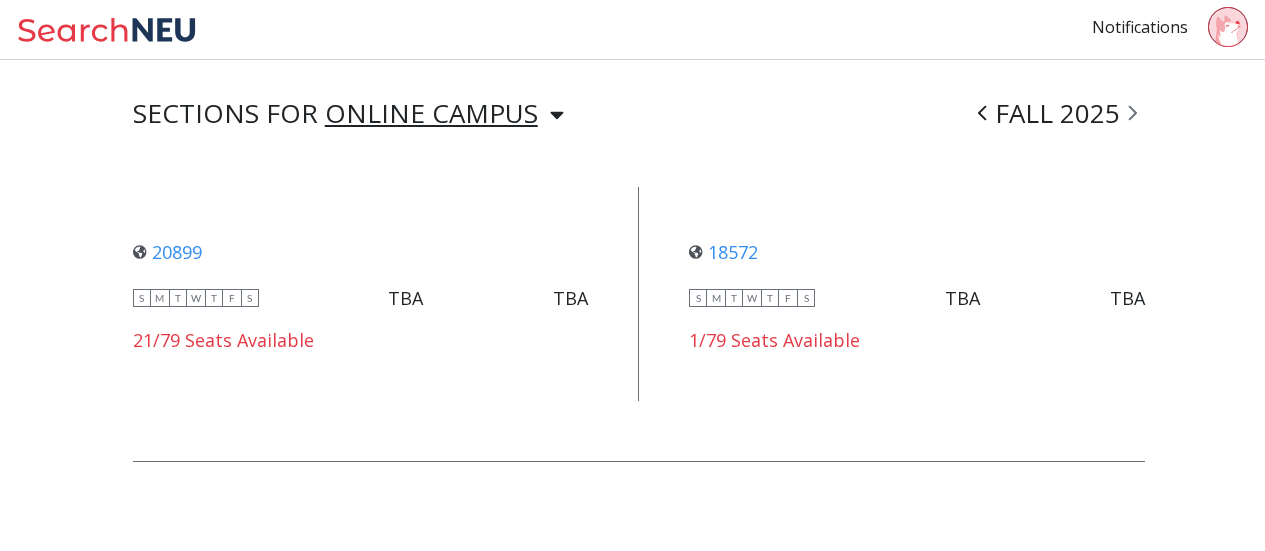 scroll, scrollTop: 1423, scrollLeft: 0, axis: vertical 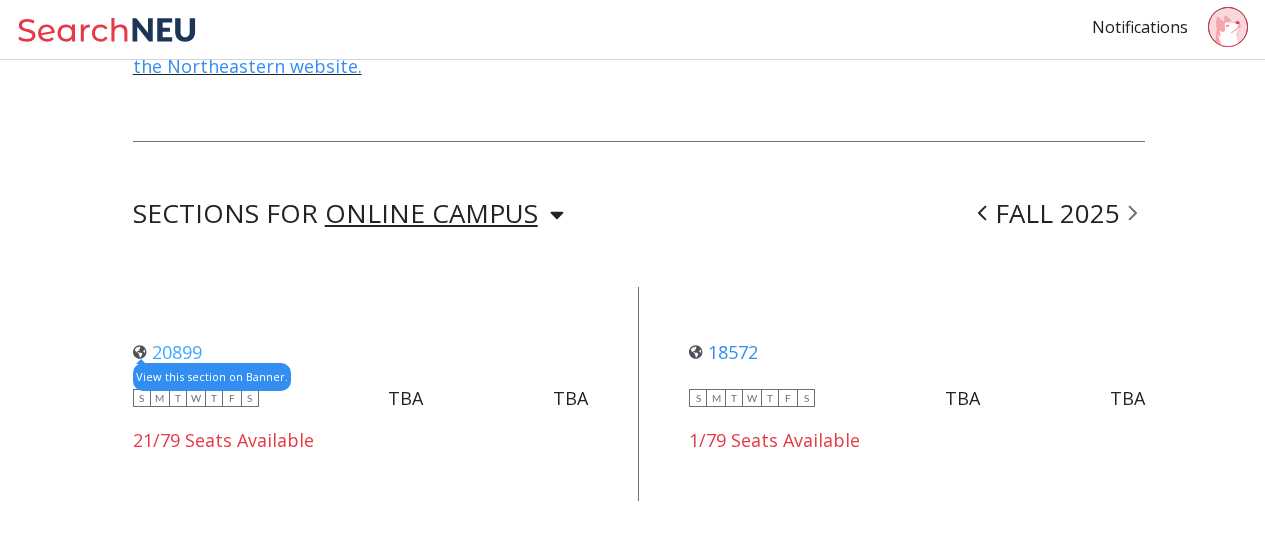 click on "20899" at bounding box center (167, 352) 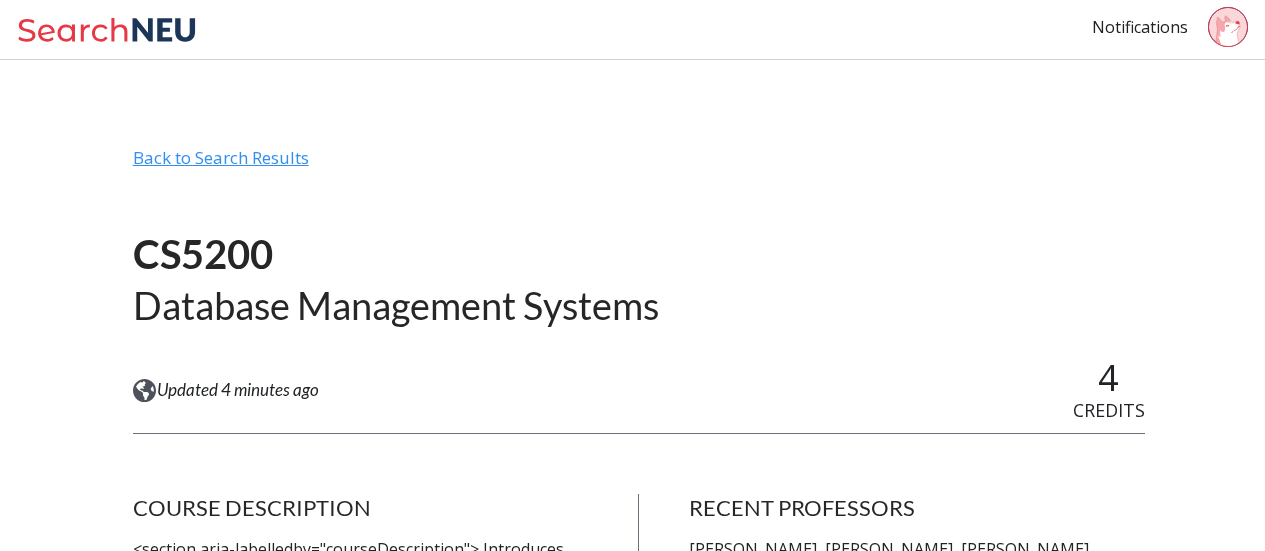 scroll, scrollTop: 0, scrollLeft: 0, axis: both 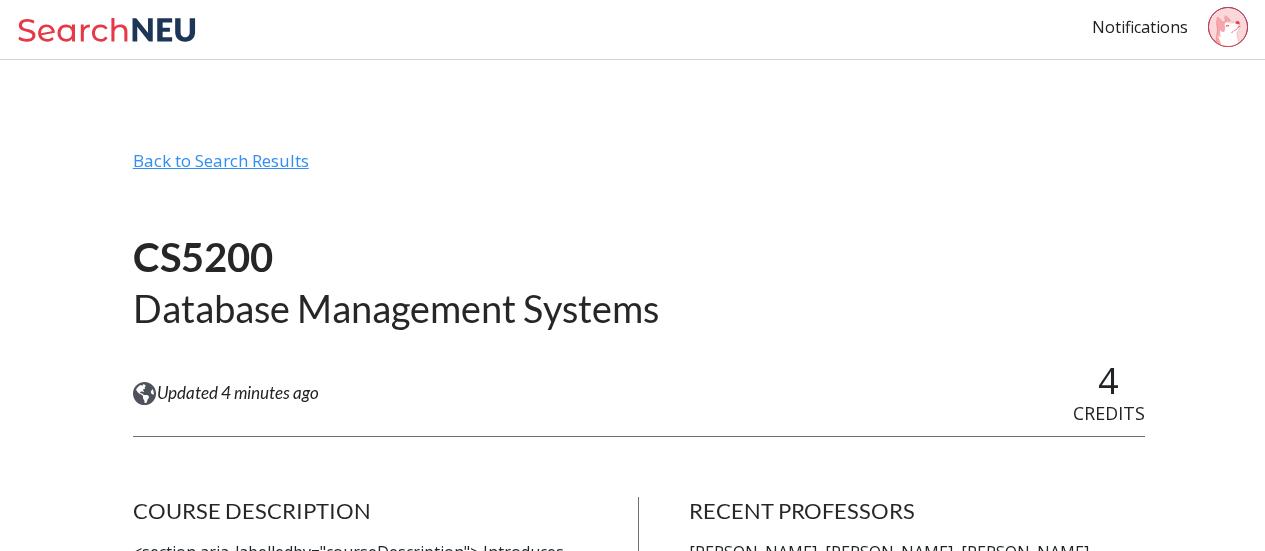 click on "Back to Search Results" at bounding box center [639, 169] 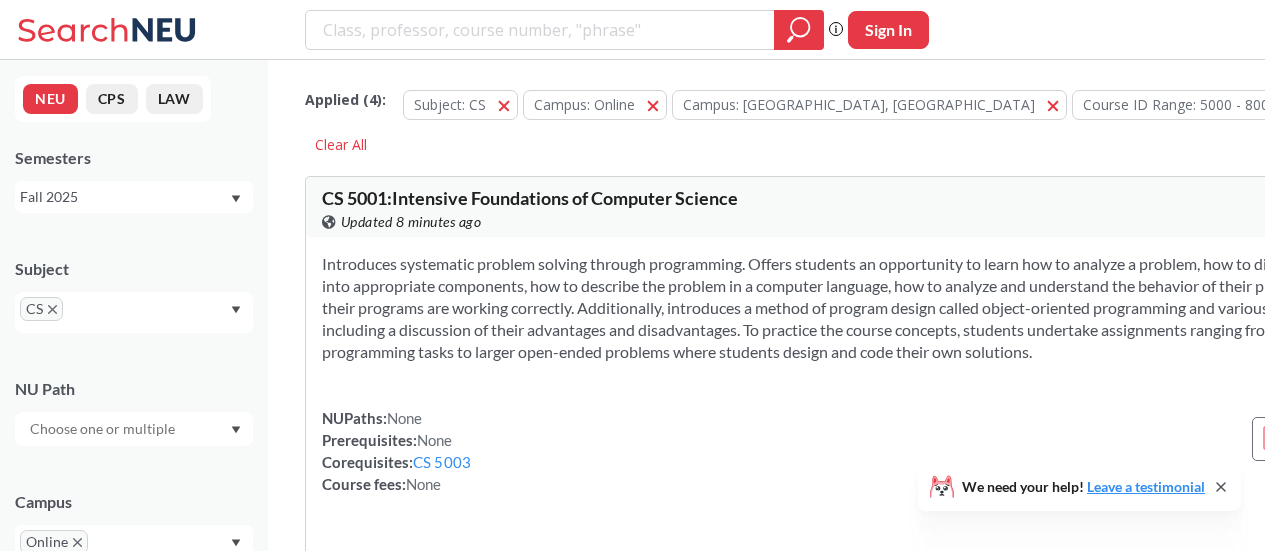 scroll, scrollTop: 6700, scrollLeft: 0, axis: vertical 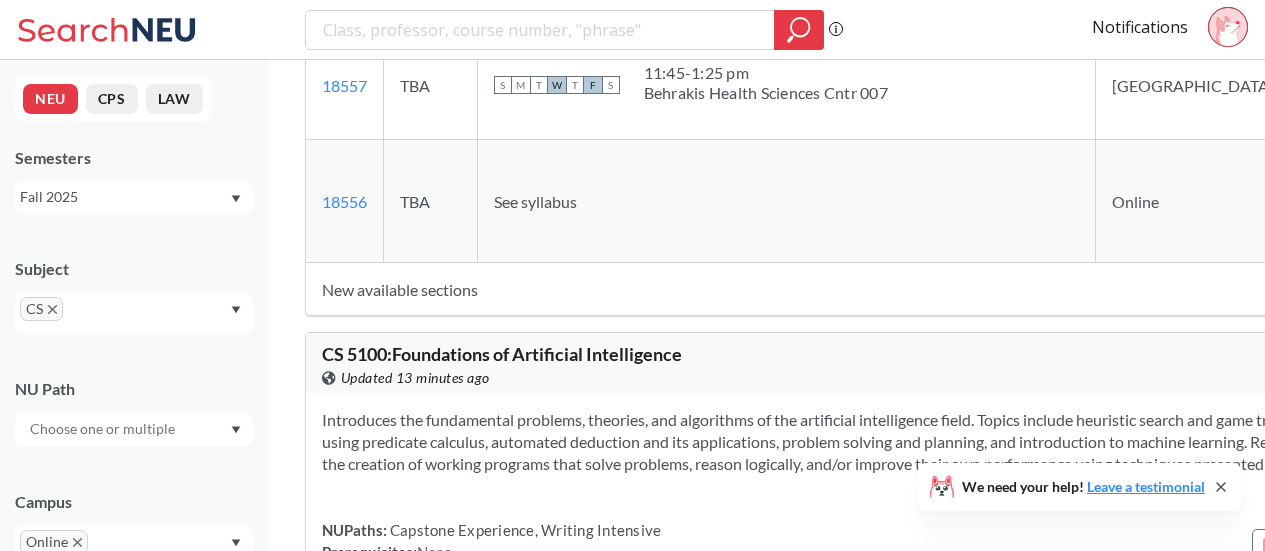 click on "CS" at bounding box center [134, 312] 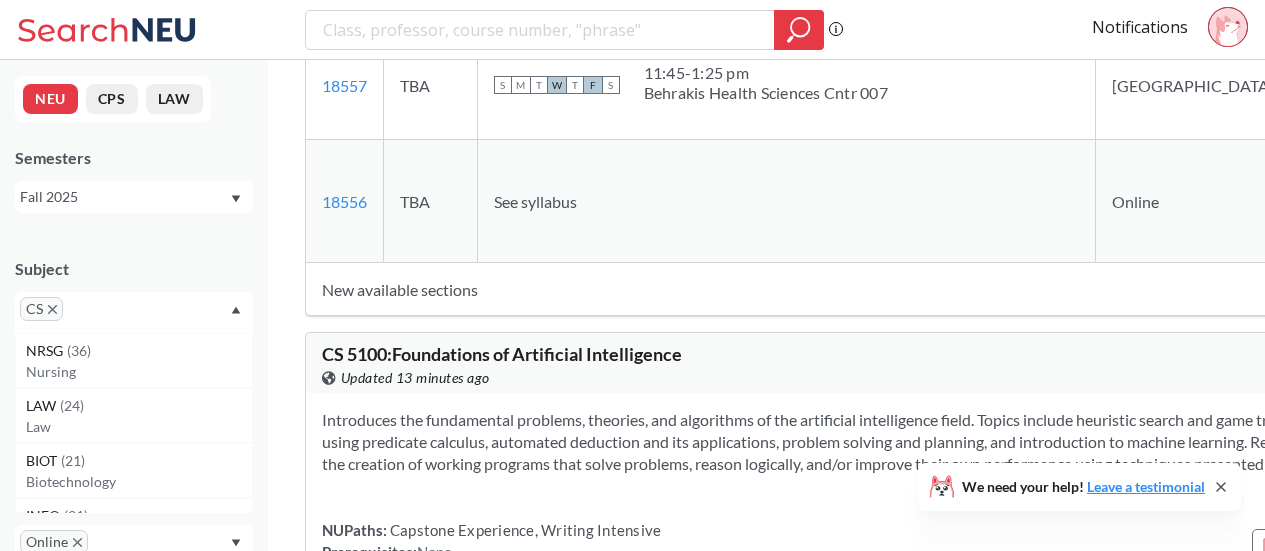 click 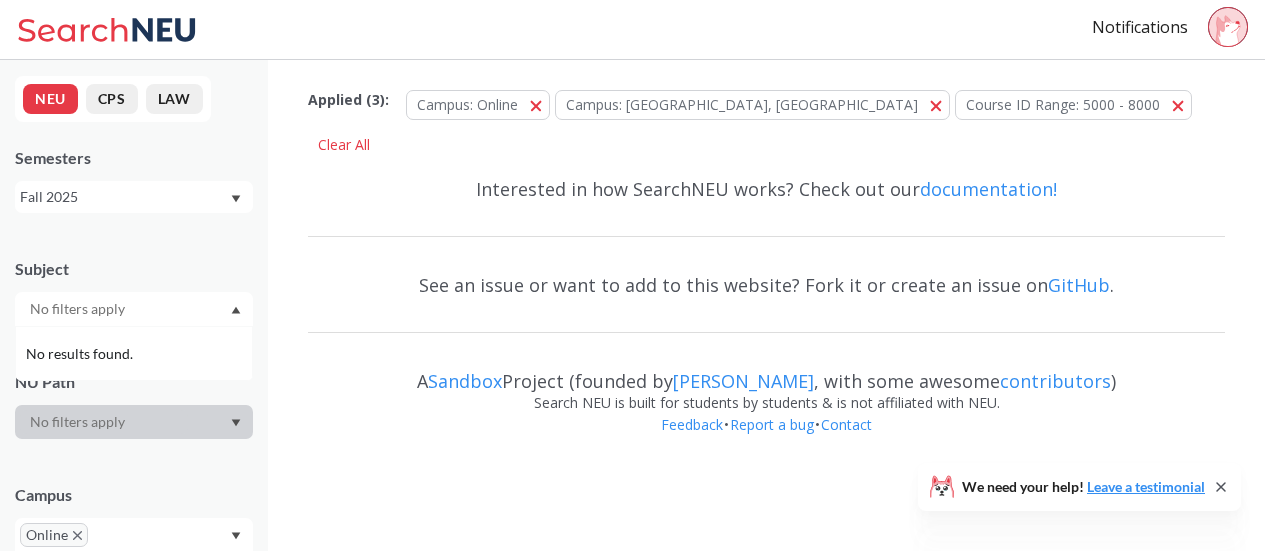 scroll, scrollTop: 0, scrollLeft: 0, axis: both 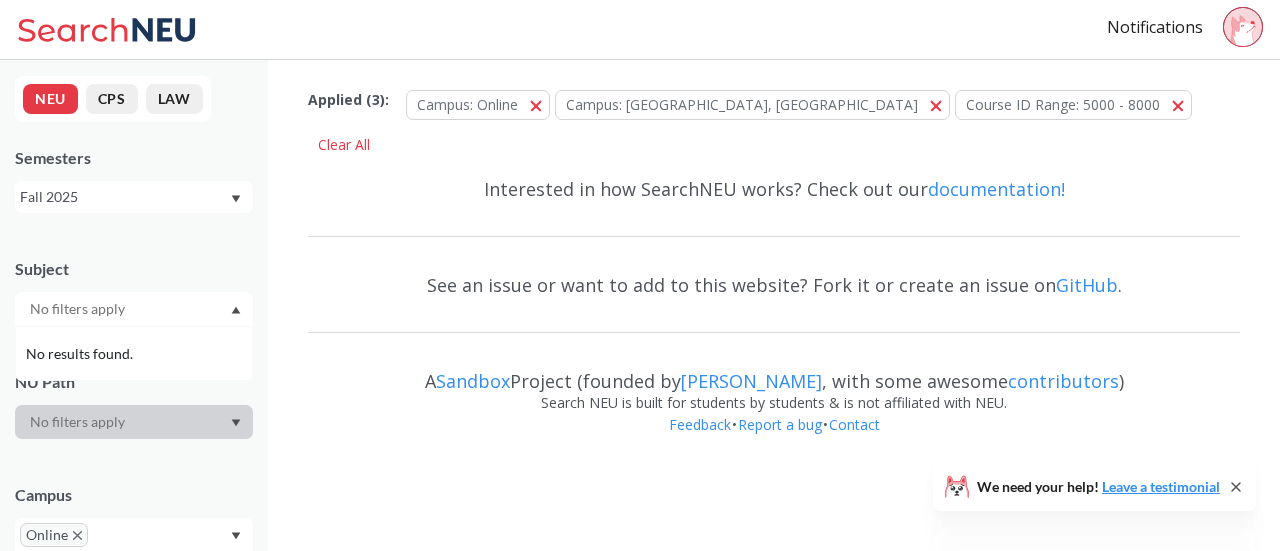 click at bounding box center (104, 309) 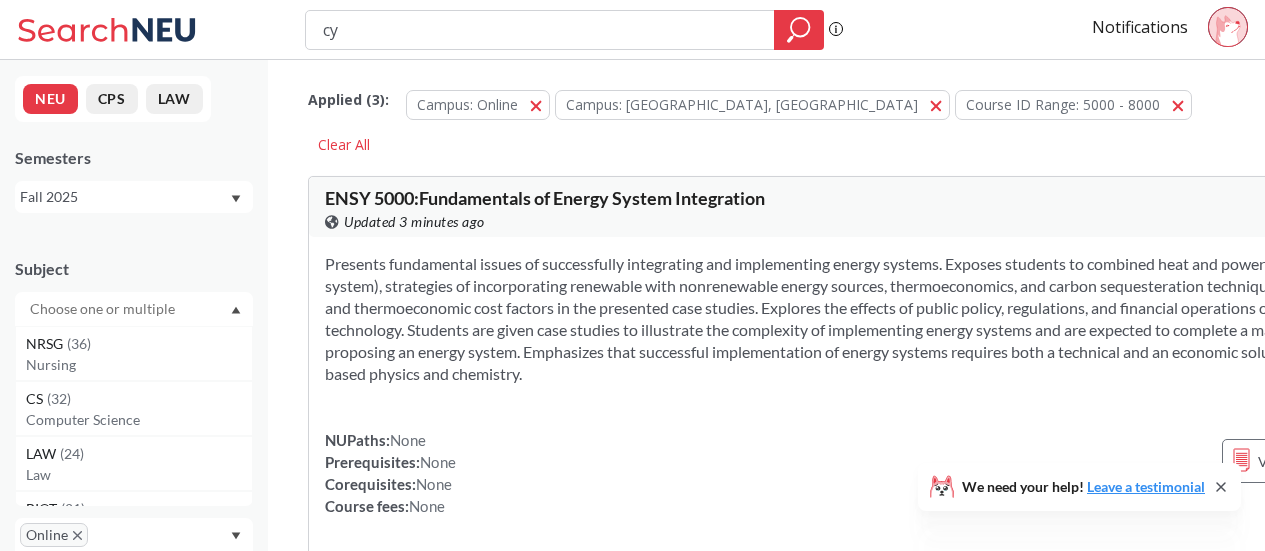 type on "cy" 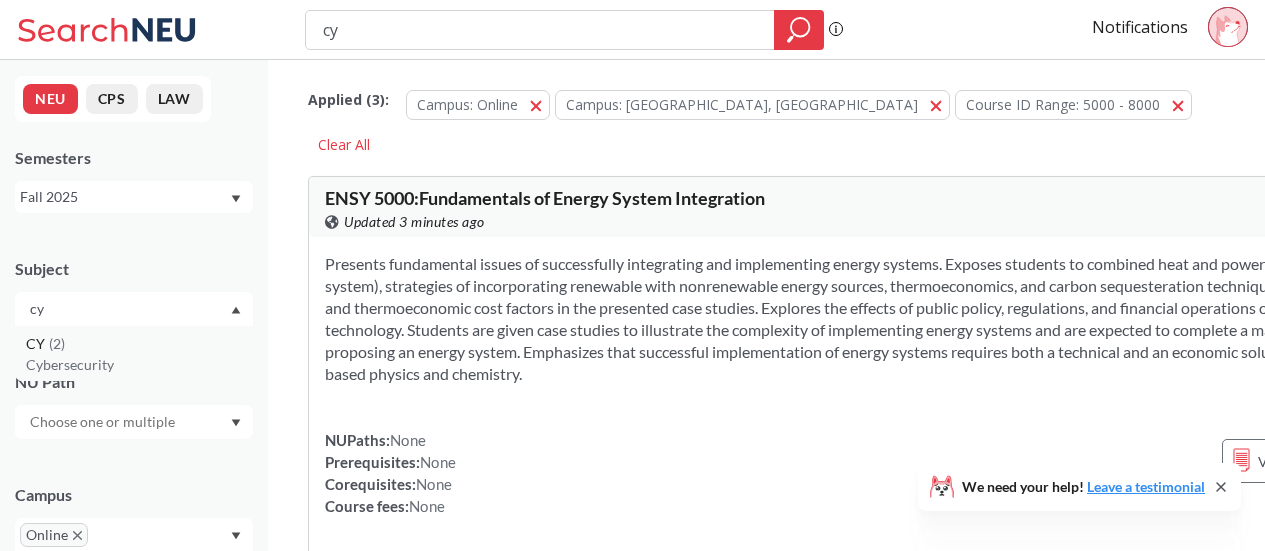 type on "cy" 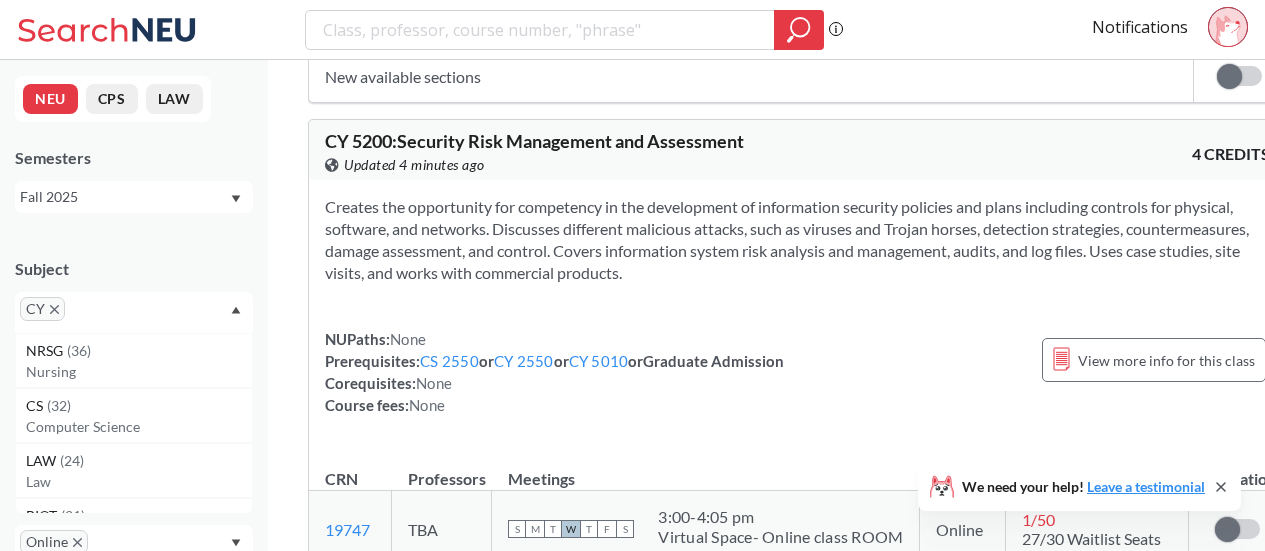 scroll, scrollTop: 800, scrollLeft: 0, axis: vertical 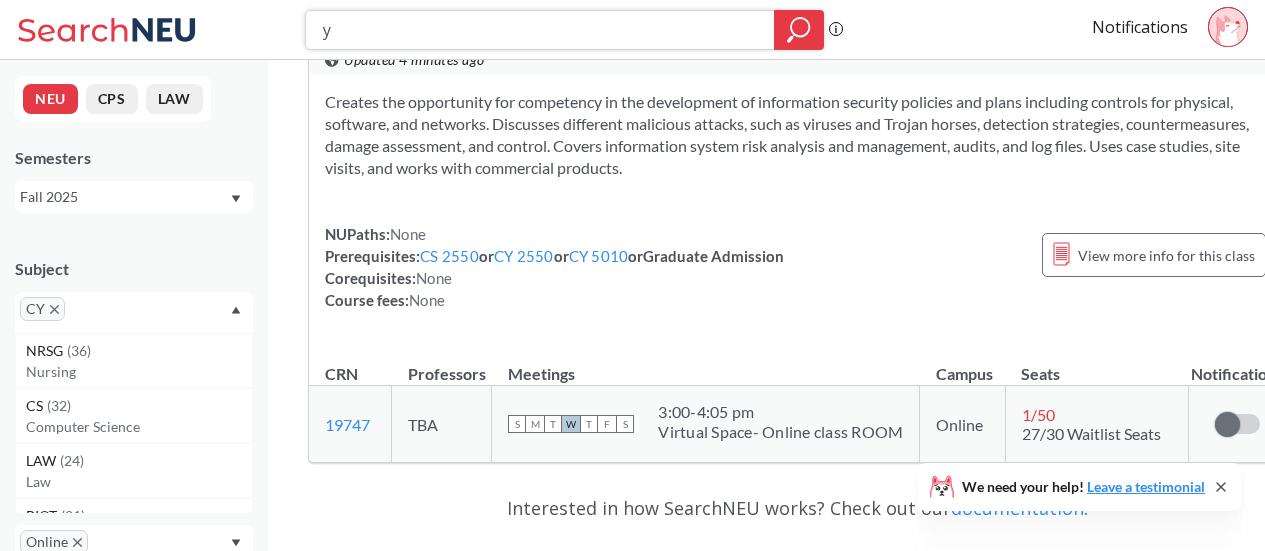 type on "y" 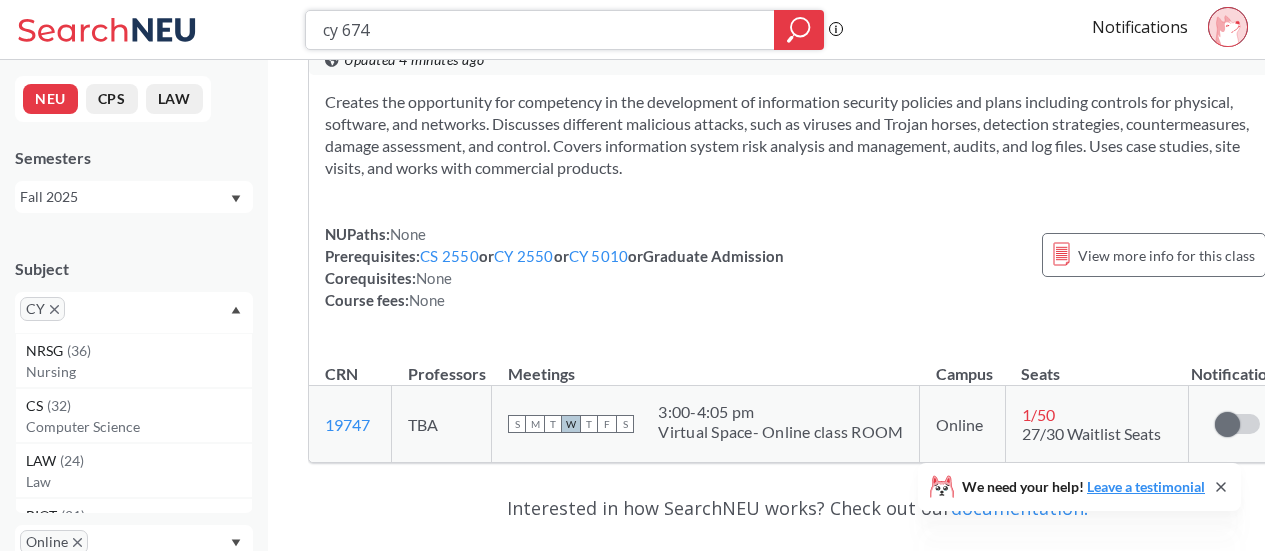 type on "cy 6740" 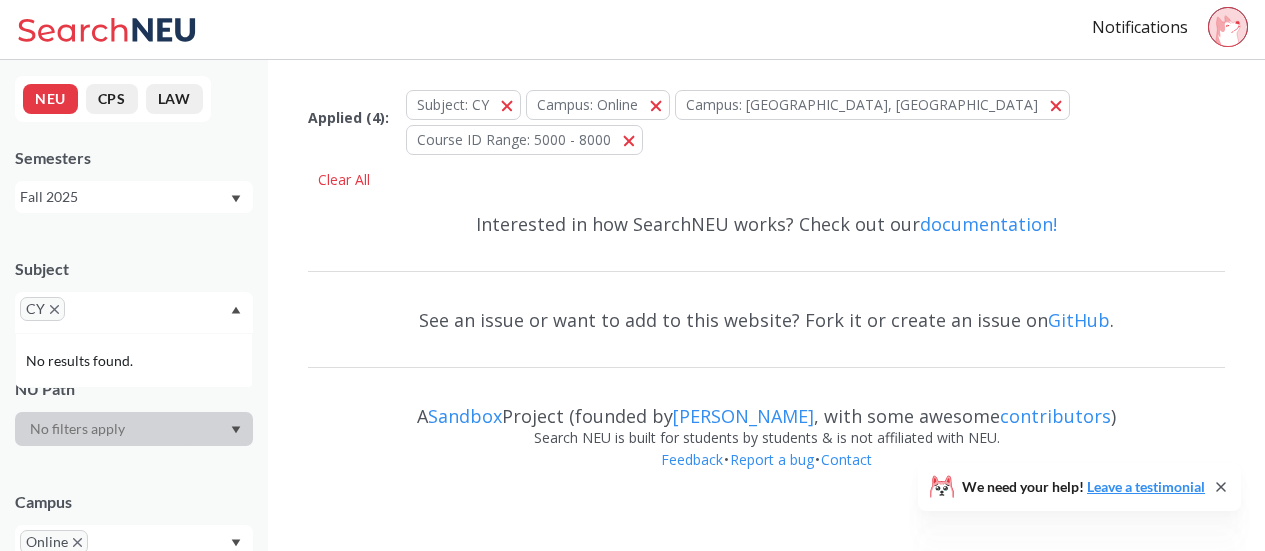 scroll, scrollTop: 0, scrollLeft: 0, axis: both 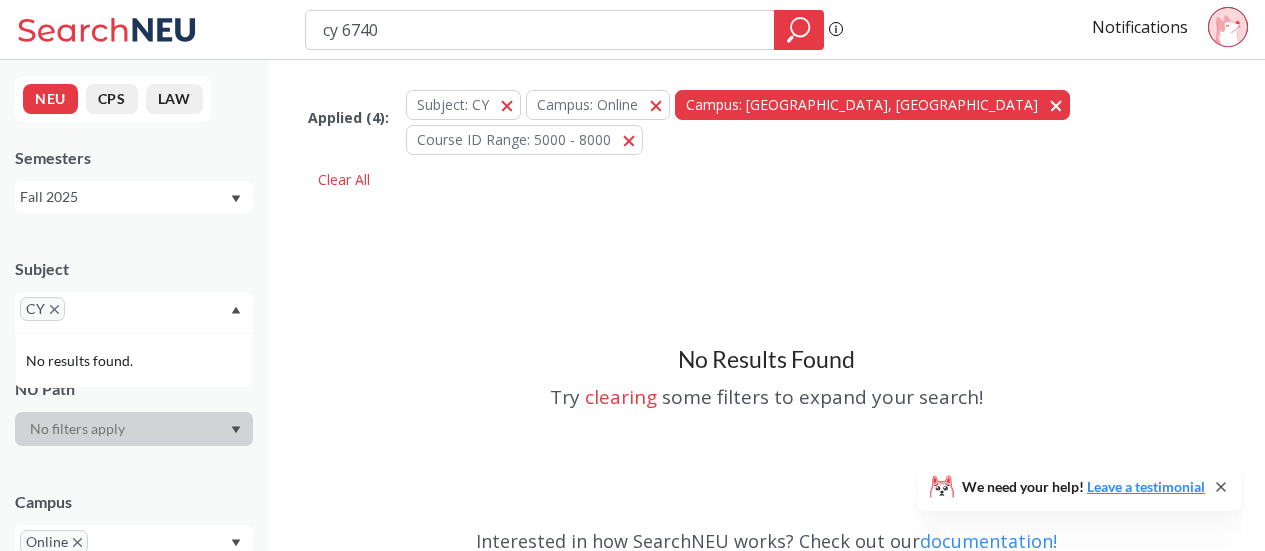 click at bounding box center (1063, 104) 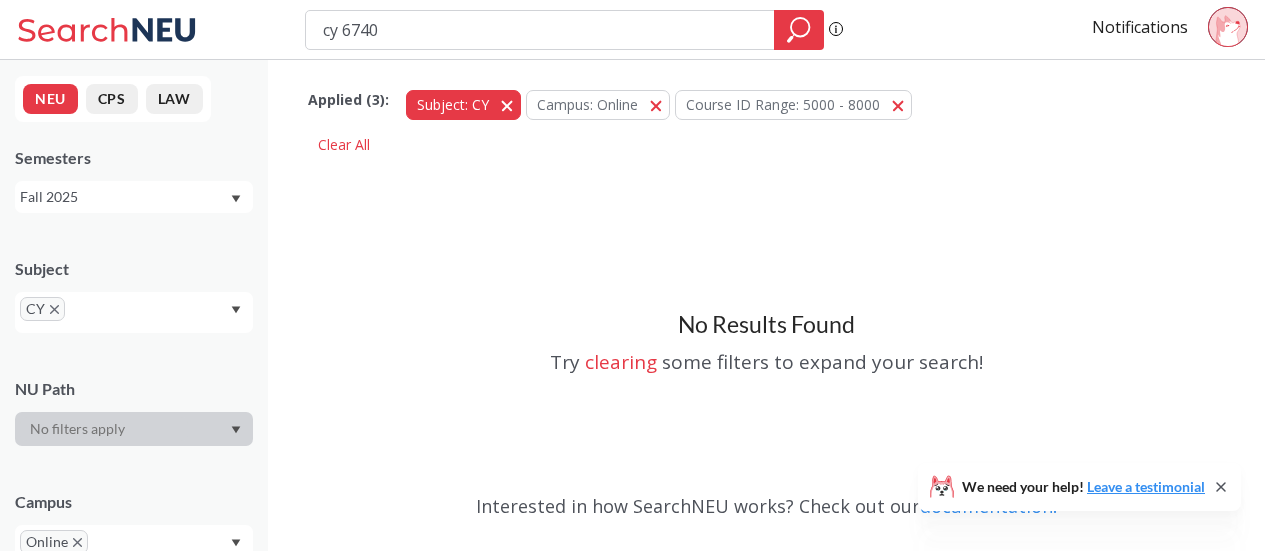 click on "Subject: CY CY" at bounding box center [463, 105] 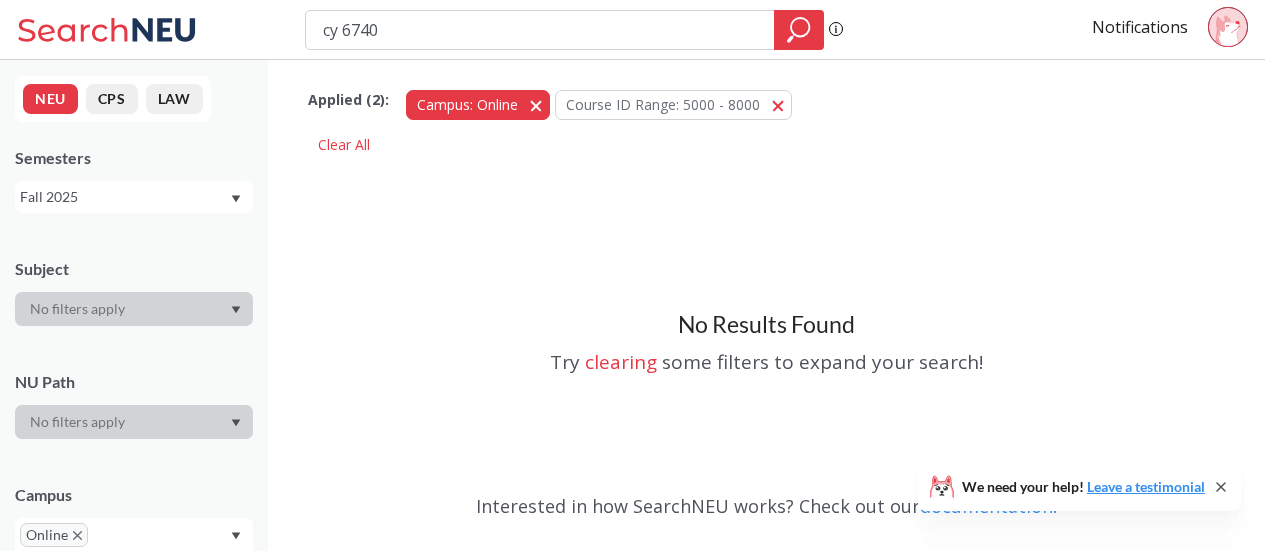 click on "Campus: Online Online" at bounding box center (478, 105) 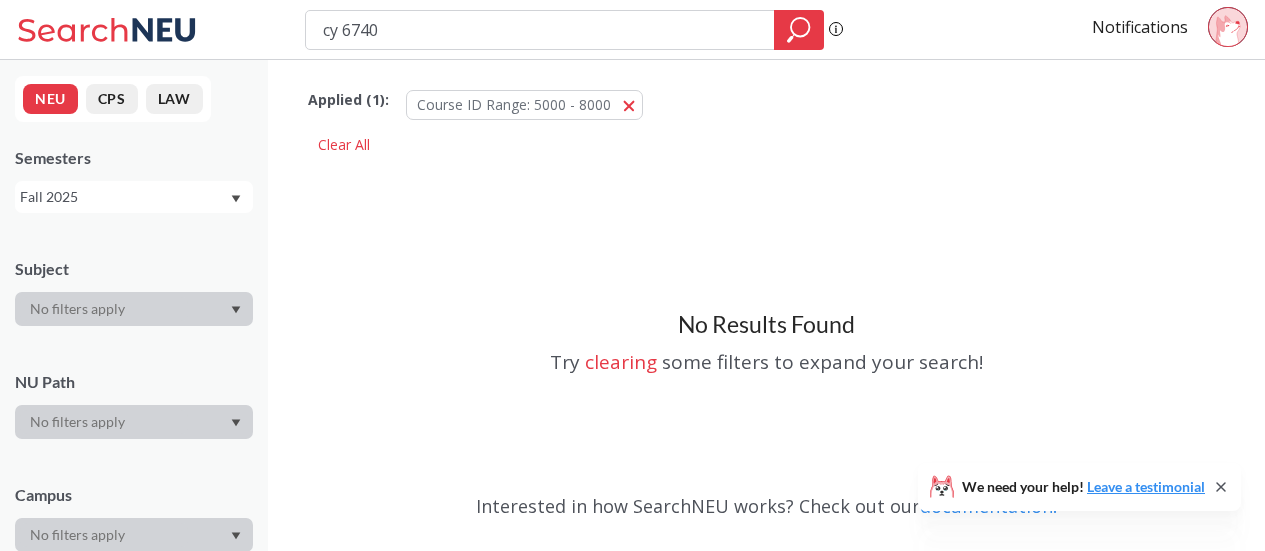 drag, startPoint x: 394, startPoint y: 33, endPoint x: 351, endPoint y: 31, distance: 43.046486 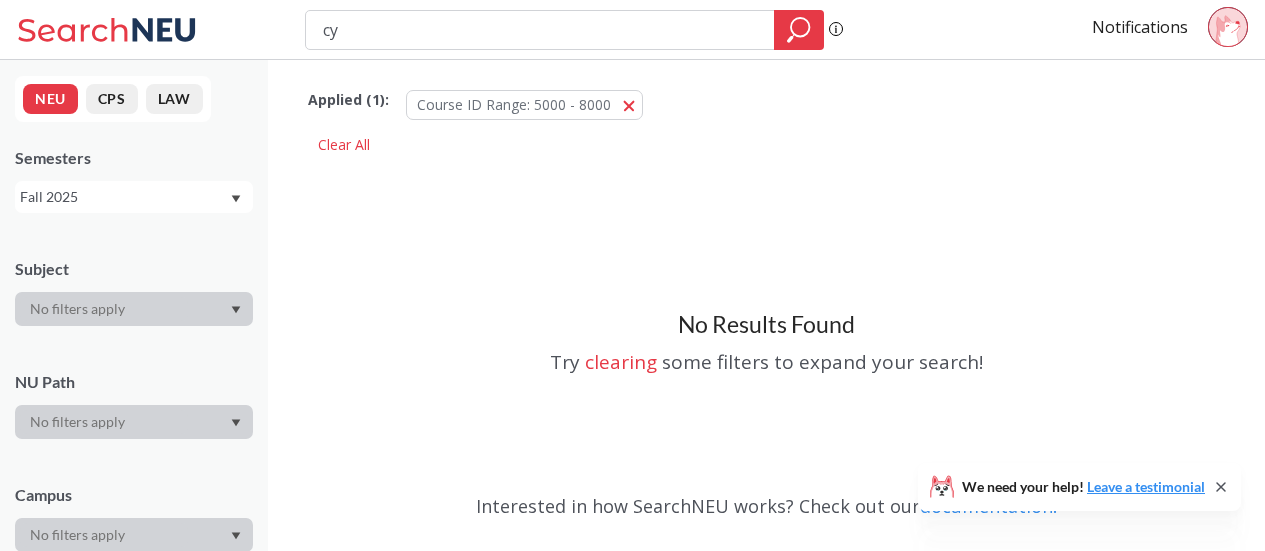 type on "cy" 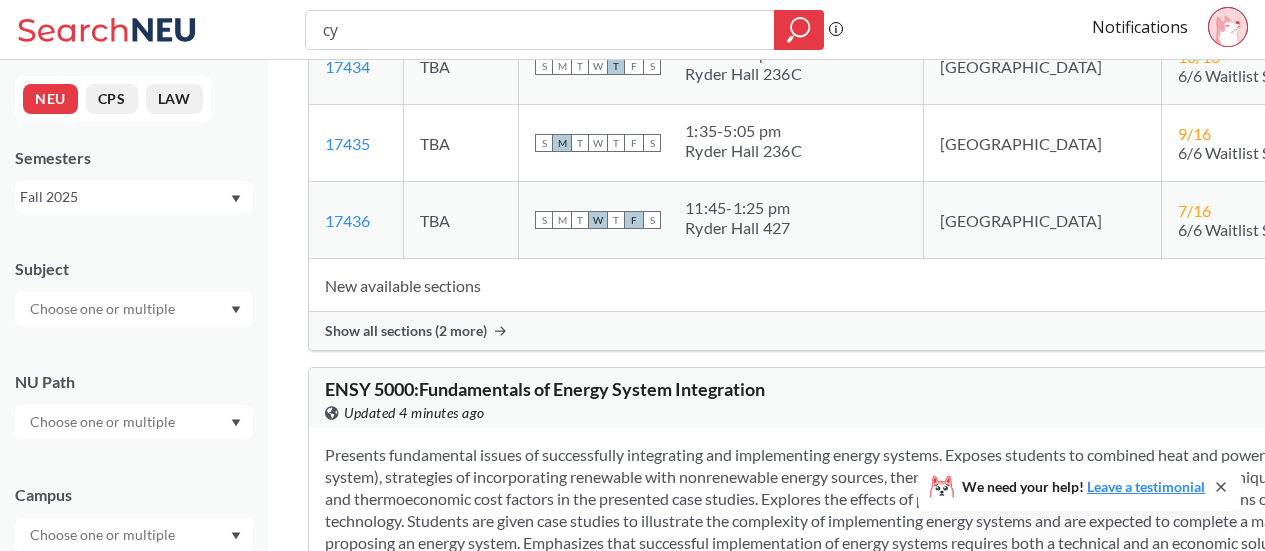 scroll, scrollTop: 4500, scrollLeft: 0, axis: vertical 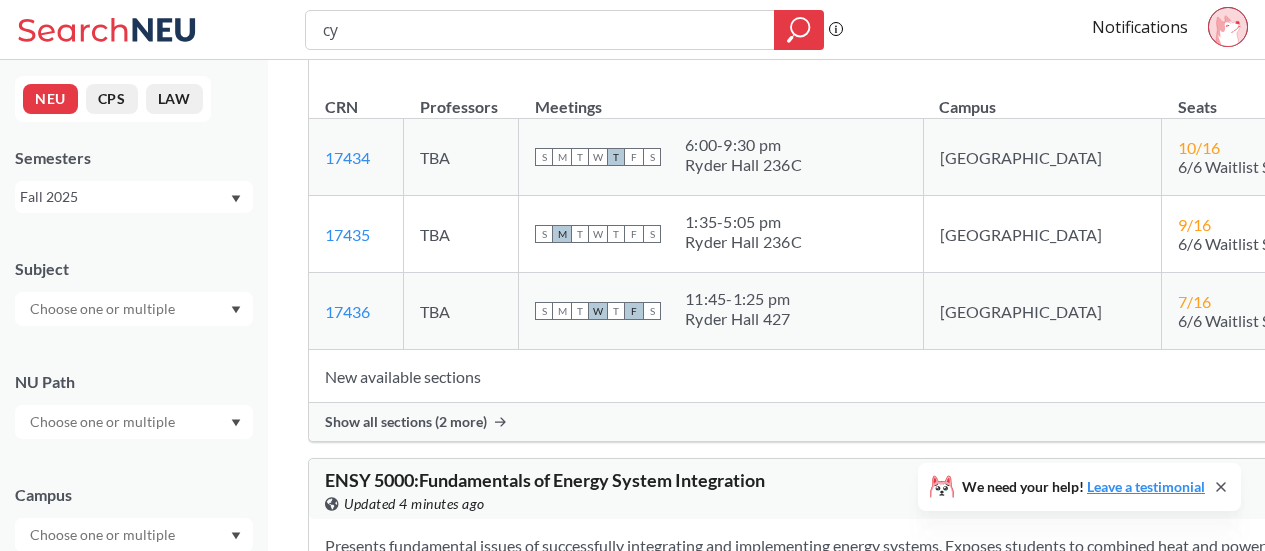click at bounding box center (104, 309) 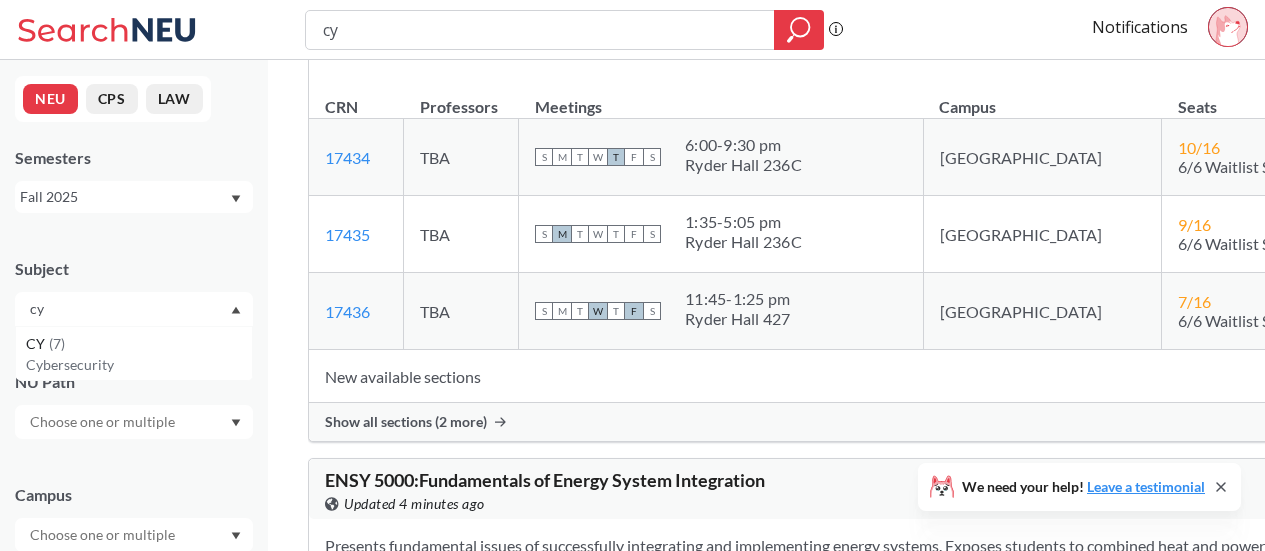 type on "cy" 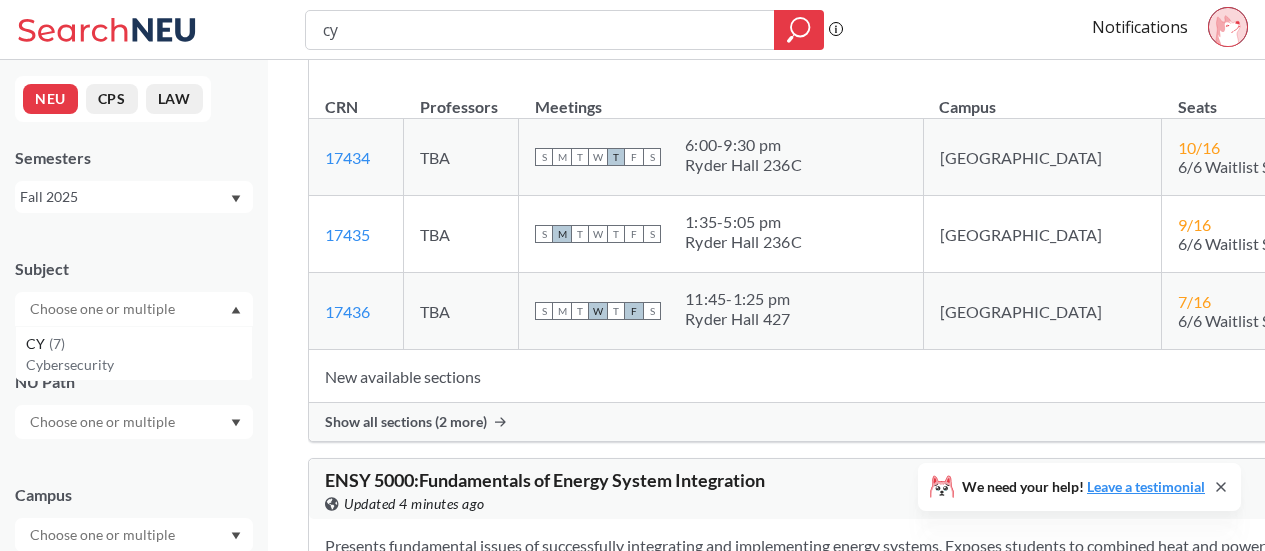 scroll, scrollTop: 0, scrollLeft: 0, axis: both 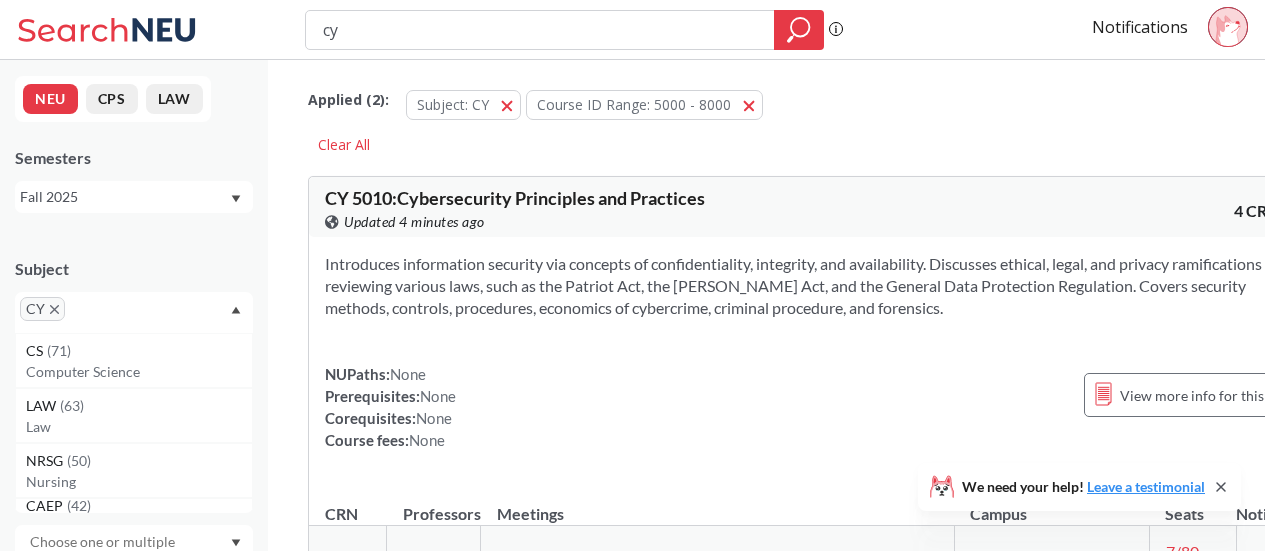 type on "c" 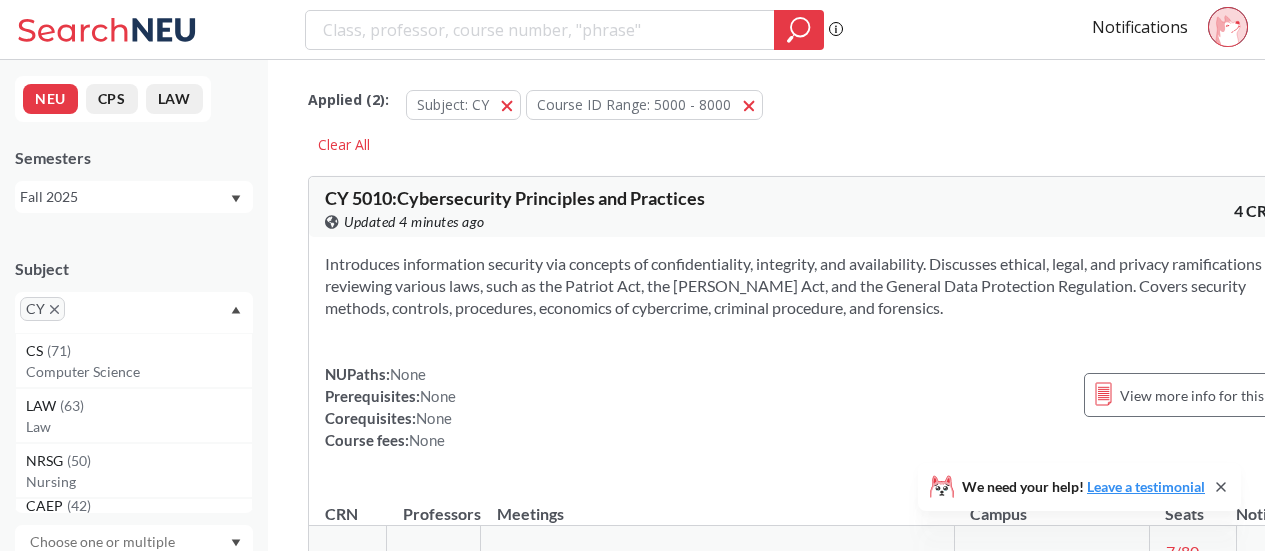 type 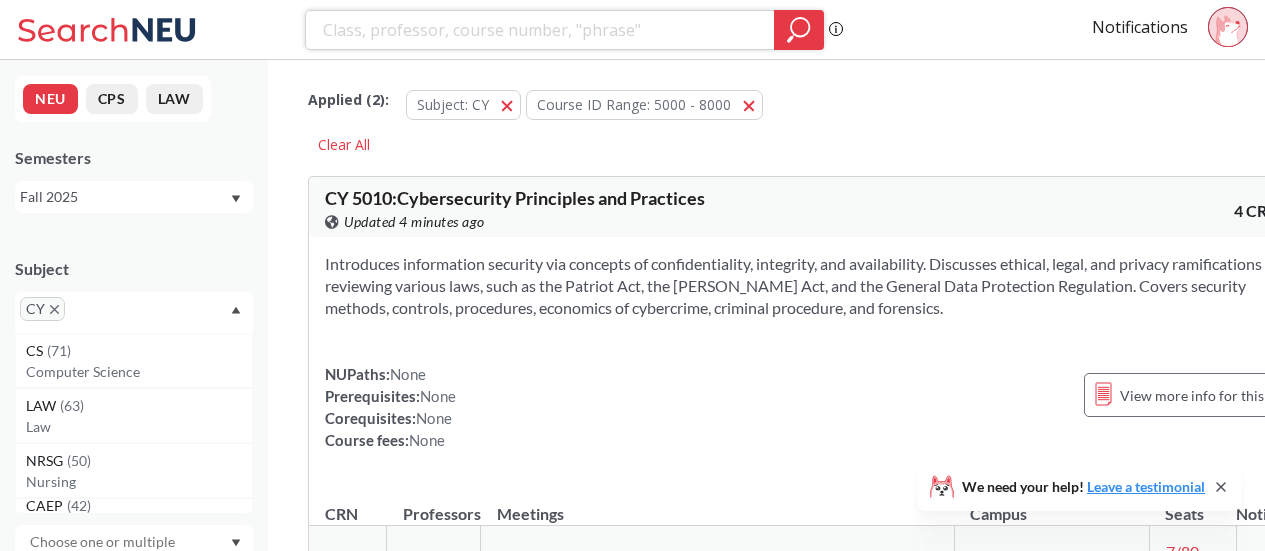 click 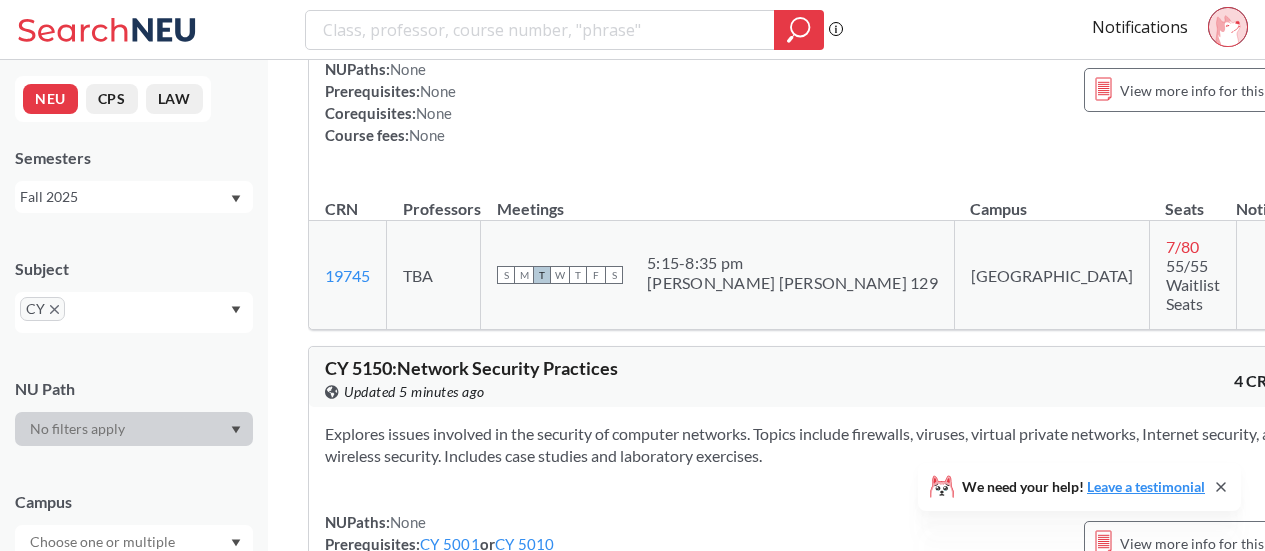 scroll, scrollTop: 1200, scrollLeft: 0, axis: vertical 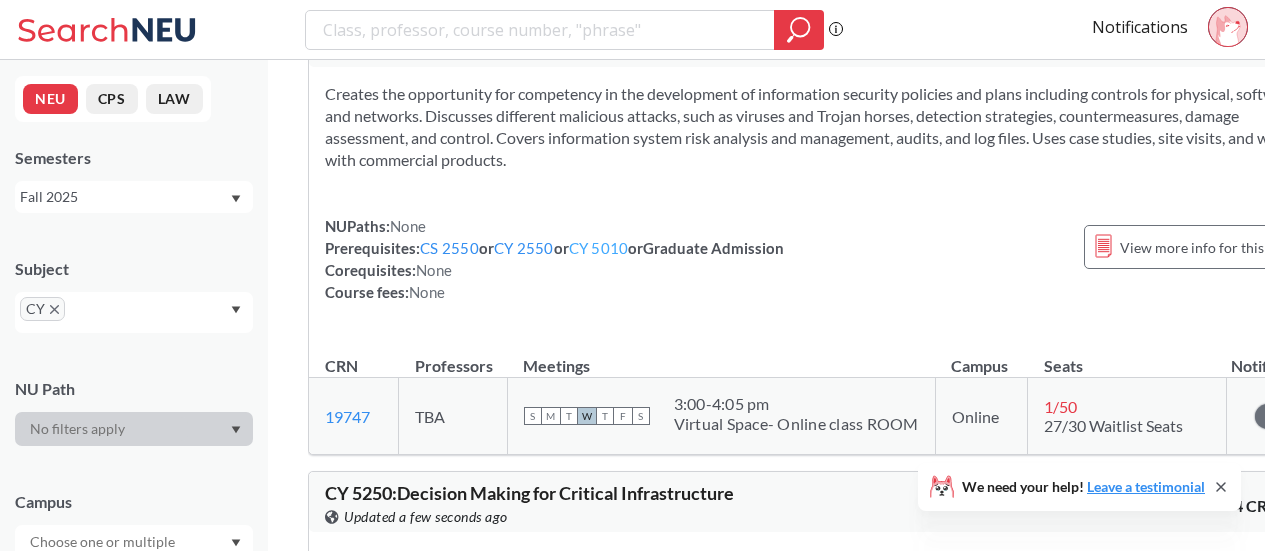 click on "CY 5010" at bounding box center [599, 248] 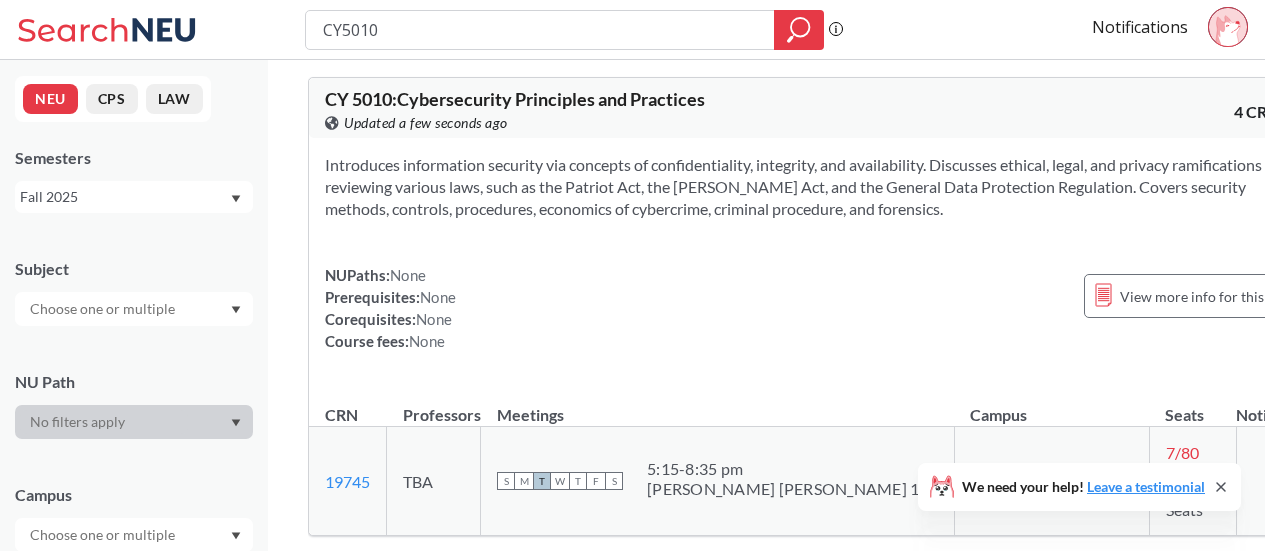 scroll, scrollTop: 0, scrollLeft: 0, axis: both 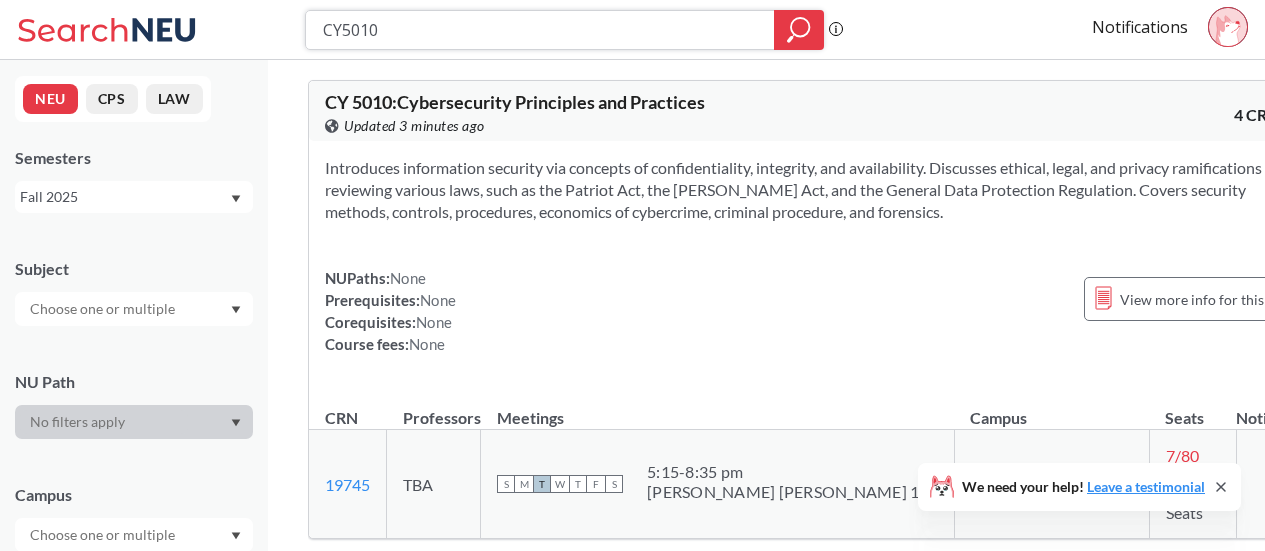 drag, startPoint x: 387, startPoint y: 36, endPoint x: 312, endPoint y: 16, distance: 77.62087 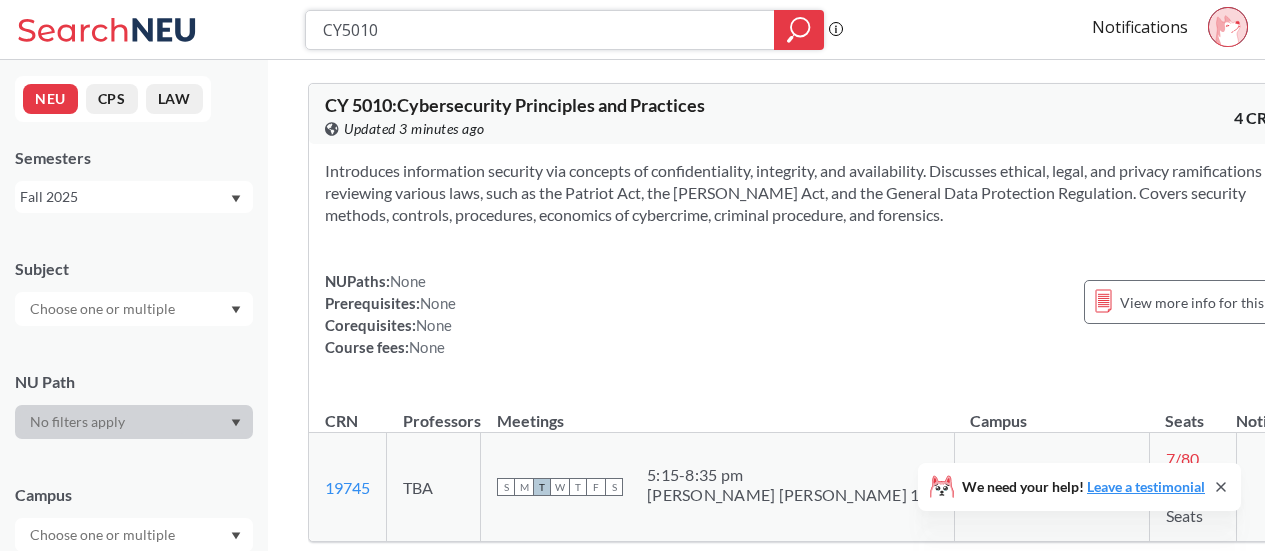 scroll, scrollTop: 0, scrollLeft: 0, axis: both 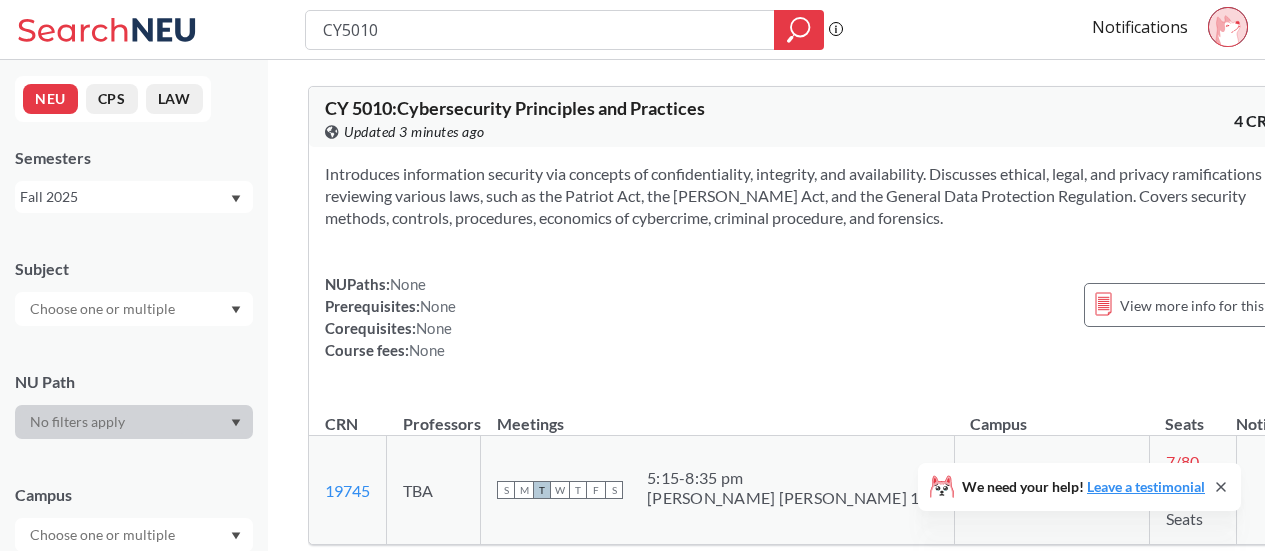 click at bounding box center [134, 309] 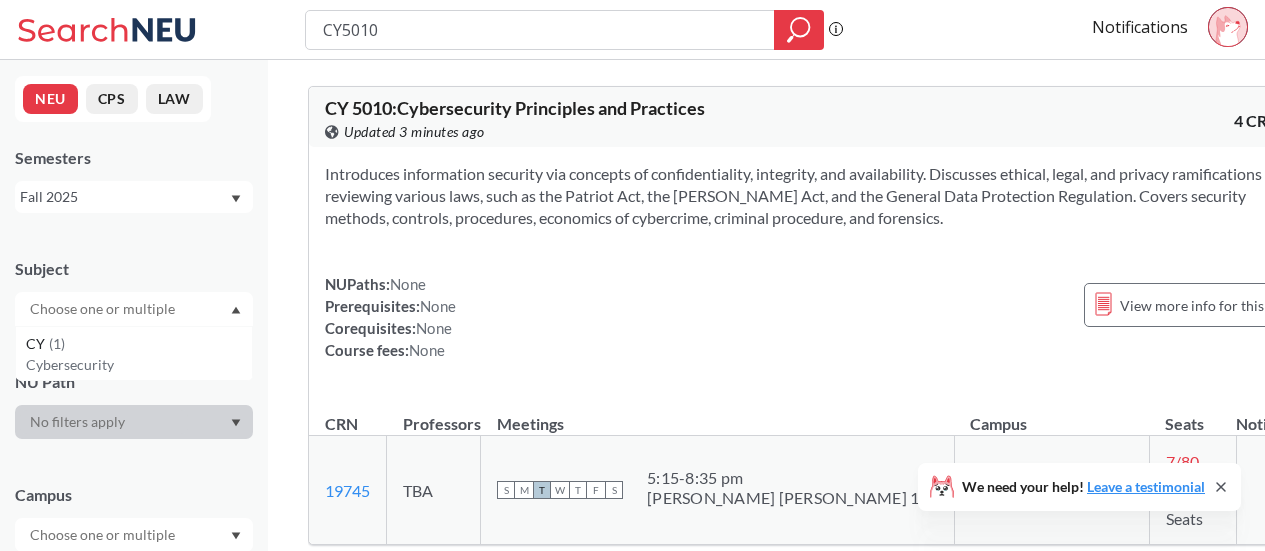 click on "Subject" at bounding box center (134, 269) 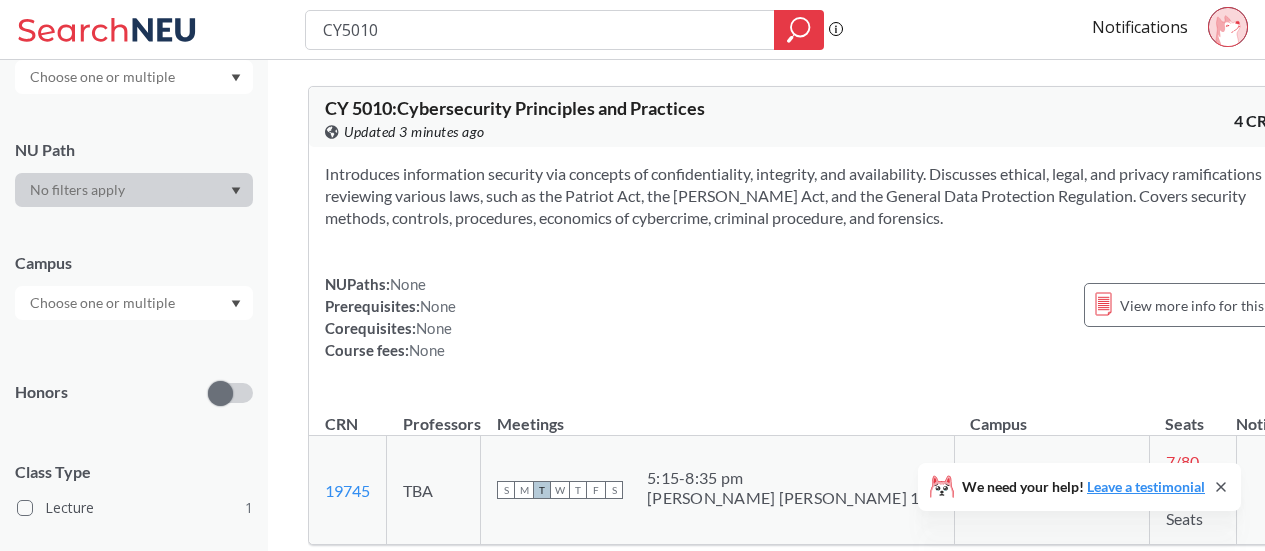 scroll, scrollTop: 100, scrollLeft: 0, axis: vertical 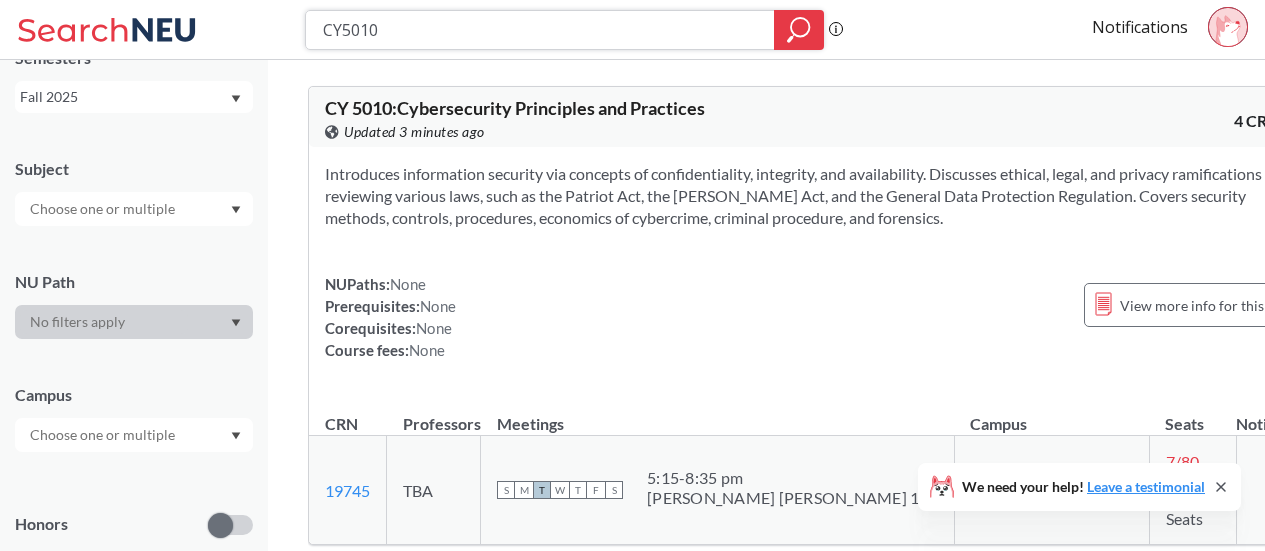 drag, startPoint x: 397, startPoint y: 41, endPoint x: 114, endPoint y: 18, distance: 283.9331 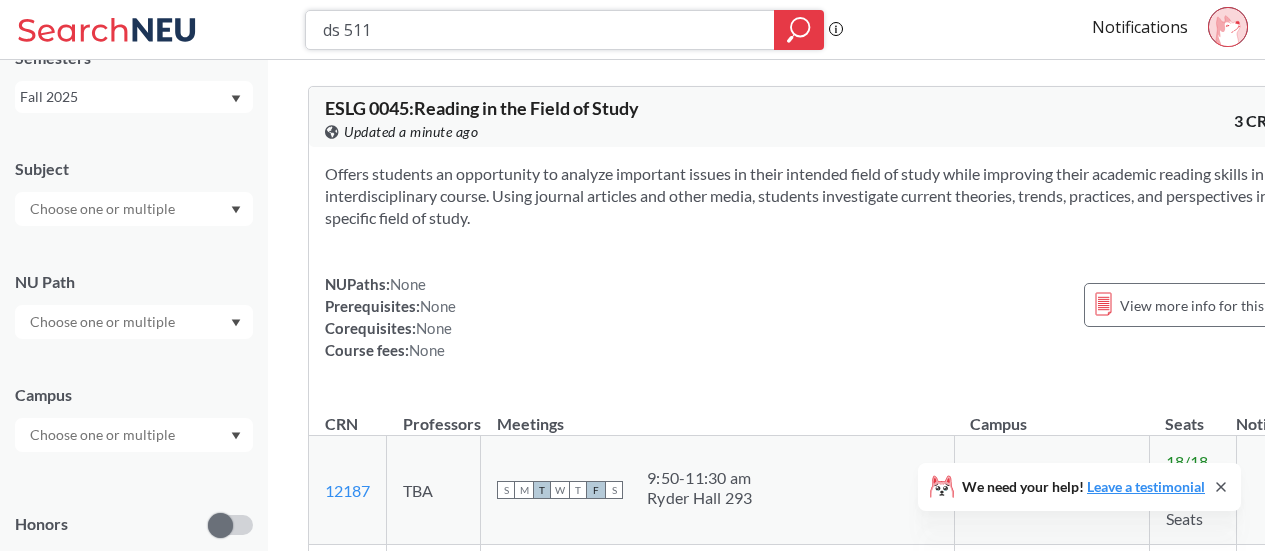 type on "ds 5110" 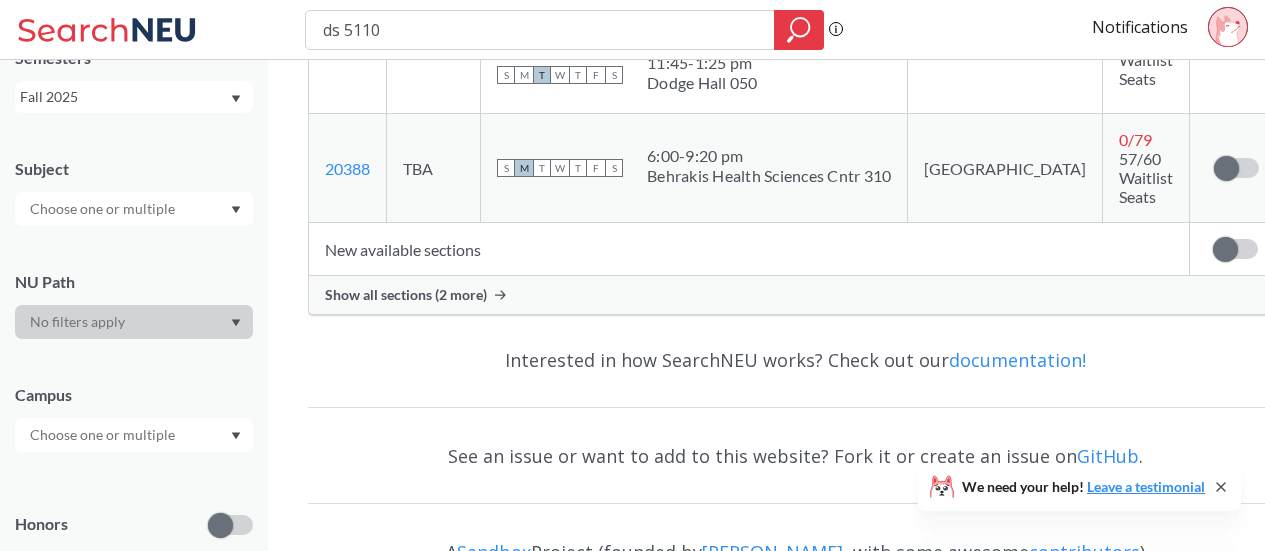 scroll, scrollTop: 600, scrollLeft: 0, axis: vertical 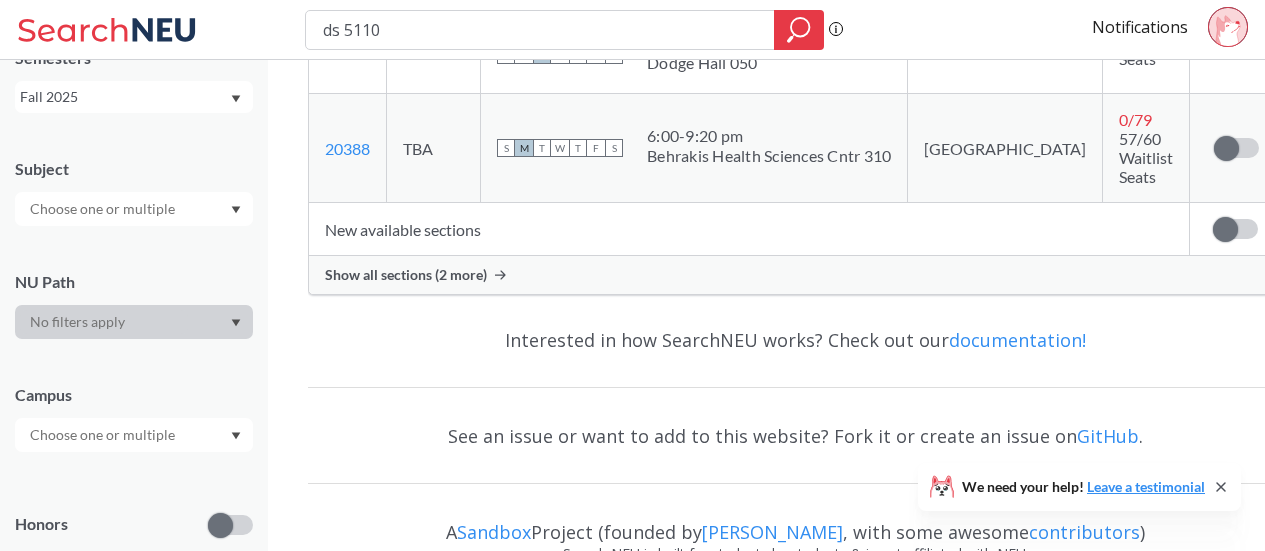 click on "Show all sections (2 more)" at bounding box center (406, 275) 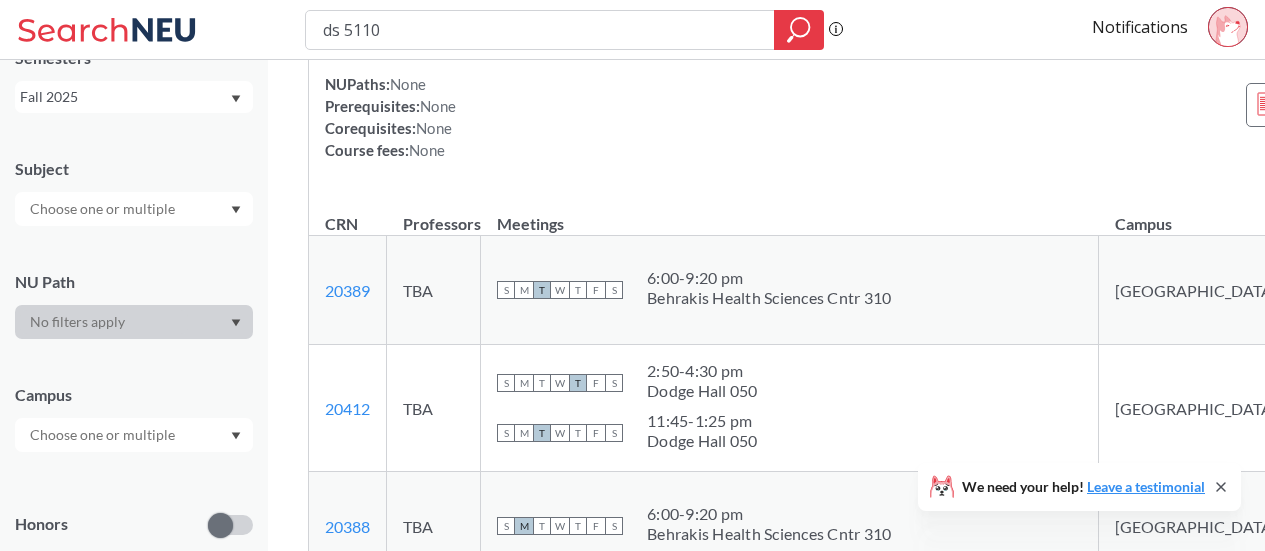 scroll, scrollTop: 0, scrollLeft: 0, axis: both 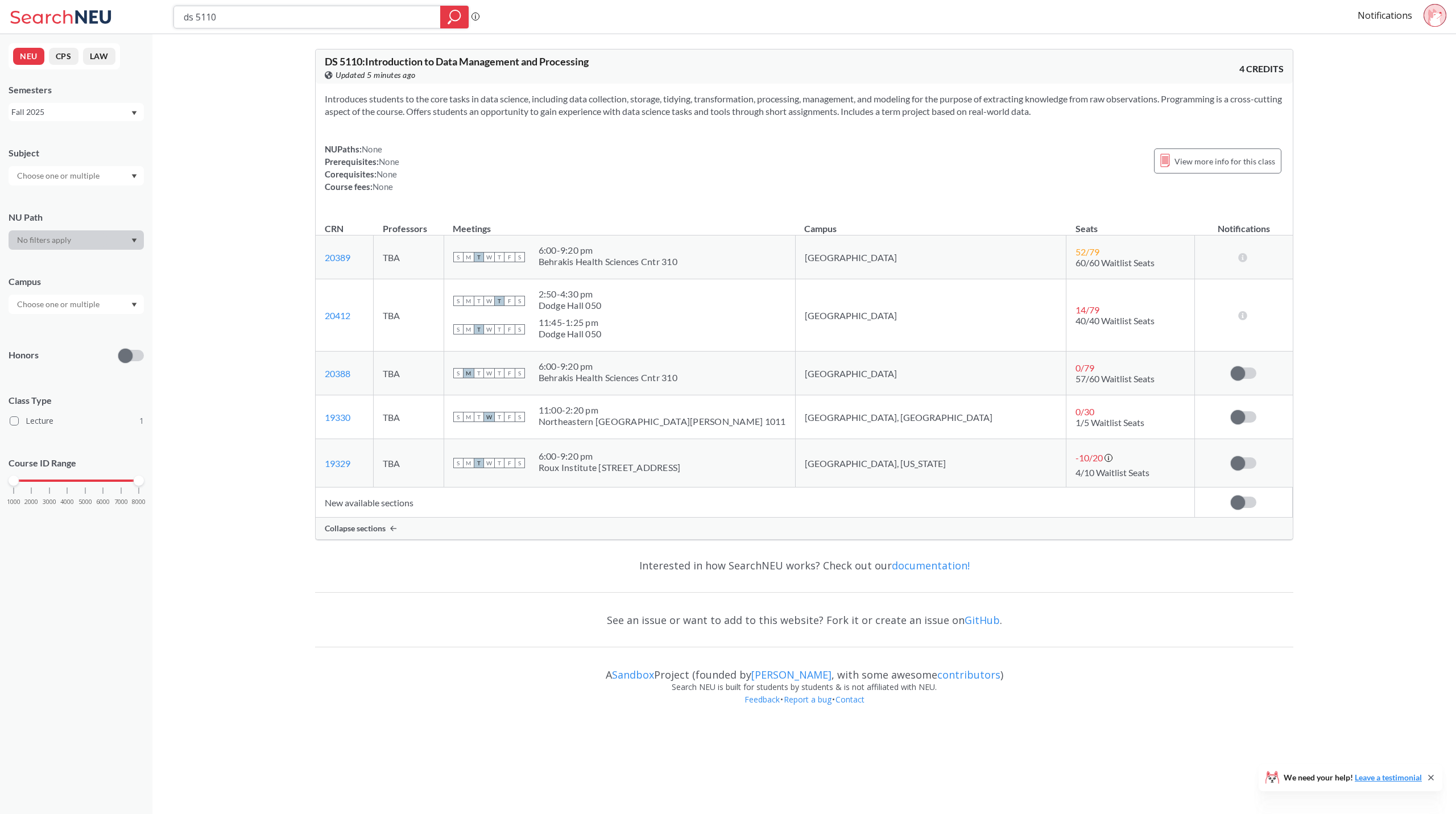 click on "ds 5110" at bounding box center (307, 17) 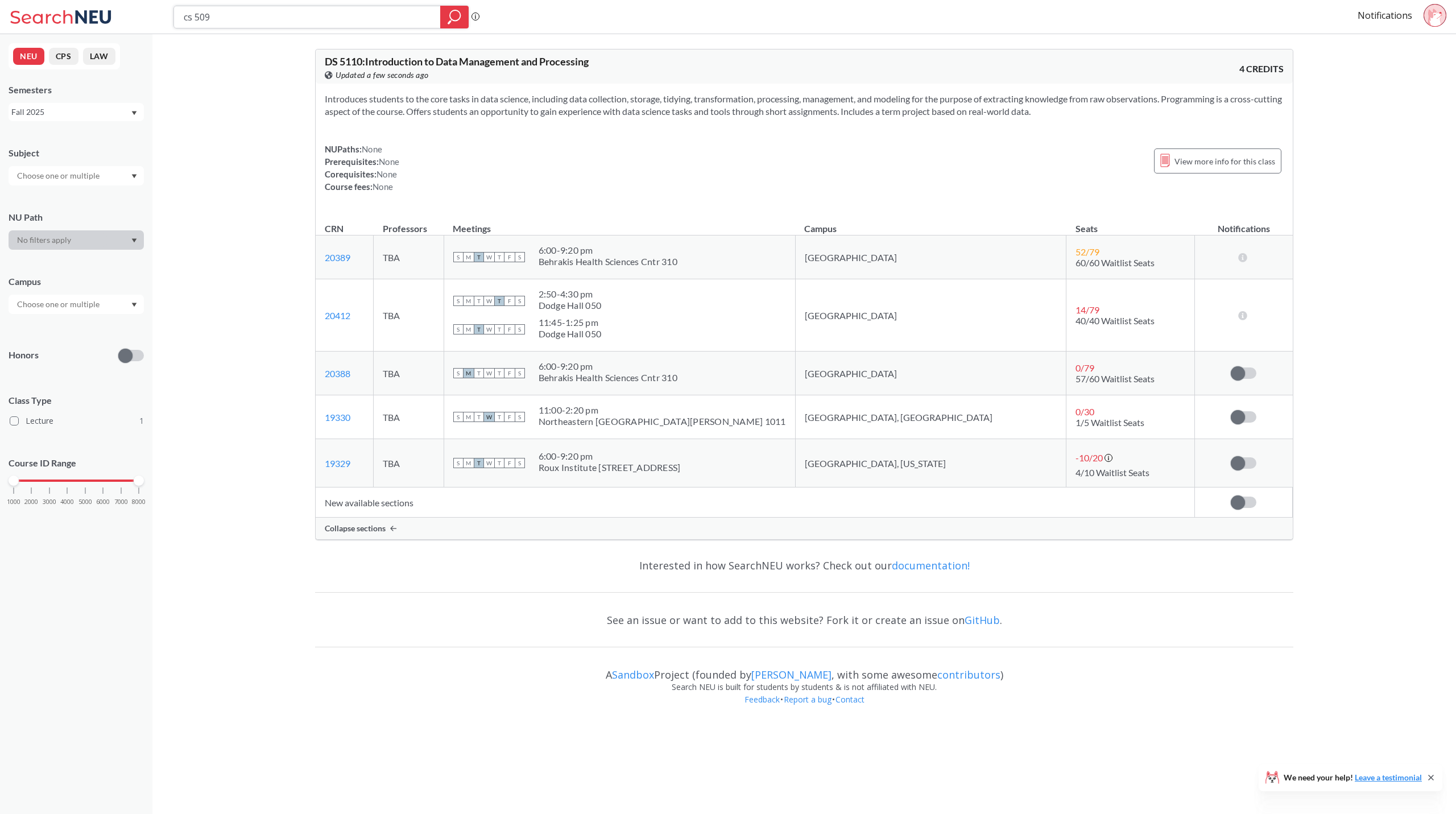 type on "cs 5097" 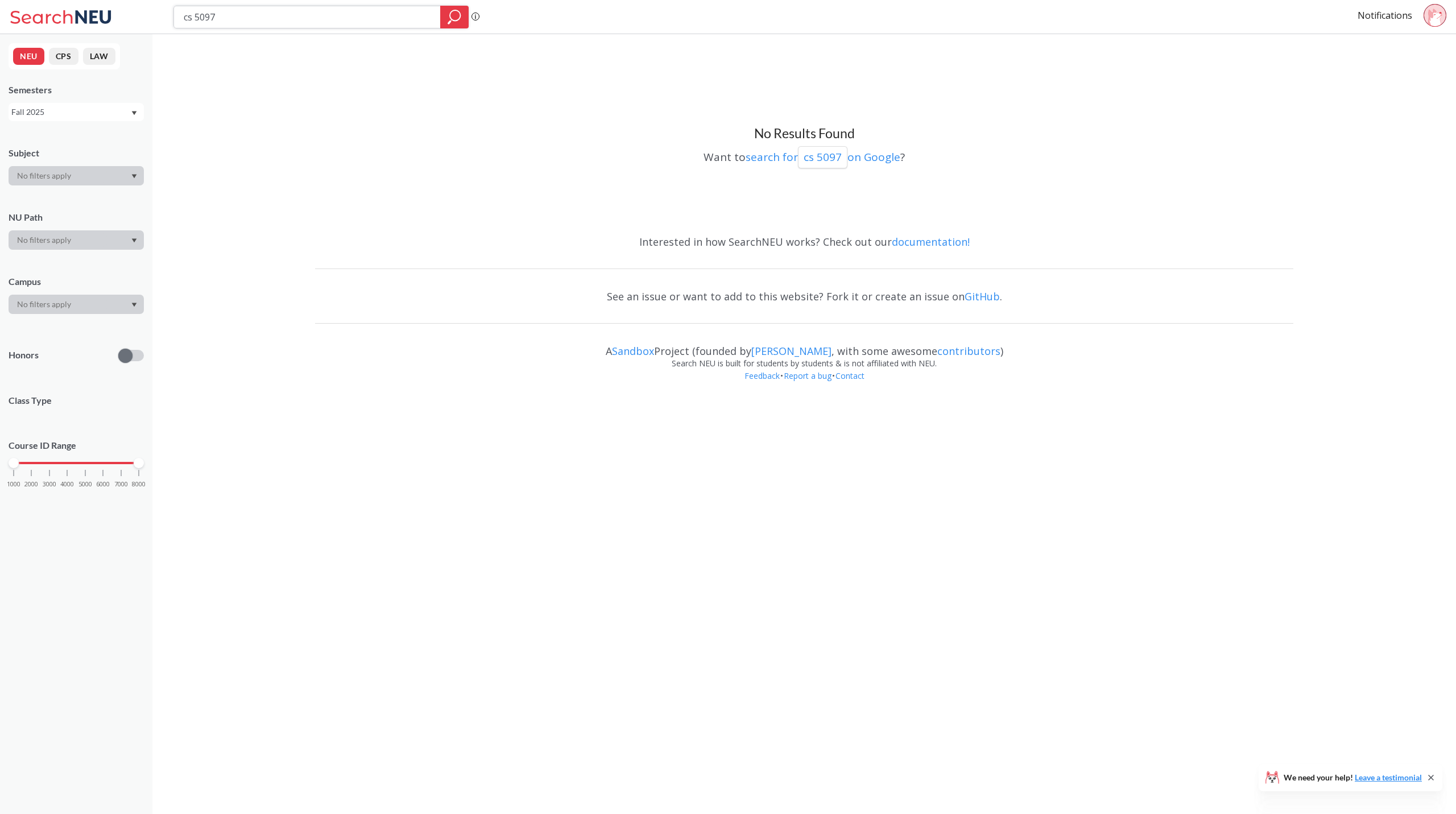 drag, startPoint x: 287, startPoint y: 18, endPoint x: 76, endPoint y: 12, distance: 211.0853 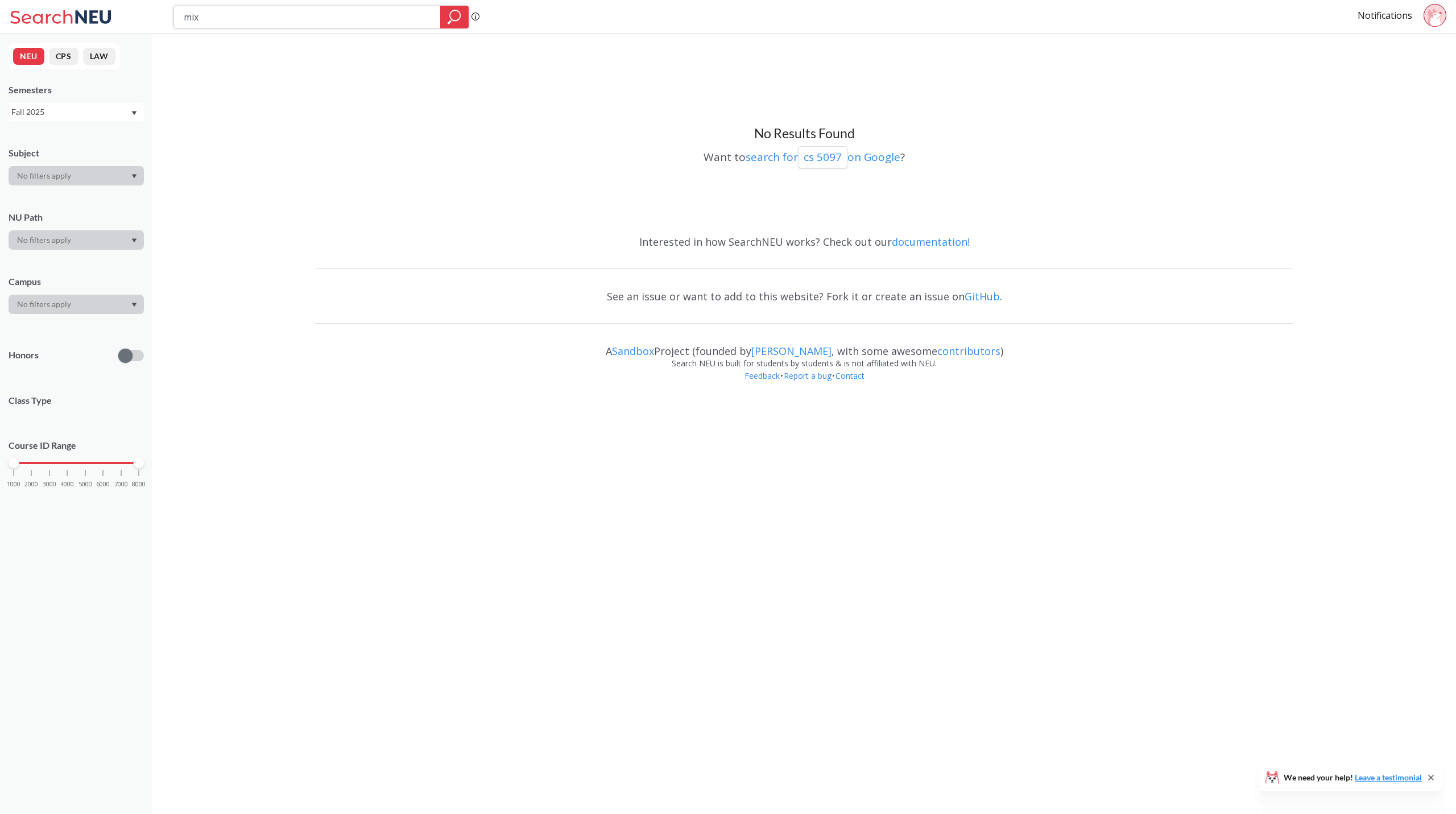 type on "mixe" 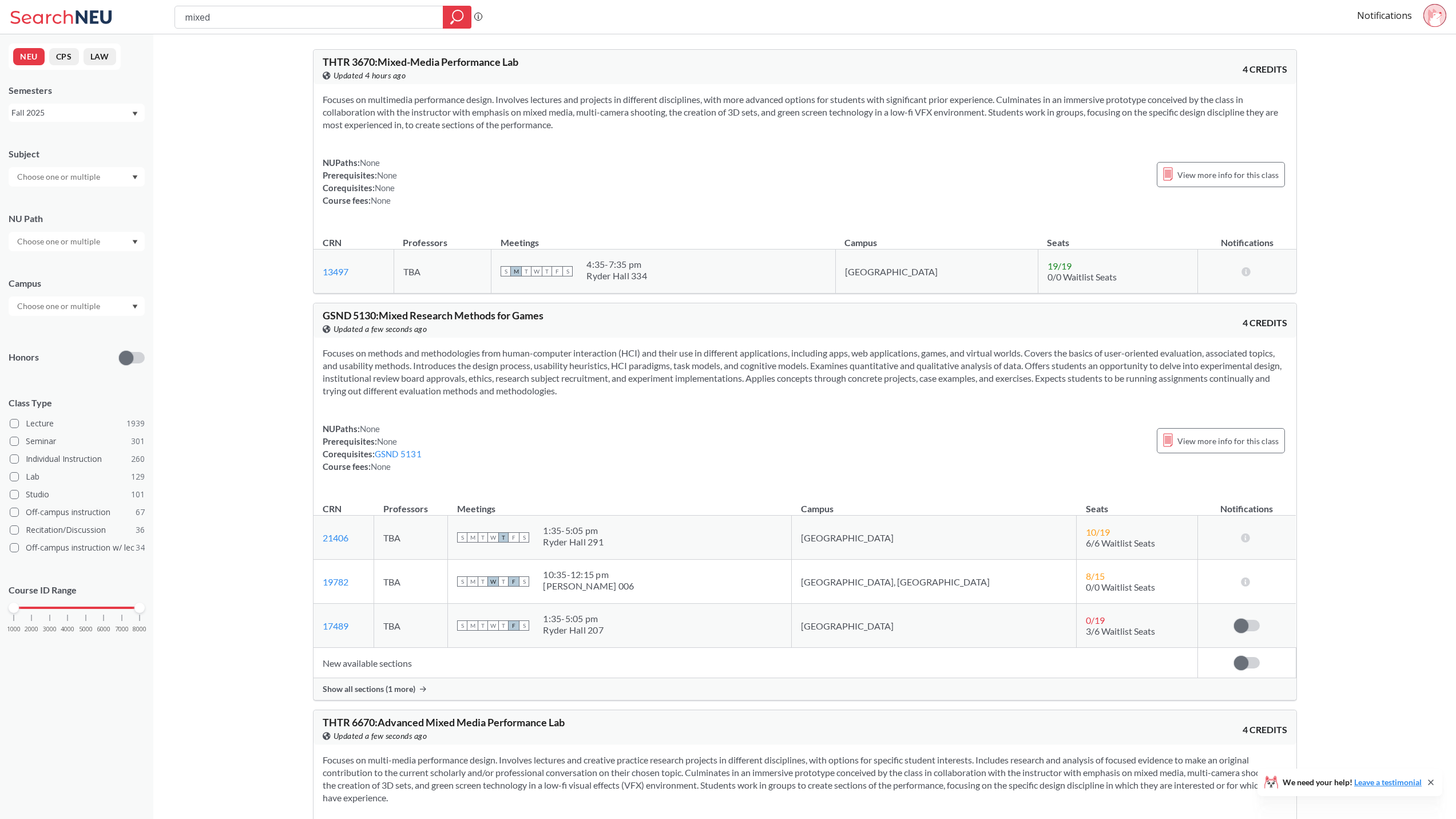 click on "mixed" at bounding box center [309, 17] 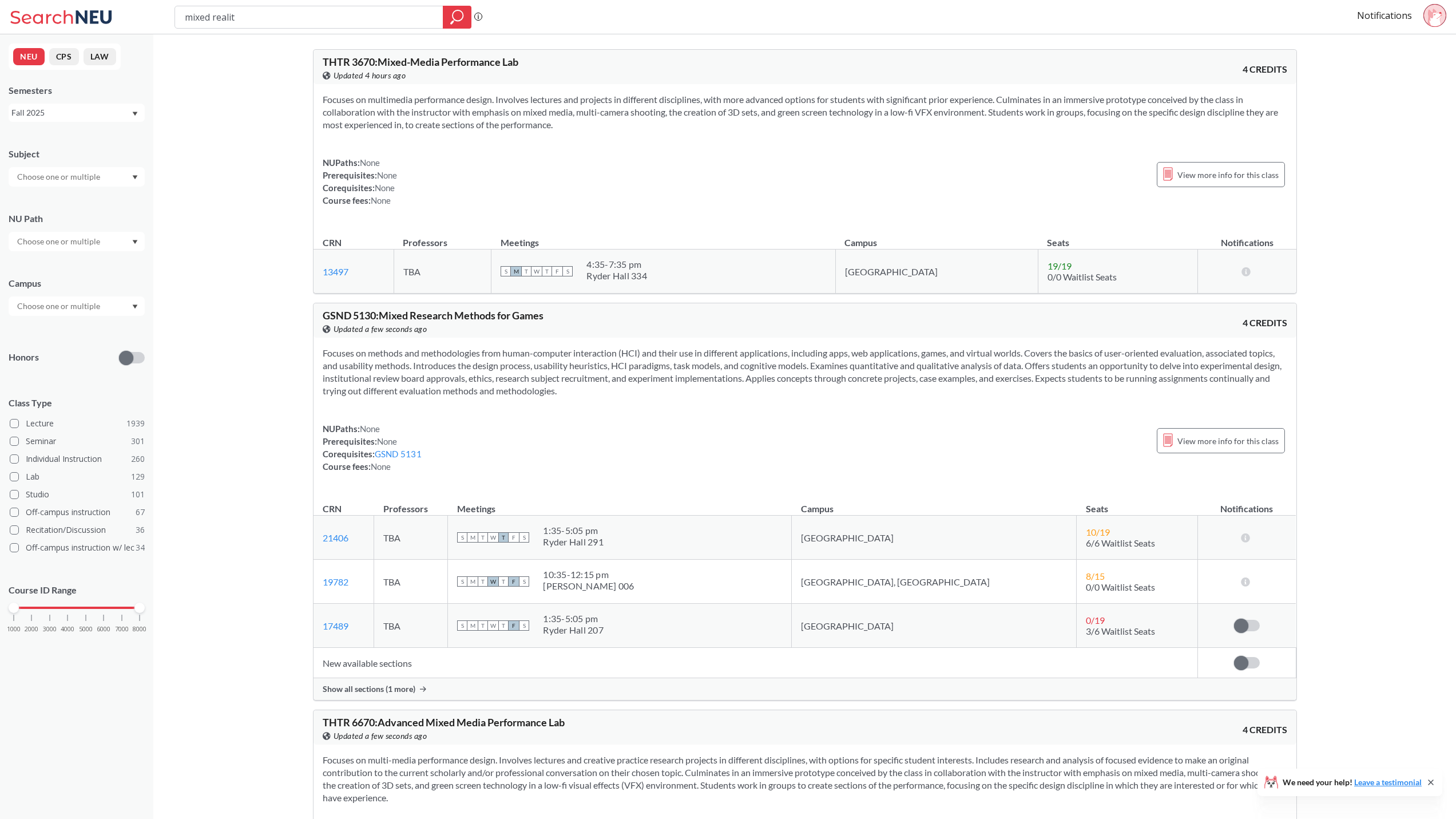 type on "mixed reality" 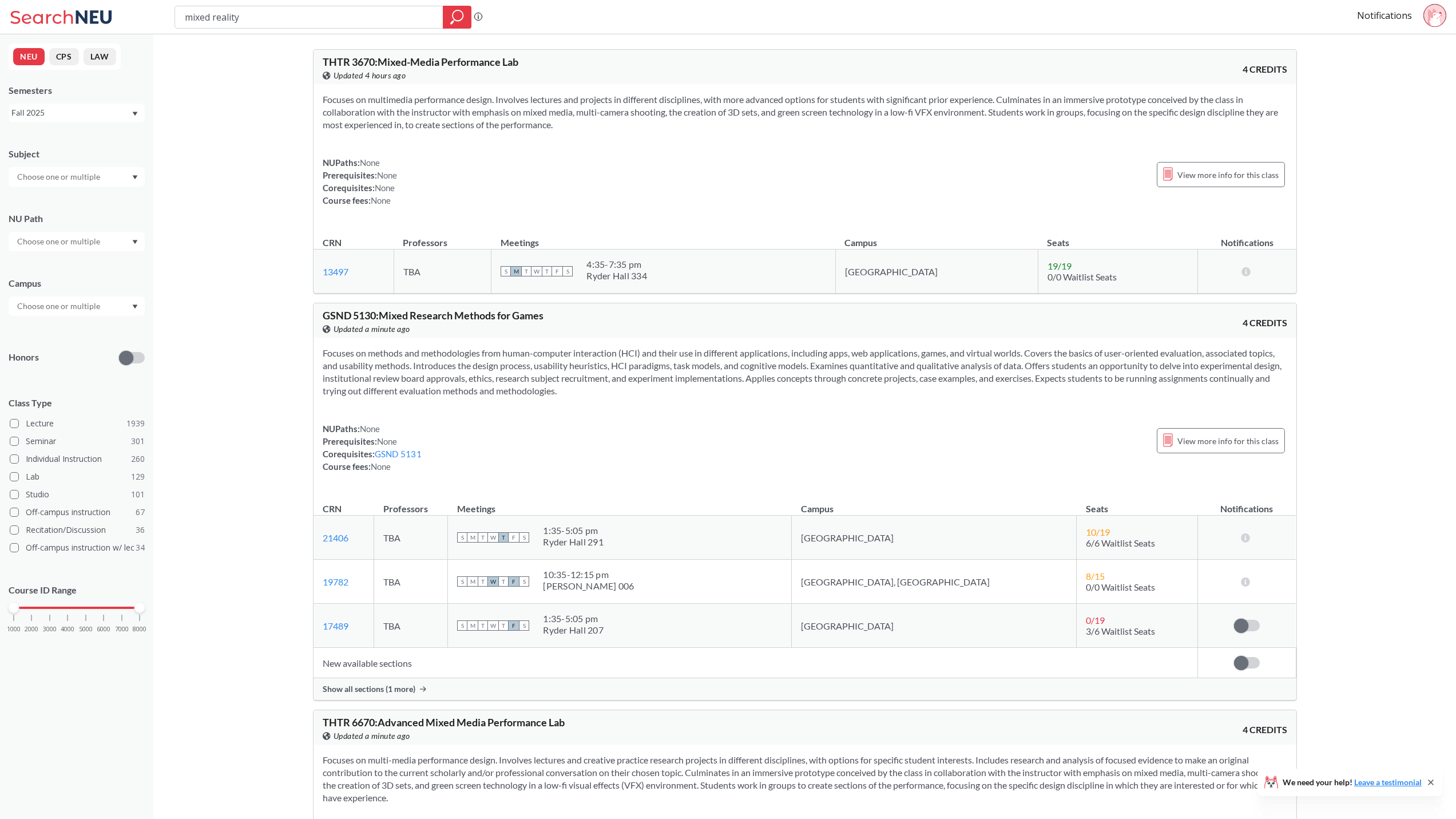 click on "mixed reality" at bounding box center (309, 17) 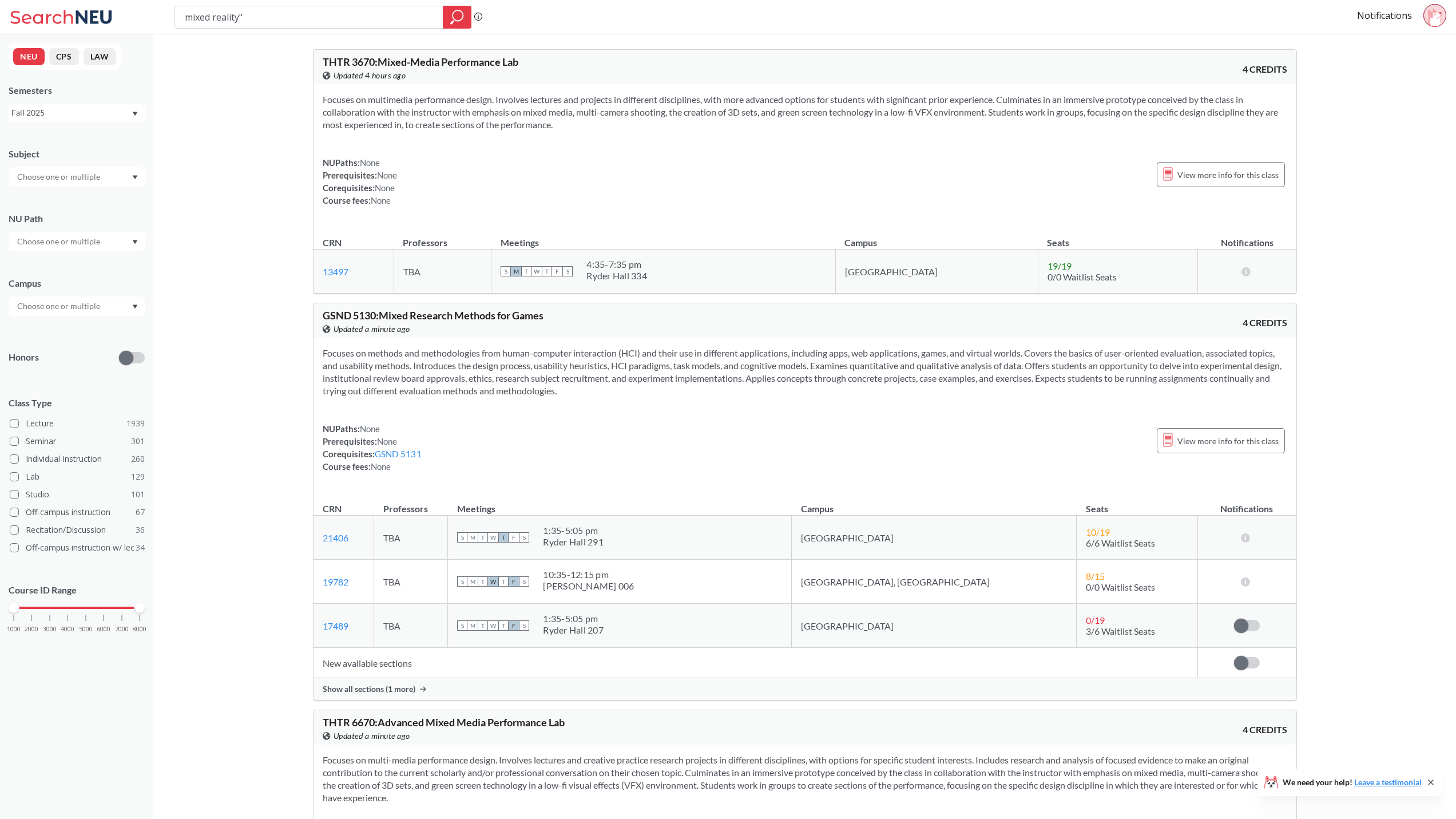 type on ""mixed reality"" 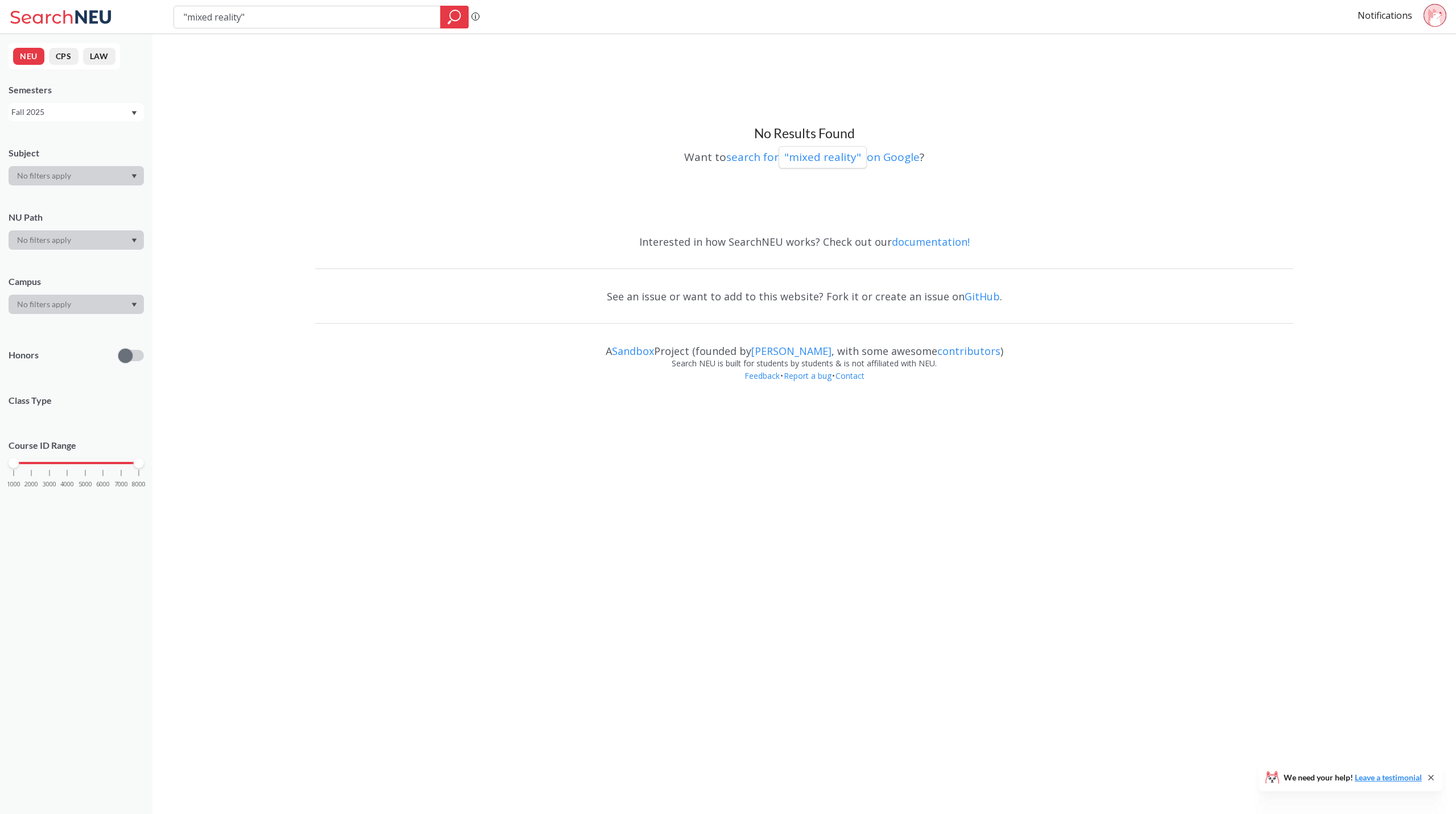 drag, startPoint x: 263, startPoint y: 20, endPoint x: 64, endPoint y: -8, distance: 200.9602 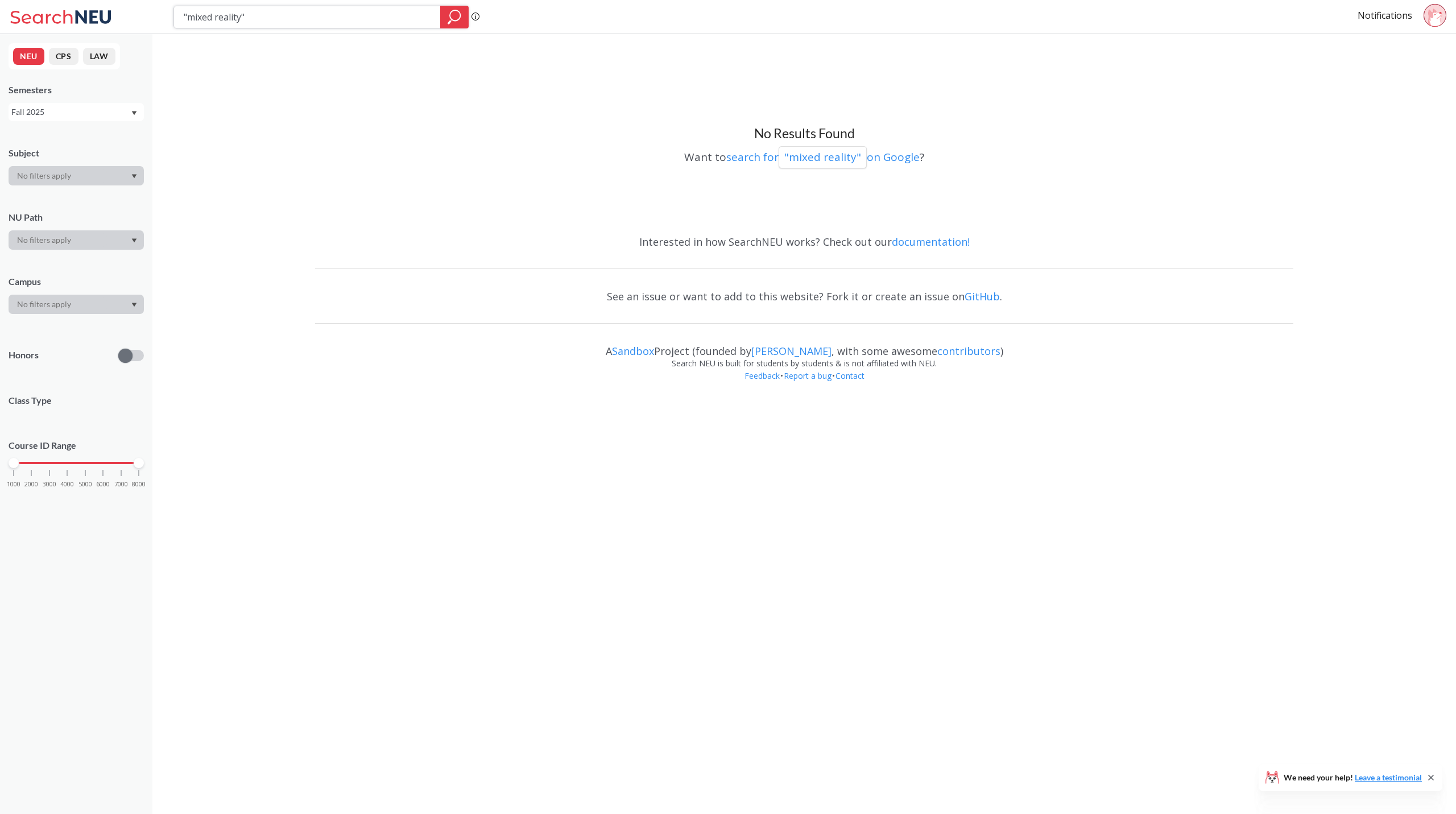 click on ""mixed reality"" at bounding box center [307, 17] 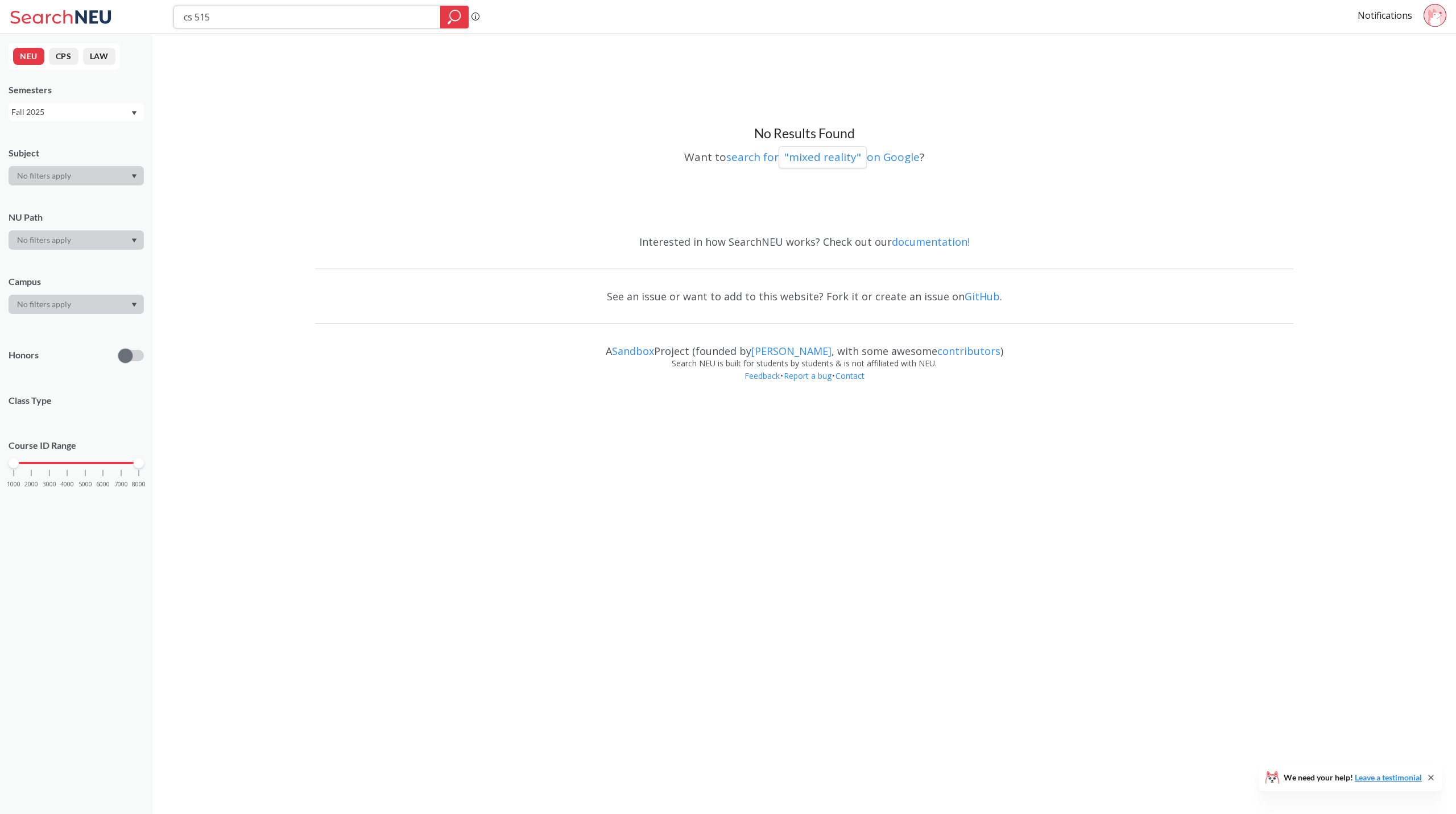type on "cs 5150" 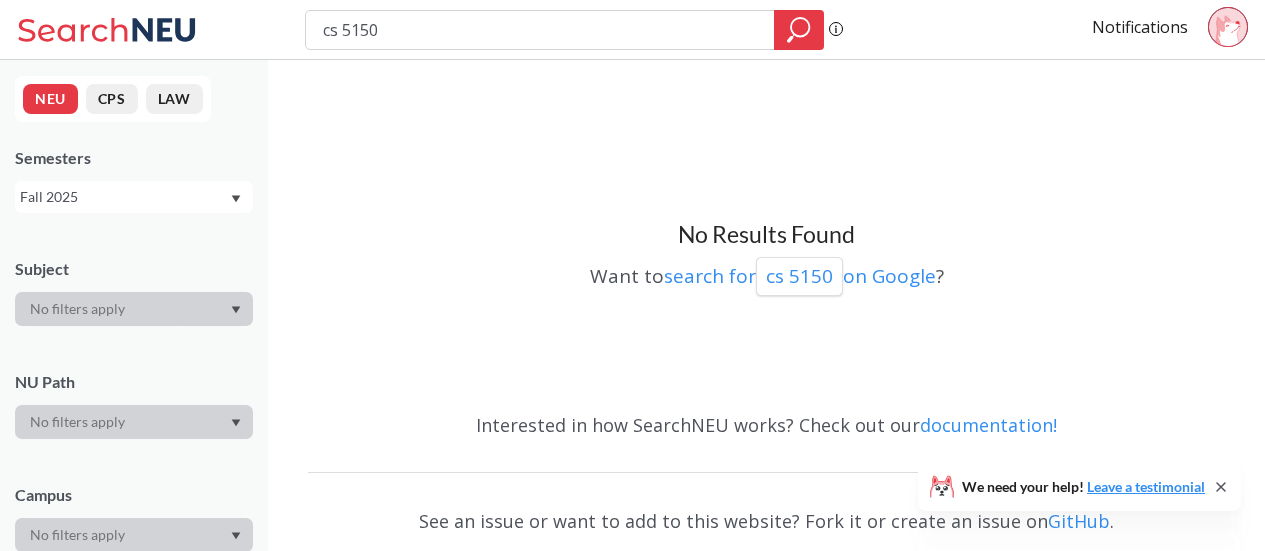 drag, startPoint x: 418, startPoint y: 82, endPoint x: 410, endPoint y: 73, distance: 12.0415945 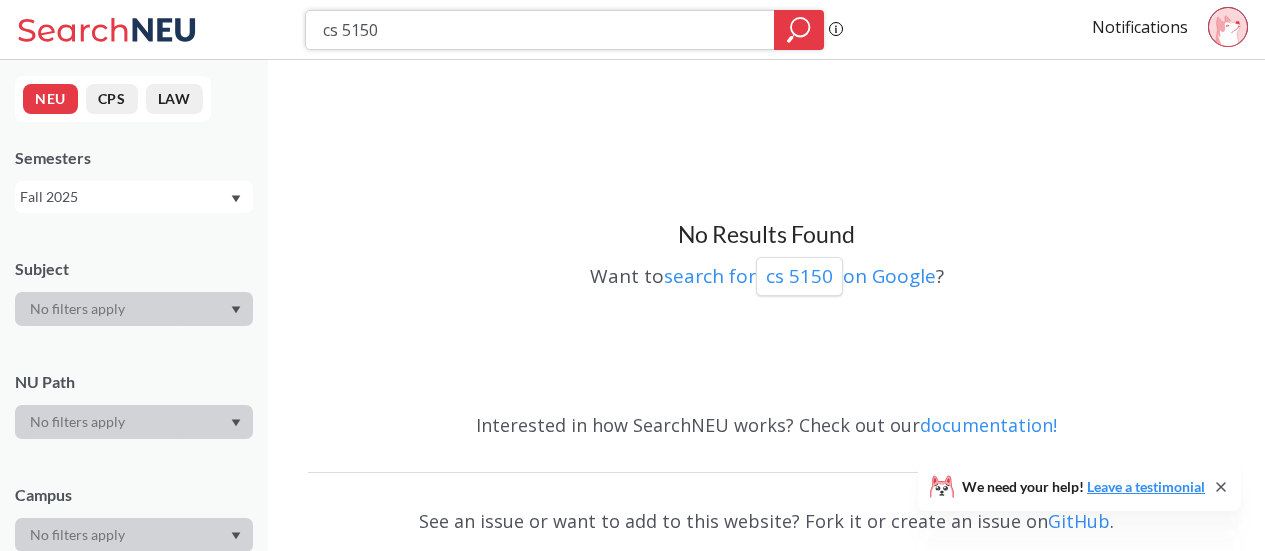 drag, startPoint x: 403, startPoint y: 30, endPoint x: 305, endPoint y: 28, distance: 98.02041 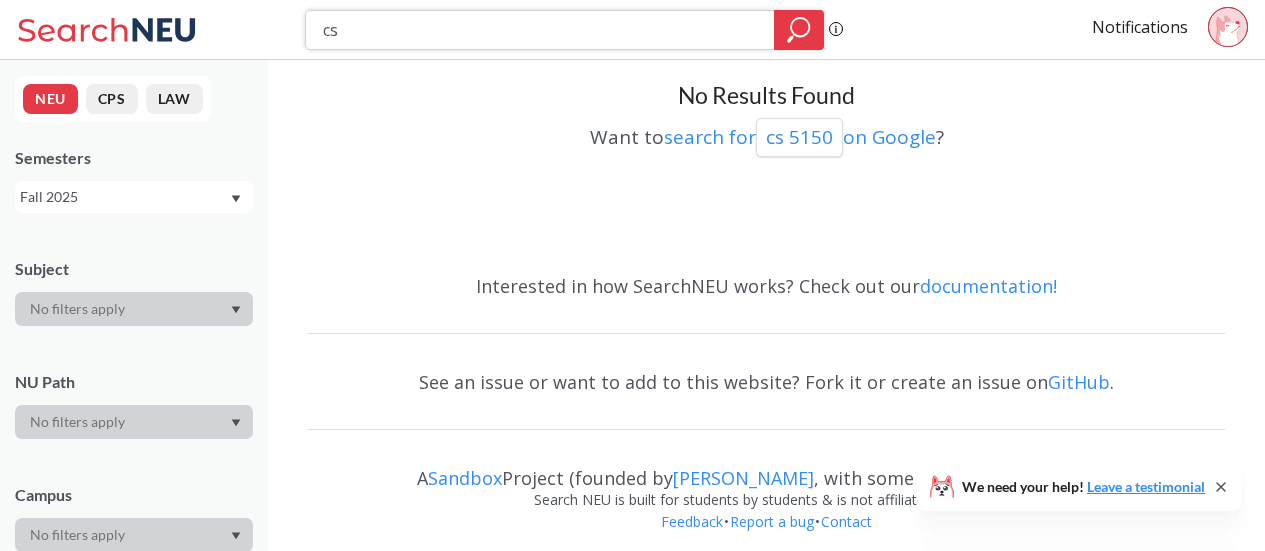 scroll, scrollTop: 151, scrollLeft: 0, axis: vertical 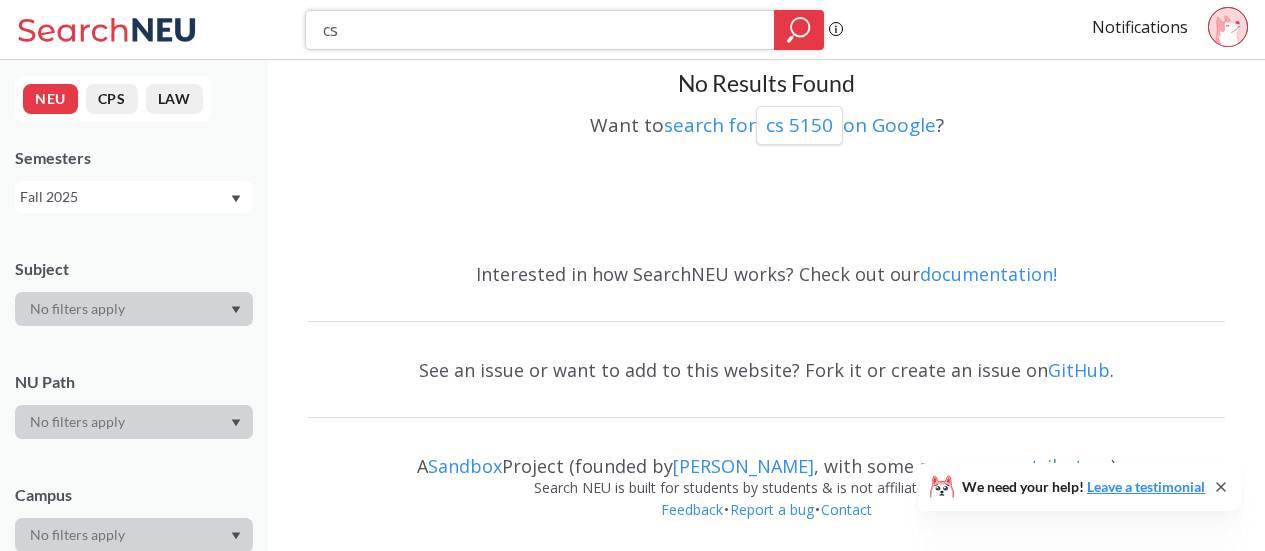 type on "cs" 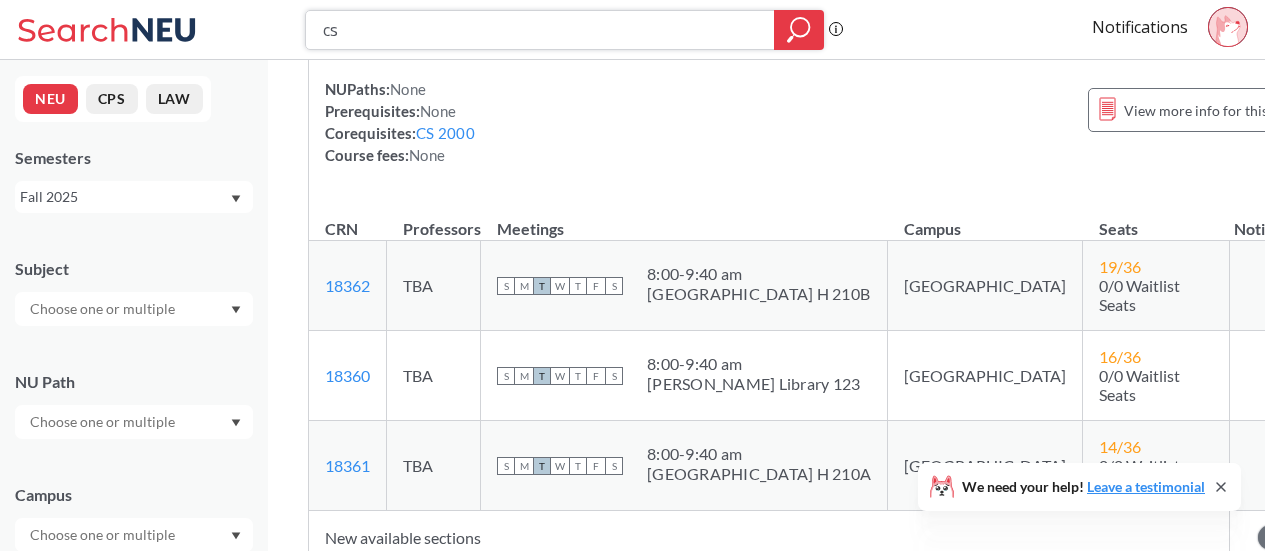 scroll, scrollTop: 0, scrollLeft: 0, axis: both 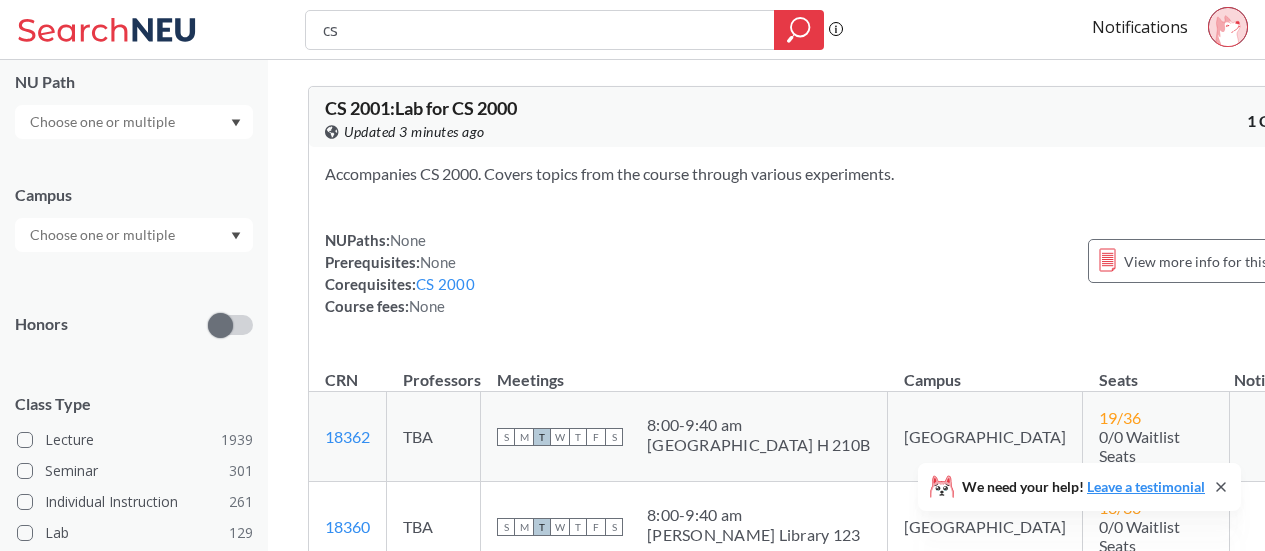 click at bounding box center (104, 235) 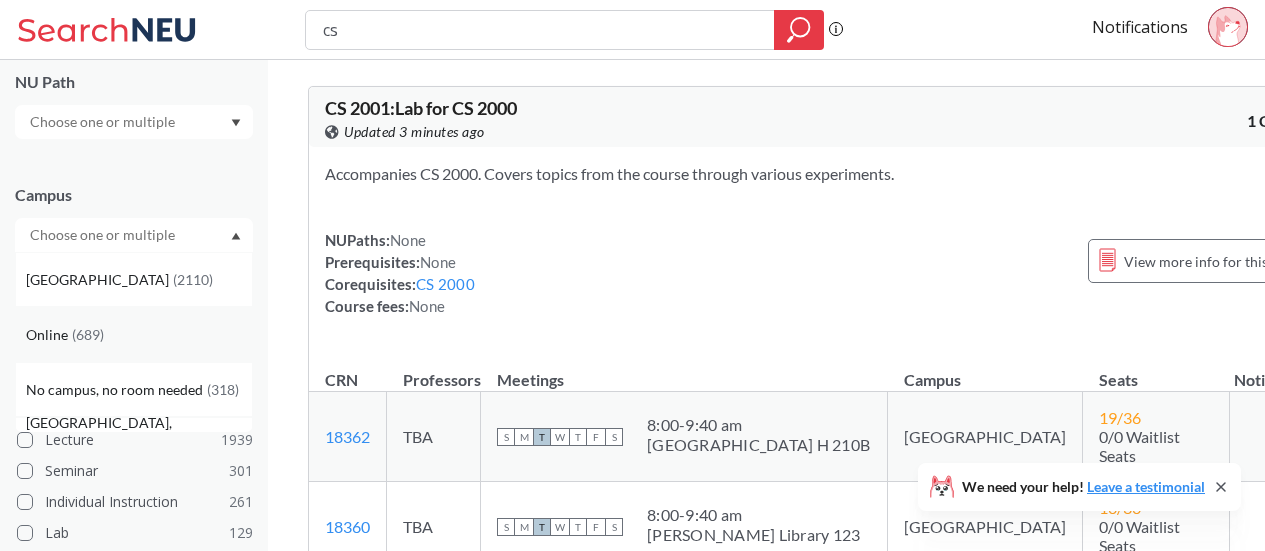 click on "Online ( 689 )" at bounding box center (139, 335) 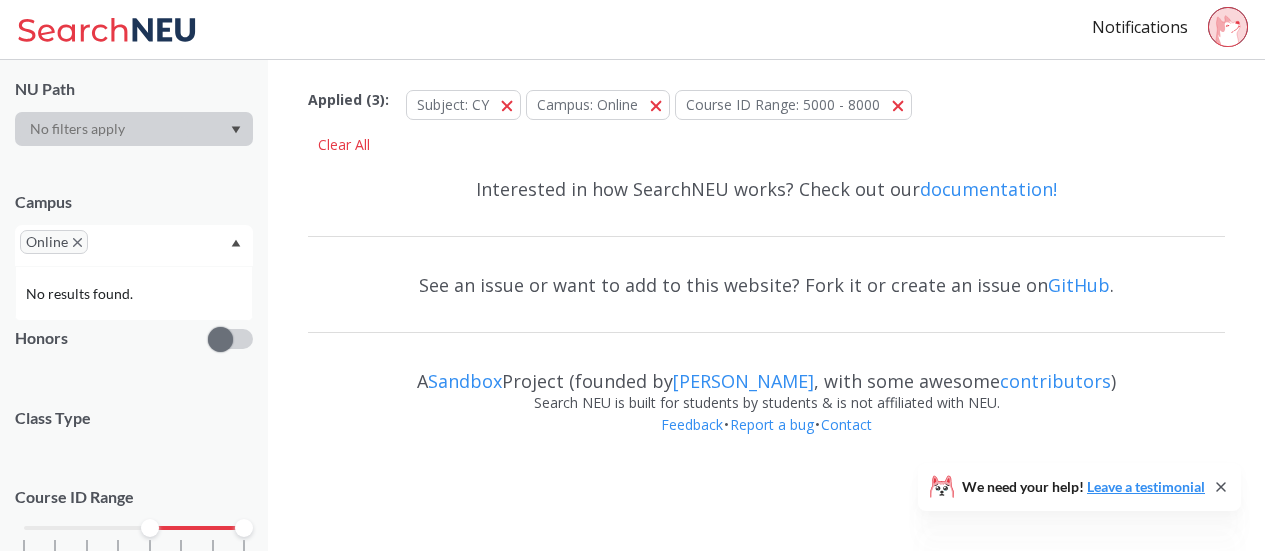 scroll, scrollTop: 306, scrollLeft: 0, axis: vertical 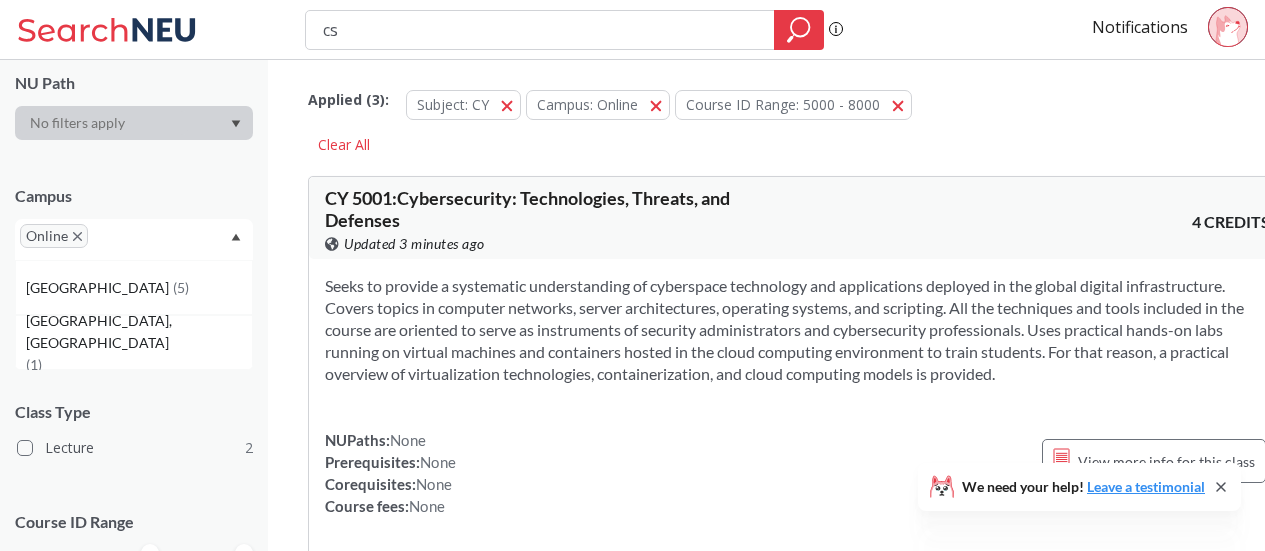 click at bounding box center (122, 243) 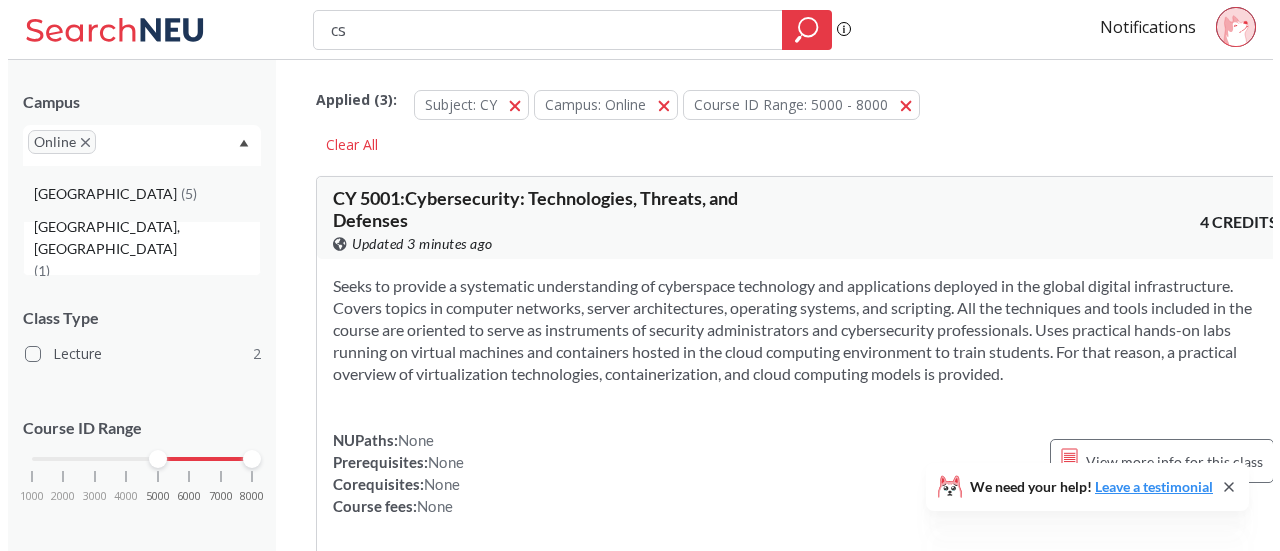 scroll, scrollTop: 406, scrollLeft: 0, axis: vertical 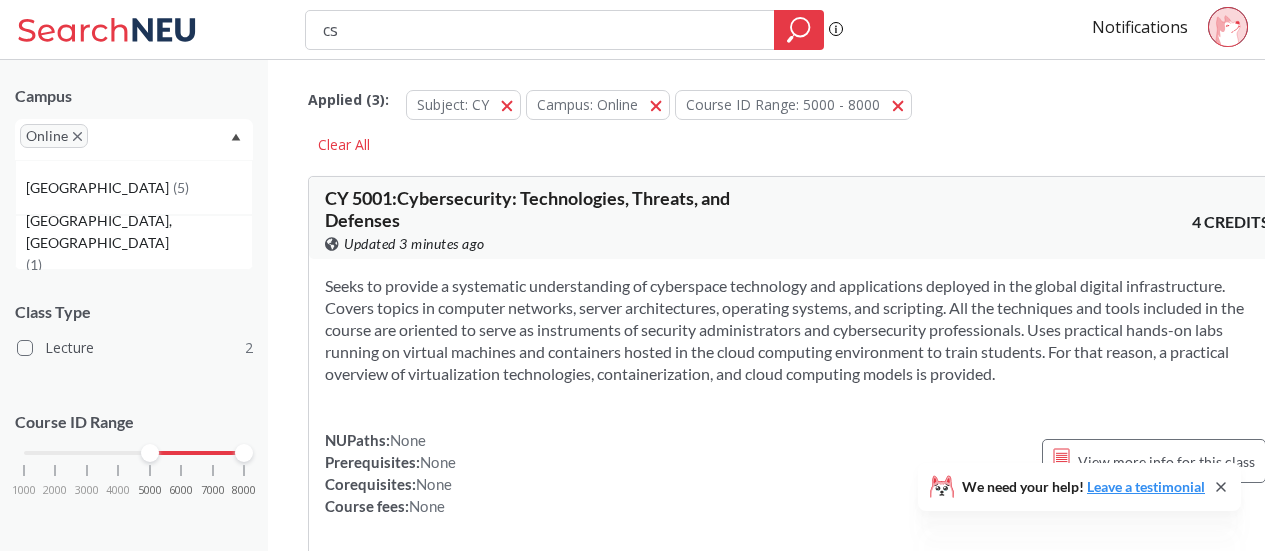 click on "Online" at bounding box center (54, 136) 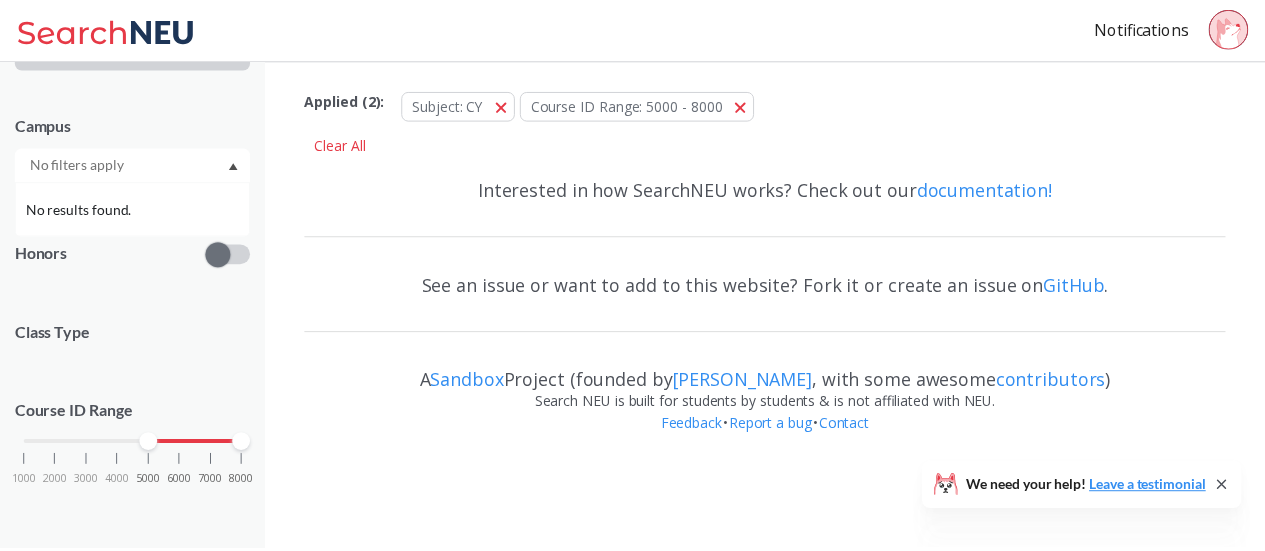 scroll, scrollTop: 377, scrollLeft: 0, axis: vertical 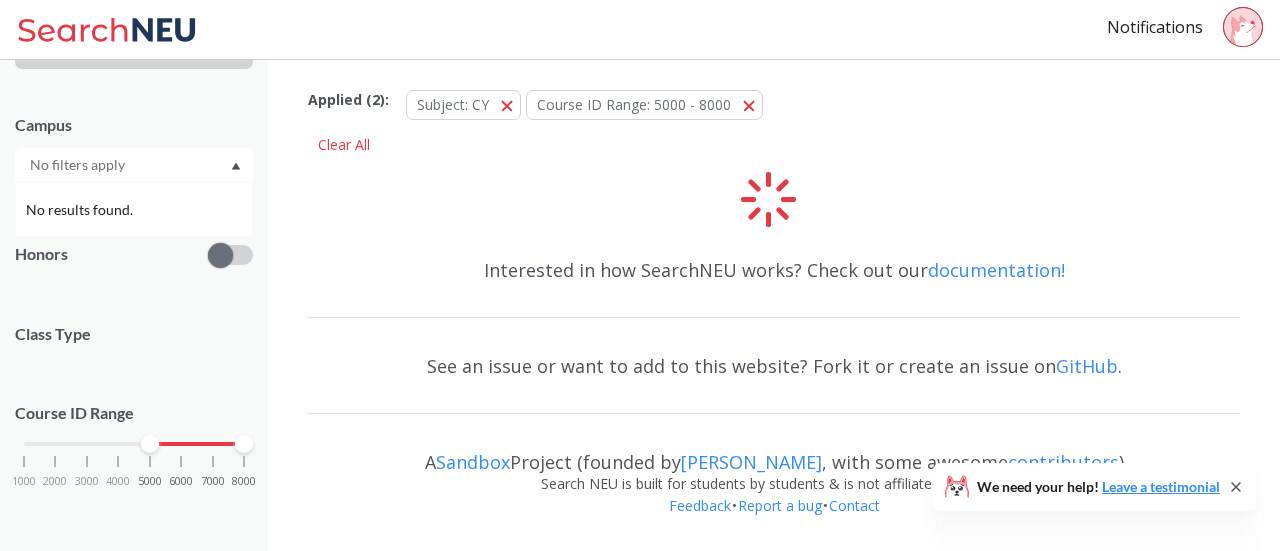 click at bounding box center [134, 165] 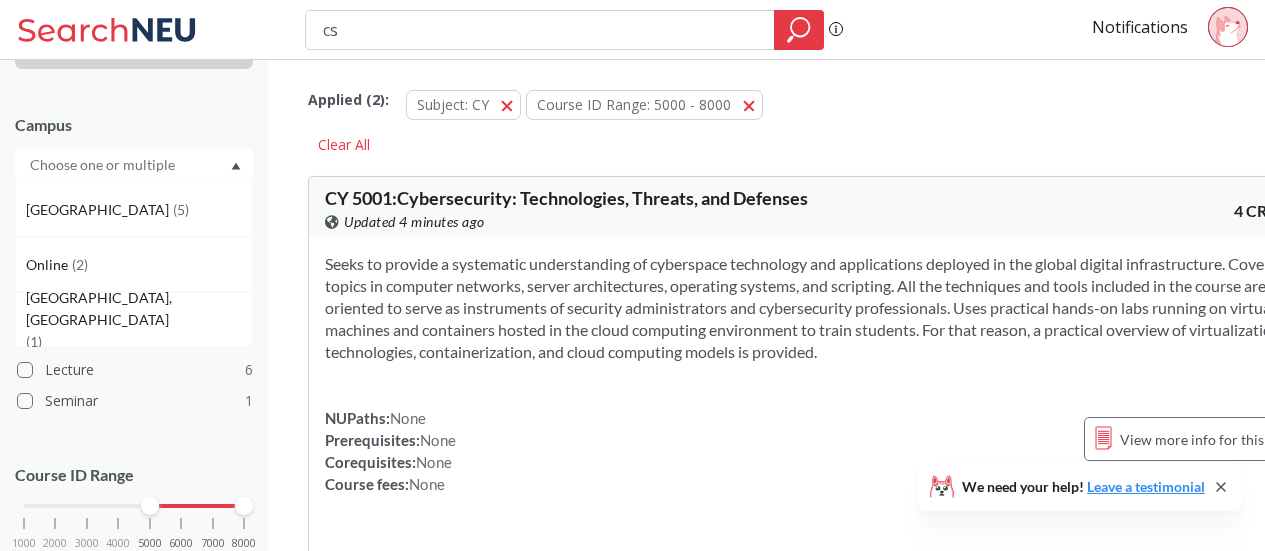 click at bounding box center (104, 165) 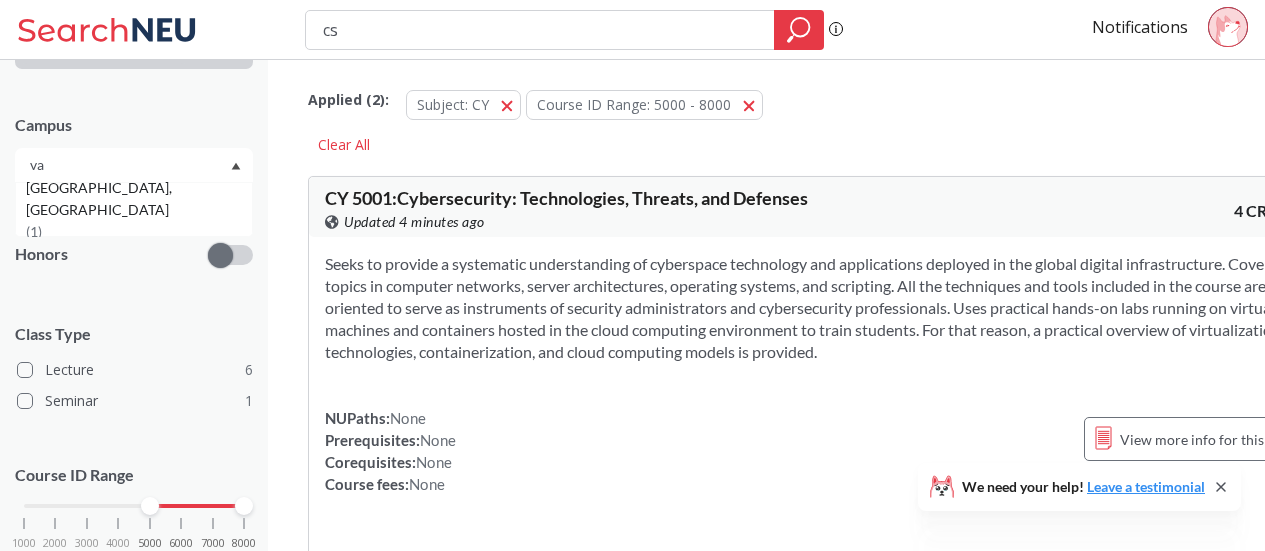 type on "va" 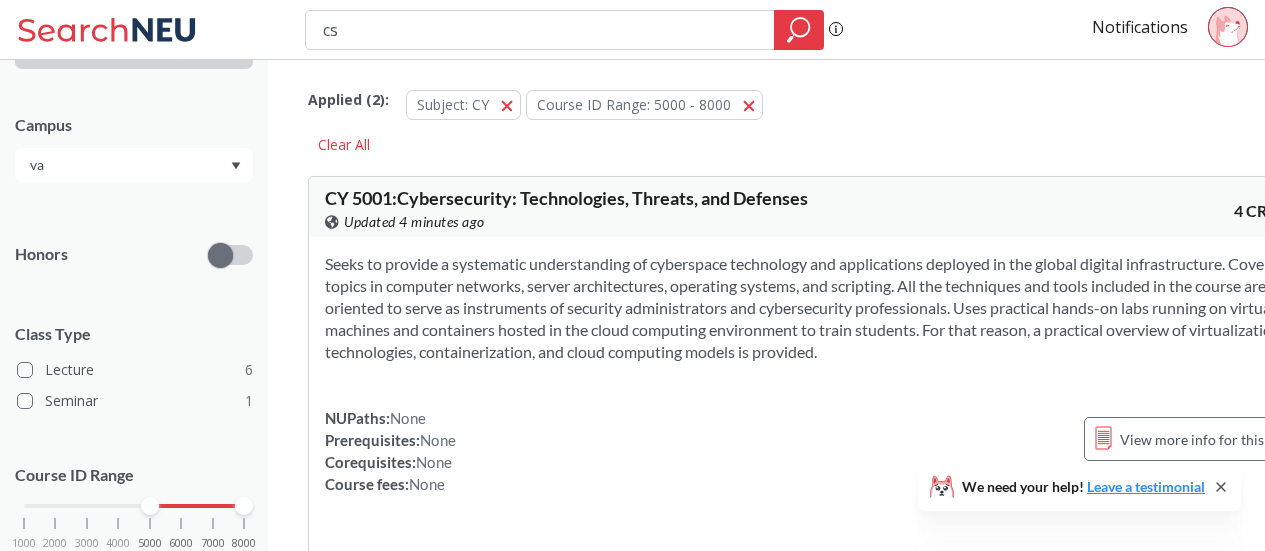 click on "Campus va" at bounding box center (134, 138) 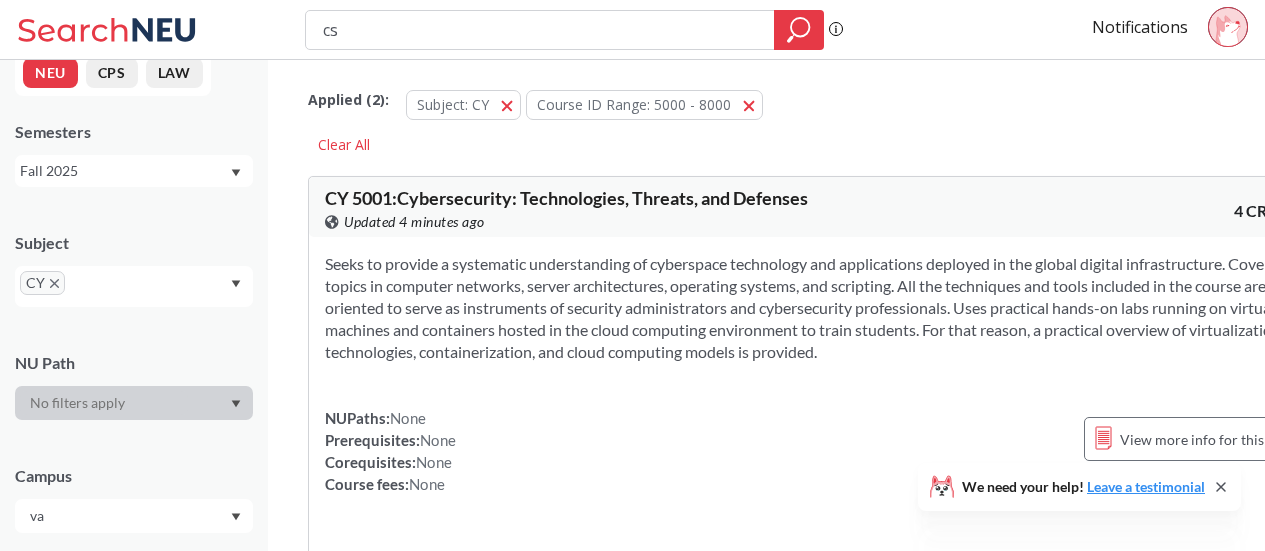scroll, scrollTop: 0, scrollLeft: 0, axis: both 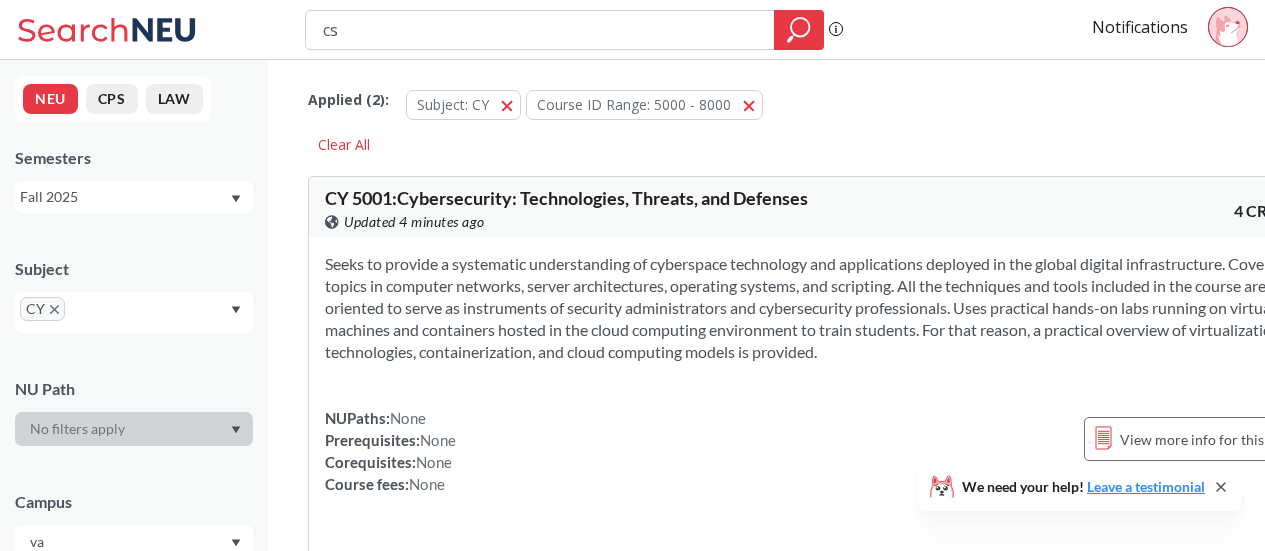 click on "Subject CY" at bounding box center [134, 285] 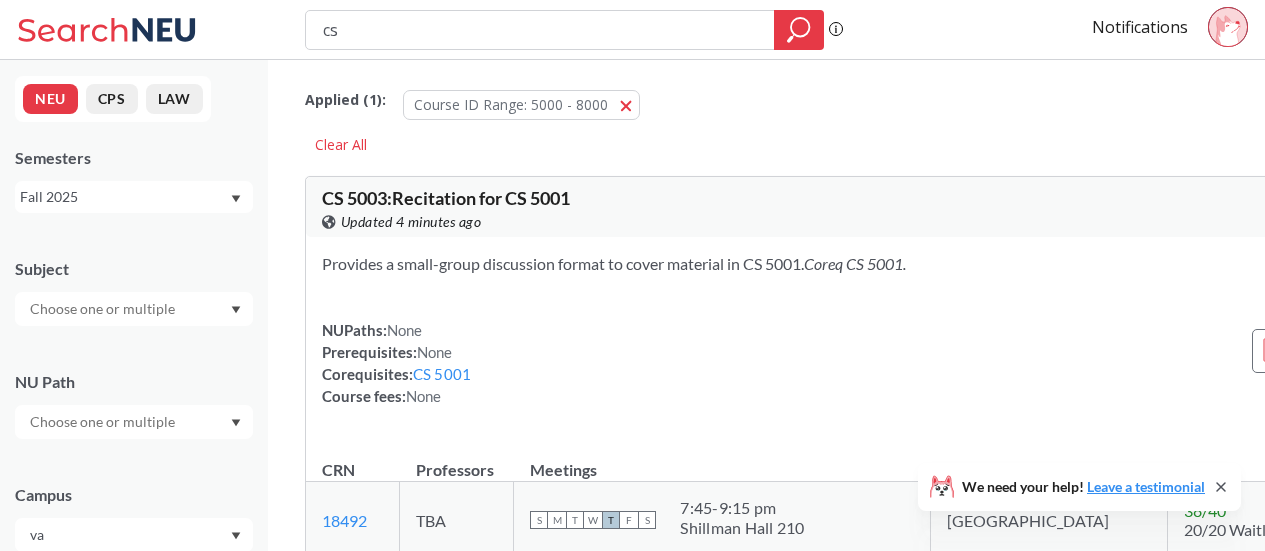 click at bounding box center (134, 309) 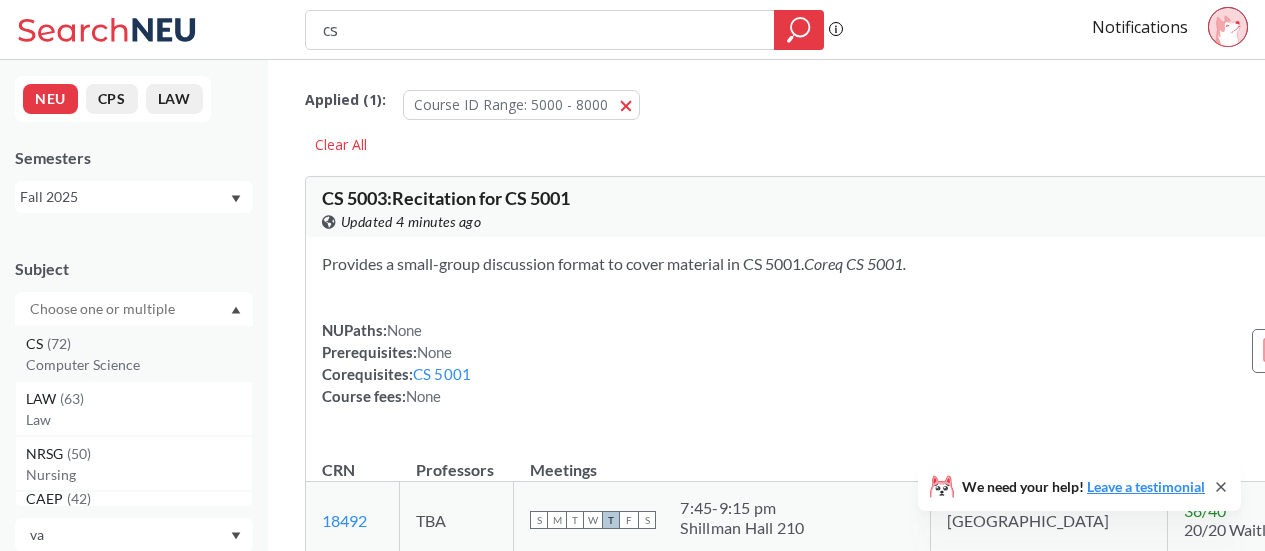 click on "Computer Science" at bounding box center [139, 365] 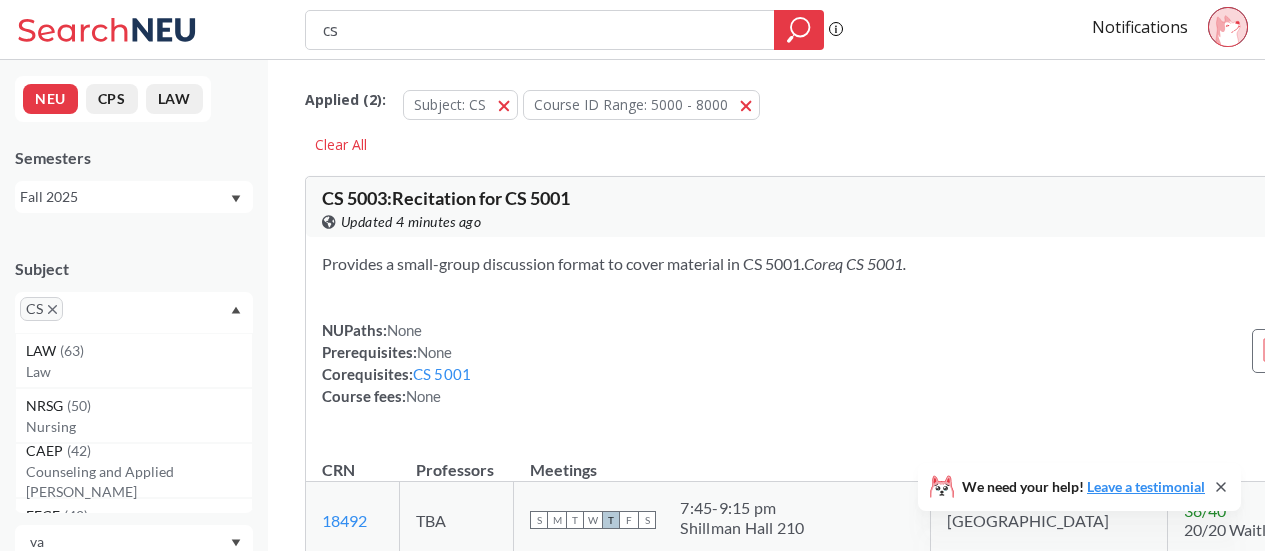 click on "Subject CS LAW ( 63 ) Law NRSG ( 50 ) Nursing CAEP ( 42 ) Counseling and Applied Ed Psyc EECE ( 42 ) Electrical and Comp Engineerng PHMD ( 32 ) Pharmacy Practice PPUA ( 32 ) Pub Policy and Urban Affairs IE ( 31 ) Industrial Engineering INFO ( 31 ) Information Systems Program PT ( 31 ) Physical Therapy BIOT ( 30 ) Biotechnology FINA ( 29 ) Finance & Insurance BIOE ( 27 ) Bioengineering MATH ( 26 ) Mathematics ME ( 25 ) Mechanical Engineering CIVE ( 24 ) Civil & Environmental Engineer PHSC ( 23 ) Pharmaceutical Science CRIM ( 21 ) Criminal Justice PHTH ( 21 ) Public Health CHEM ( 20 ) Chemistry & Chemical Biology LW ( 20 ) Law (for Non-Law School Stu) ARTG ( 19 ) Art - Design CHME ( 19 ) Chemical Engineering PHYS ( 18 ) Physics PA ( 16 ) Physician Assistant ECON ( 15 ) Economics HINF ( 15 ) Health Informatics SLPA ( 15 ) Speech-Lang Path & Audiology ARCH ( 14 ) Architecture JRNL ( 14 ) Journalism INSH ( 13 ) Interdisc Studies - Soc Sc/Hum LS ( 13 ) Legal Studies MISM ( 13 ) Management Information Systems TELE (" at bounding box center [134, 285] 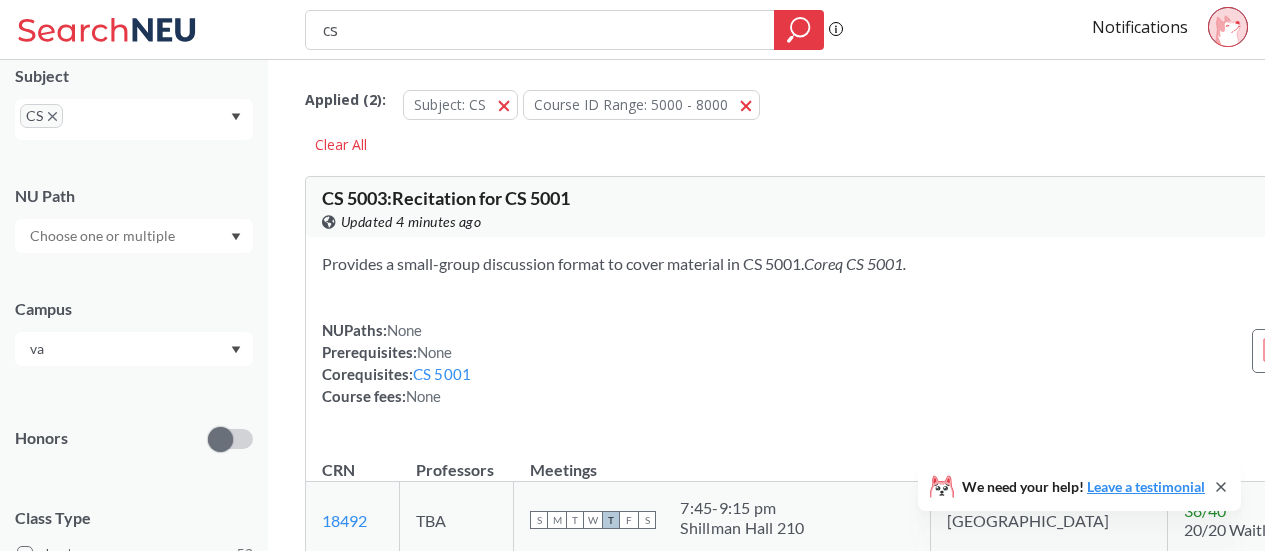 scroll, scrollTop: 200, scrollLeft: 0, axis: vertical 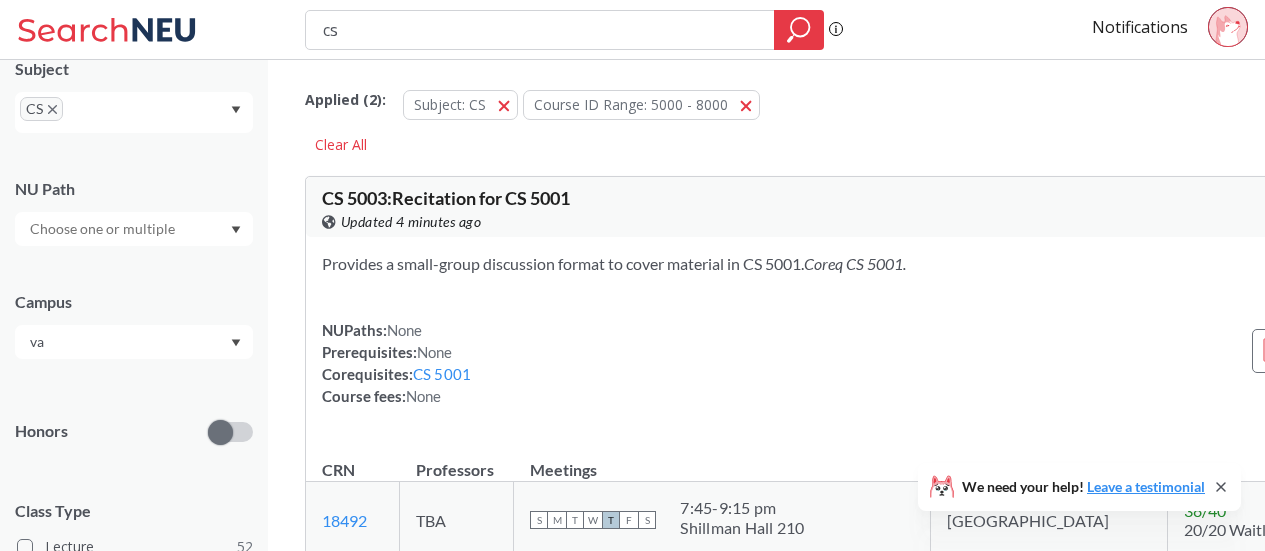 click on "va" at bounding box center (104, 342) 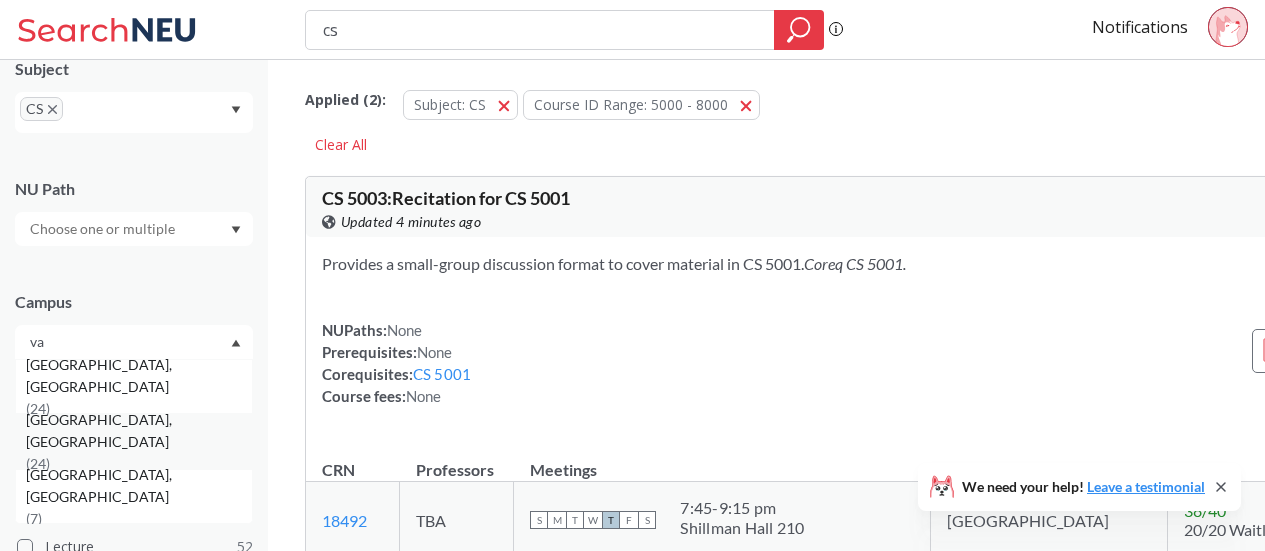 click on "Vancouver, Canada" at bounding box center (139, 431) 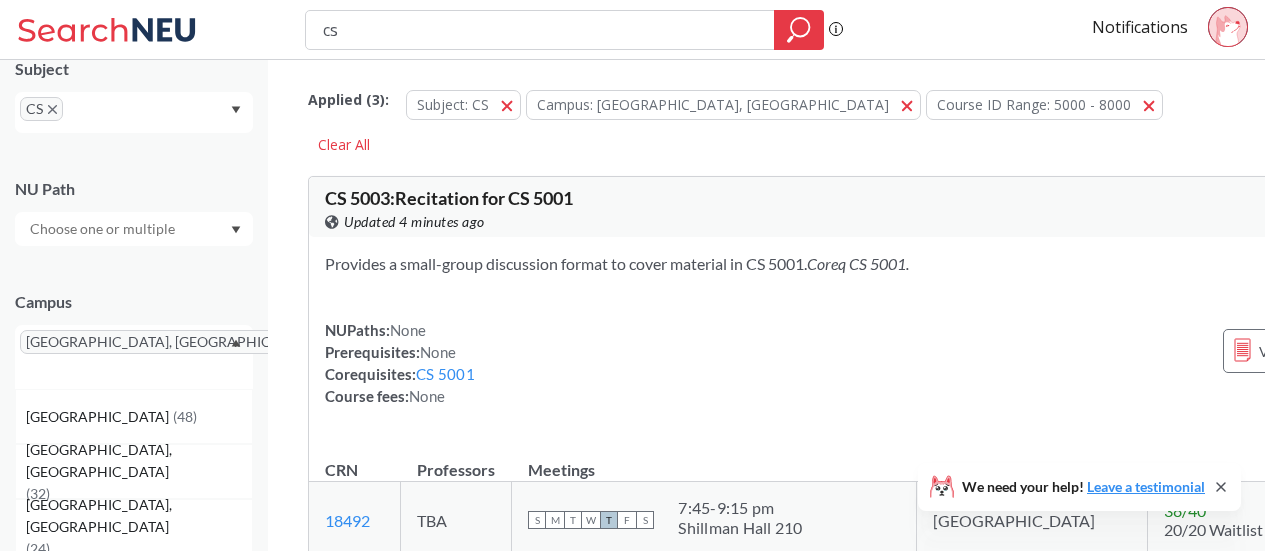 click at bounding box center (49, 372) 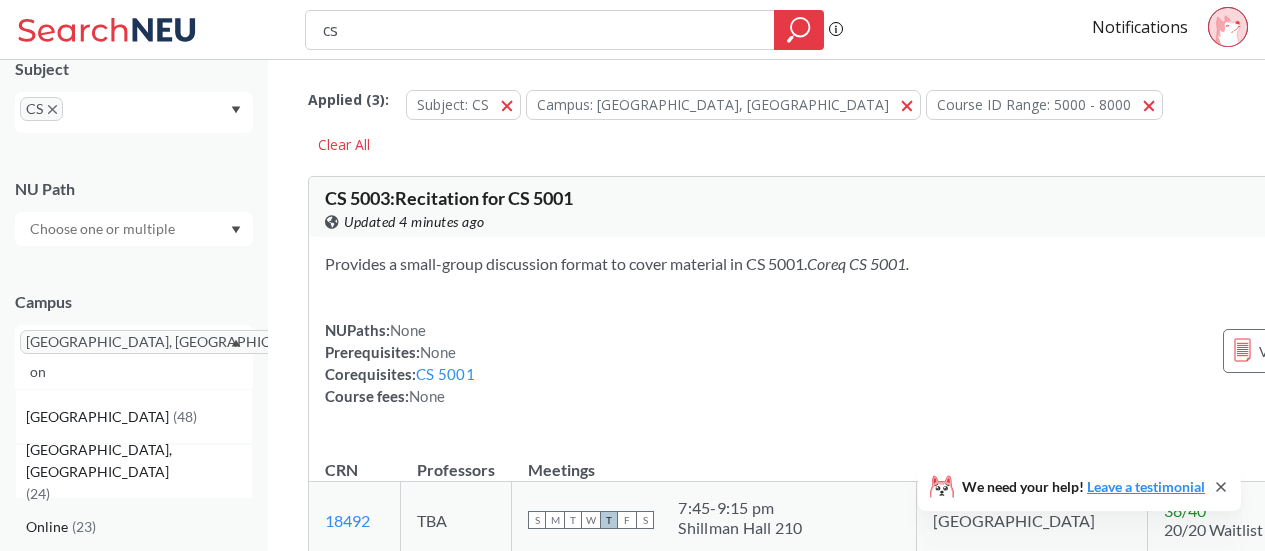type on "on" 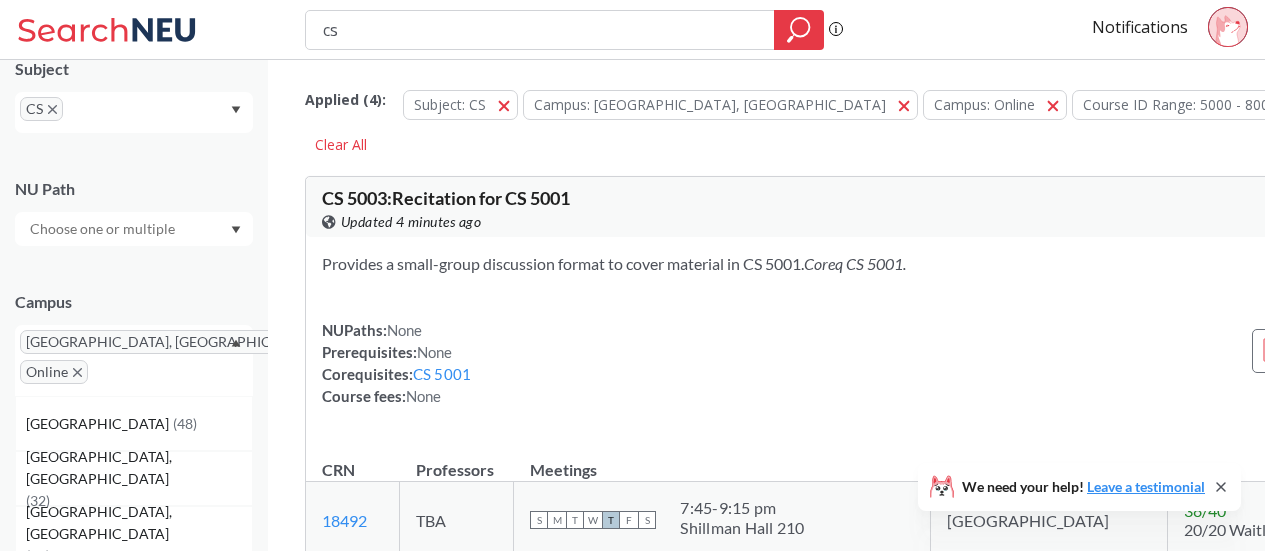 click on "Campus" at bounding box center (134, 302) 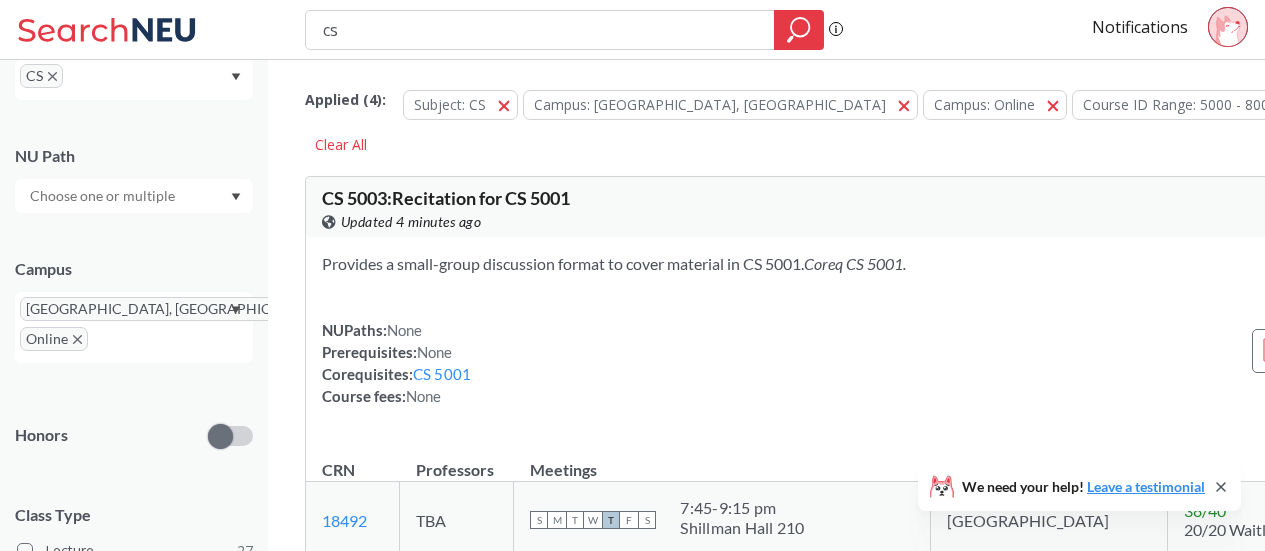 scroll, scrollTop: 175, scrollLeft: 0, axis: vertical 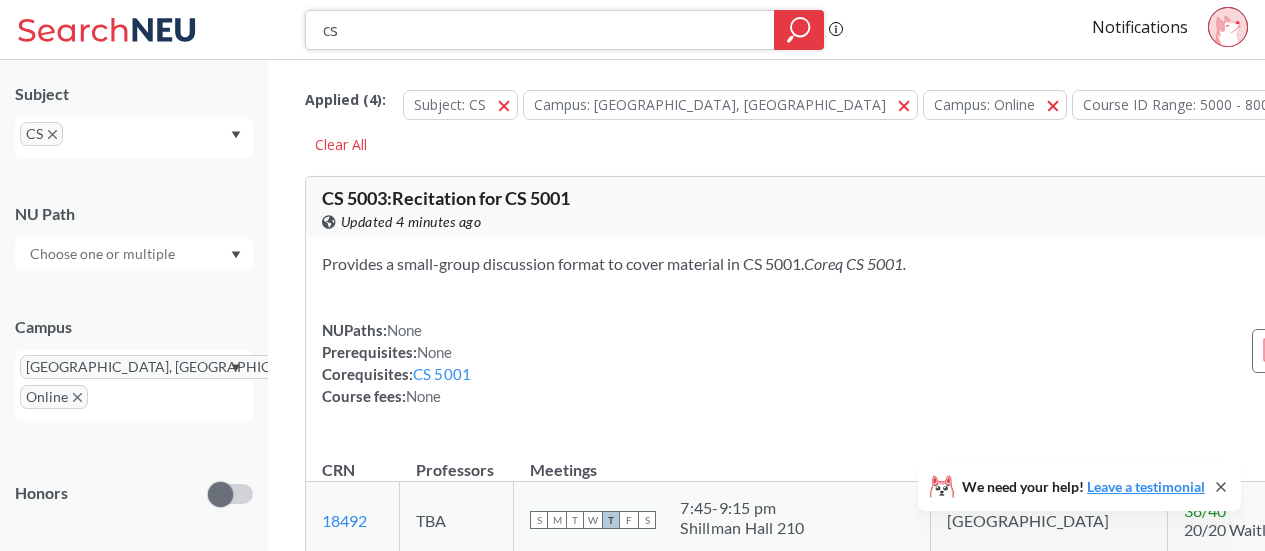 drag, startPoint x: 461, startPoint y: 32, endPoint x: 284, endPoint y: 25, distance: 177.13837 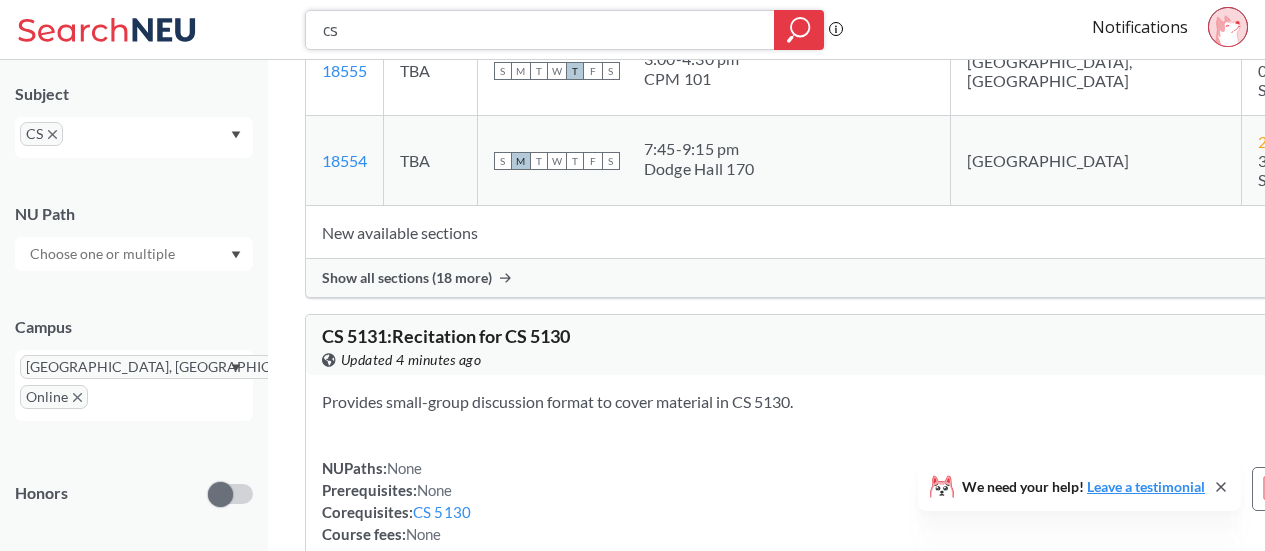 scroll, scrollTop: 2100, scrollLeft: 0, axis: vertical 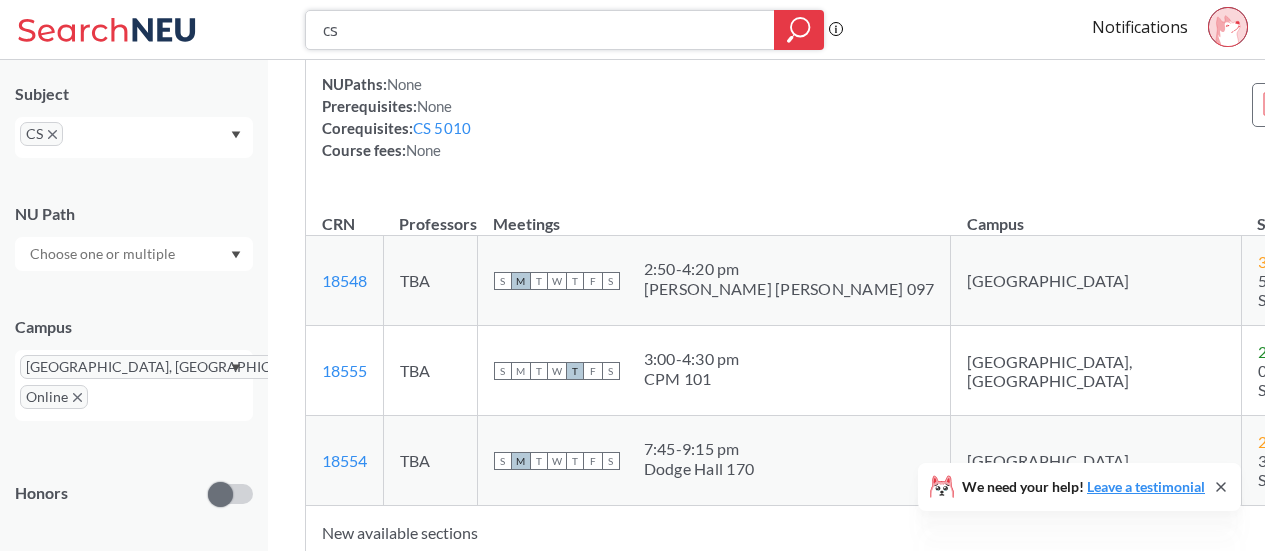 click on "cs" at bounding box center [540, 30] 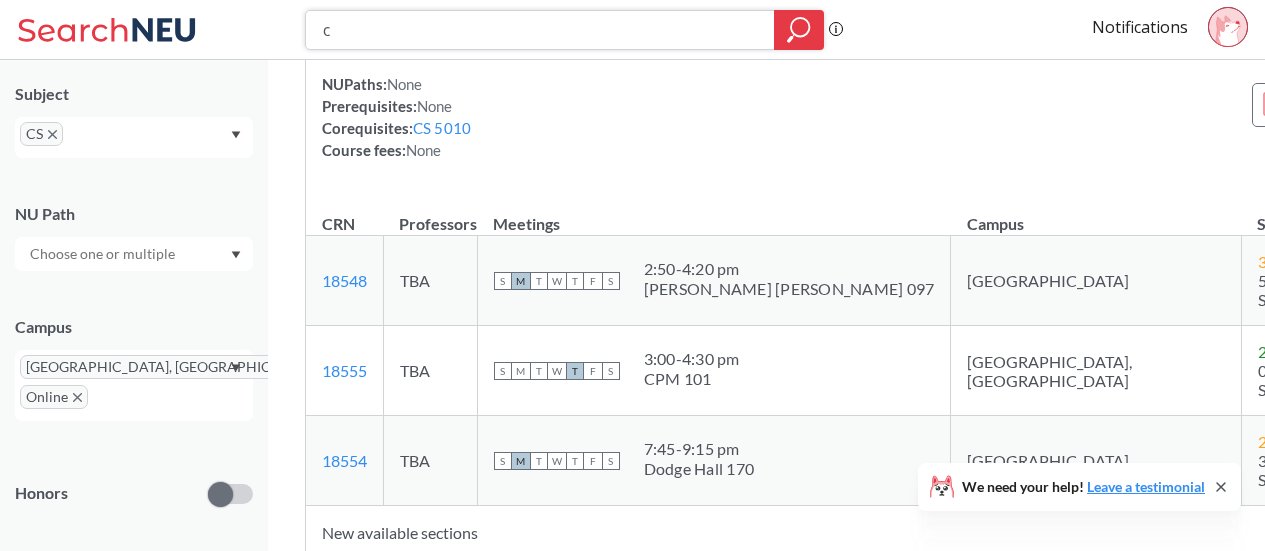 type 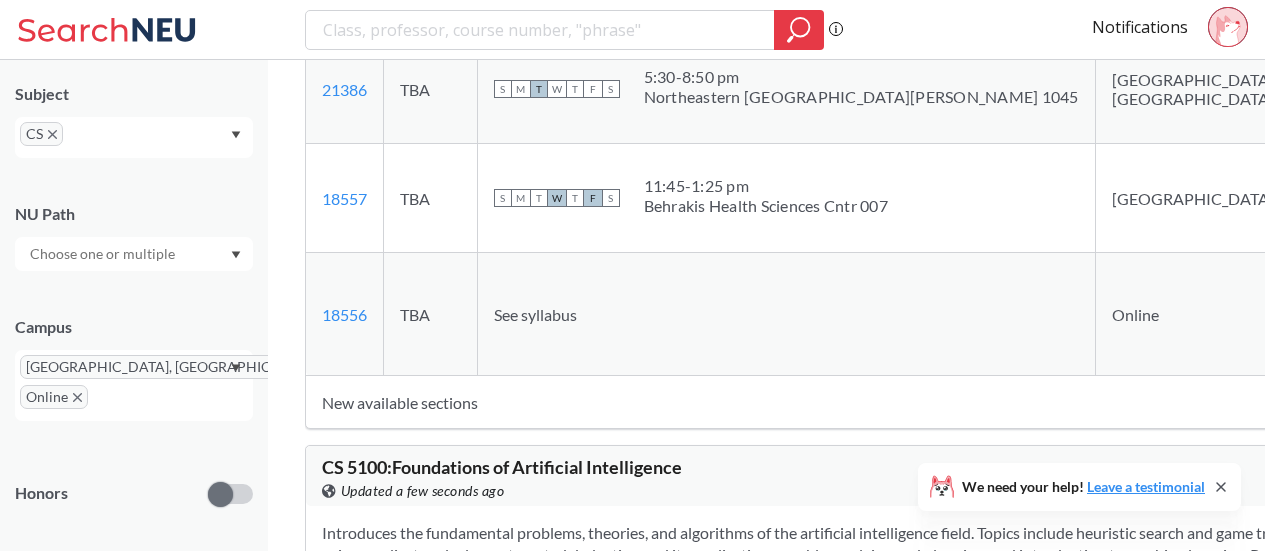 scroll, scrollTop: 6700, scrollLeft: 0, axis: vertical 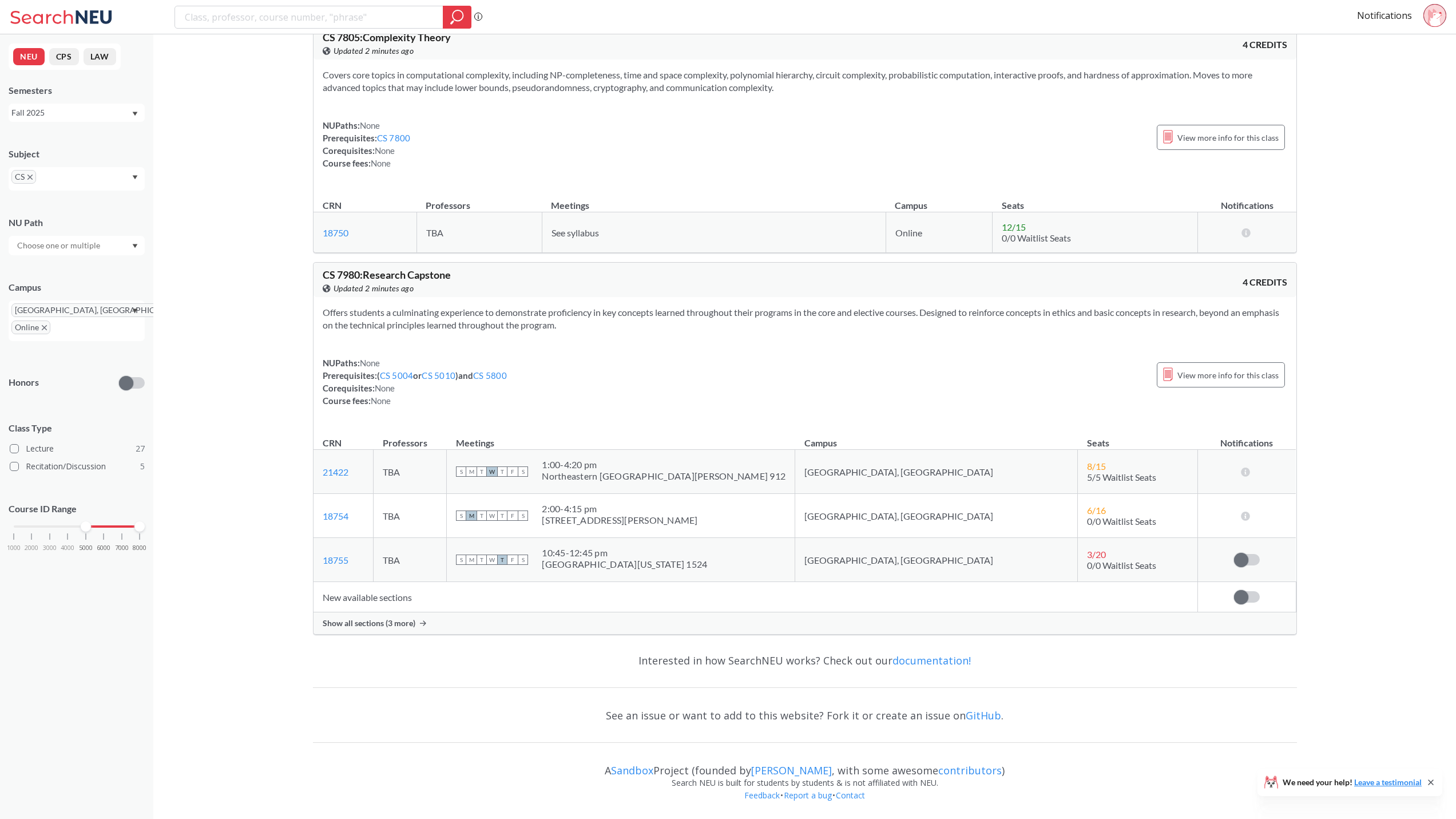 click on "CS" at bounding box center [23, 177] 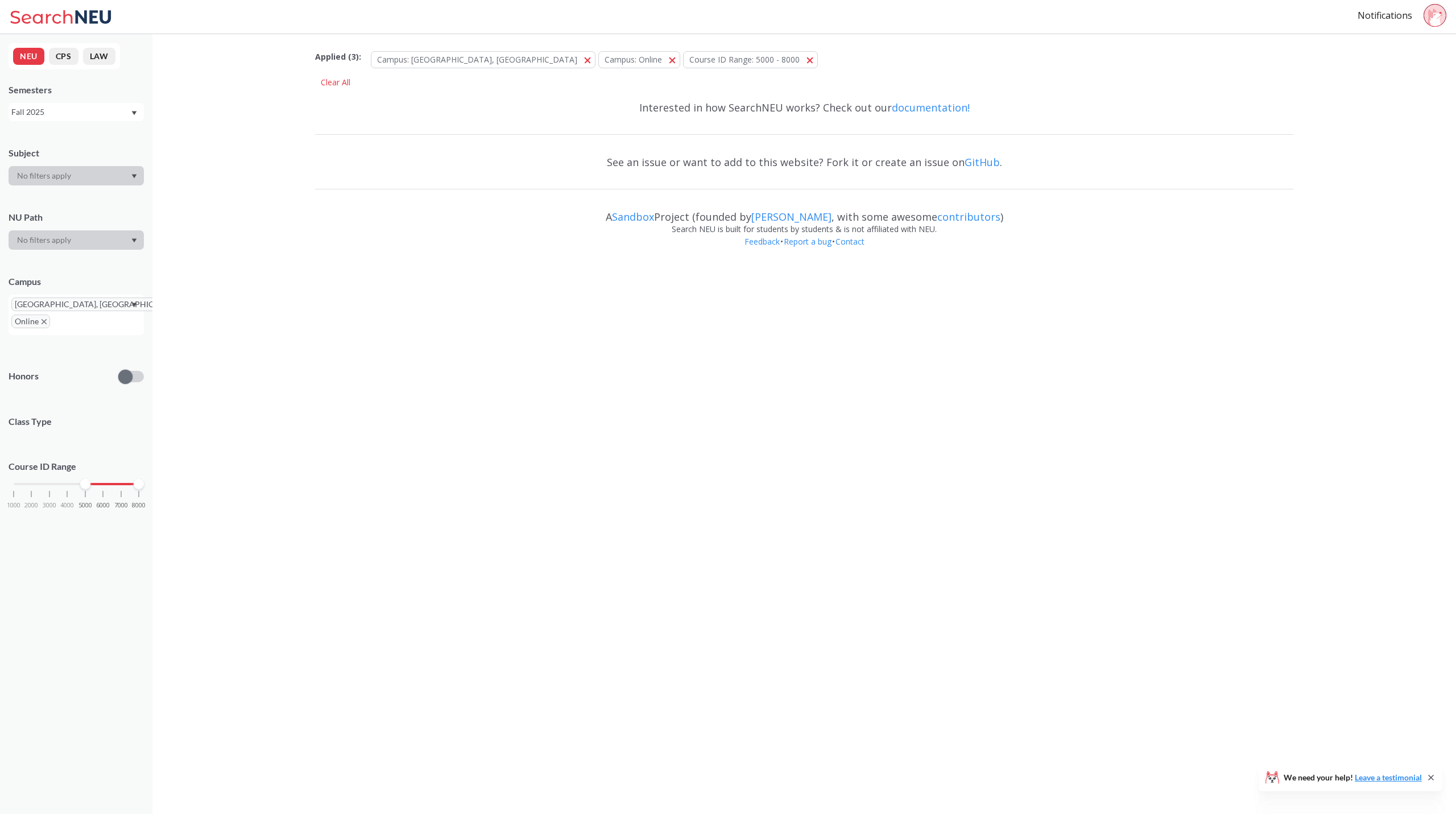 click at bounding box center [76, 176] 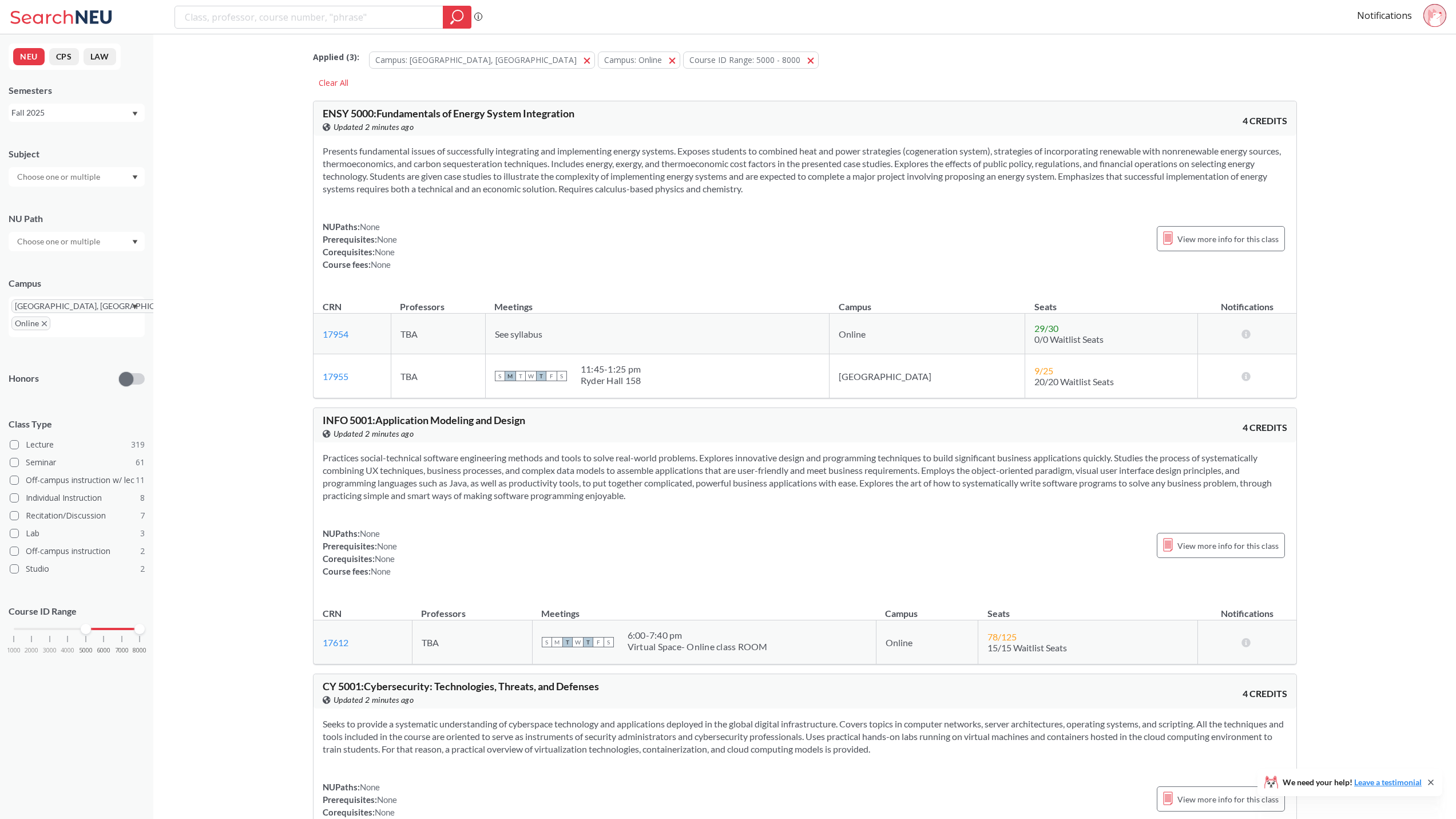 click at bounding box center [59, 177] 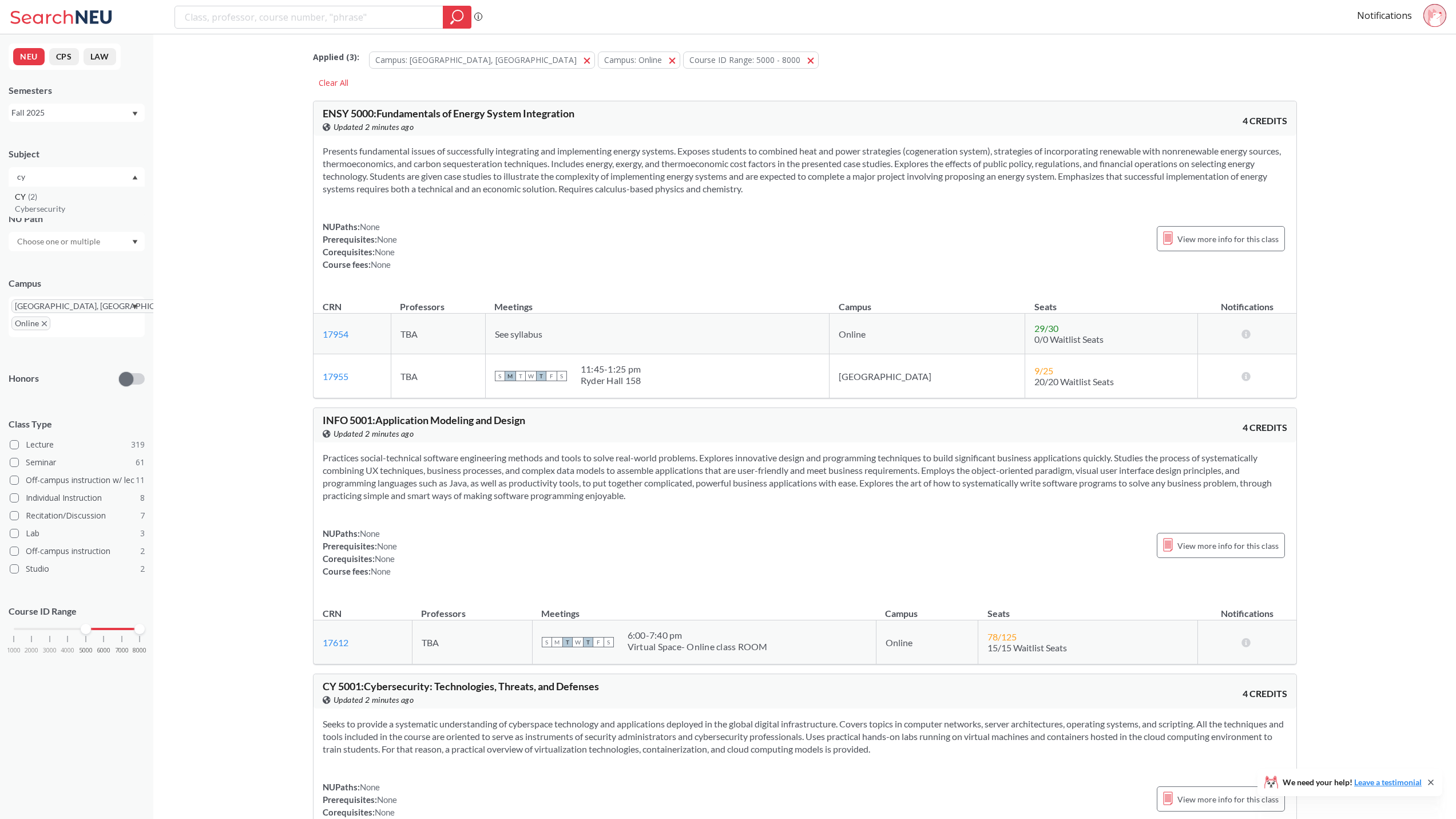 type on "cy" 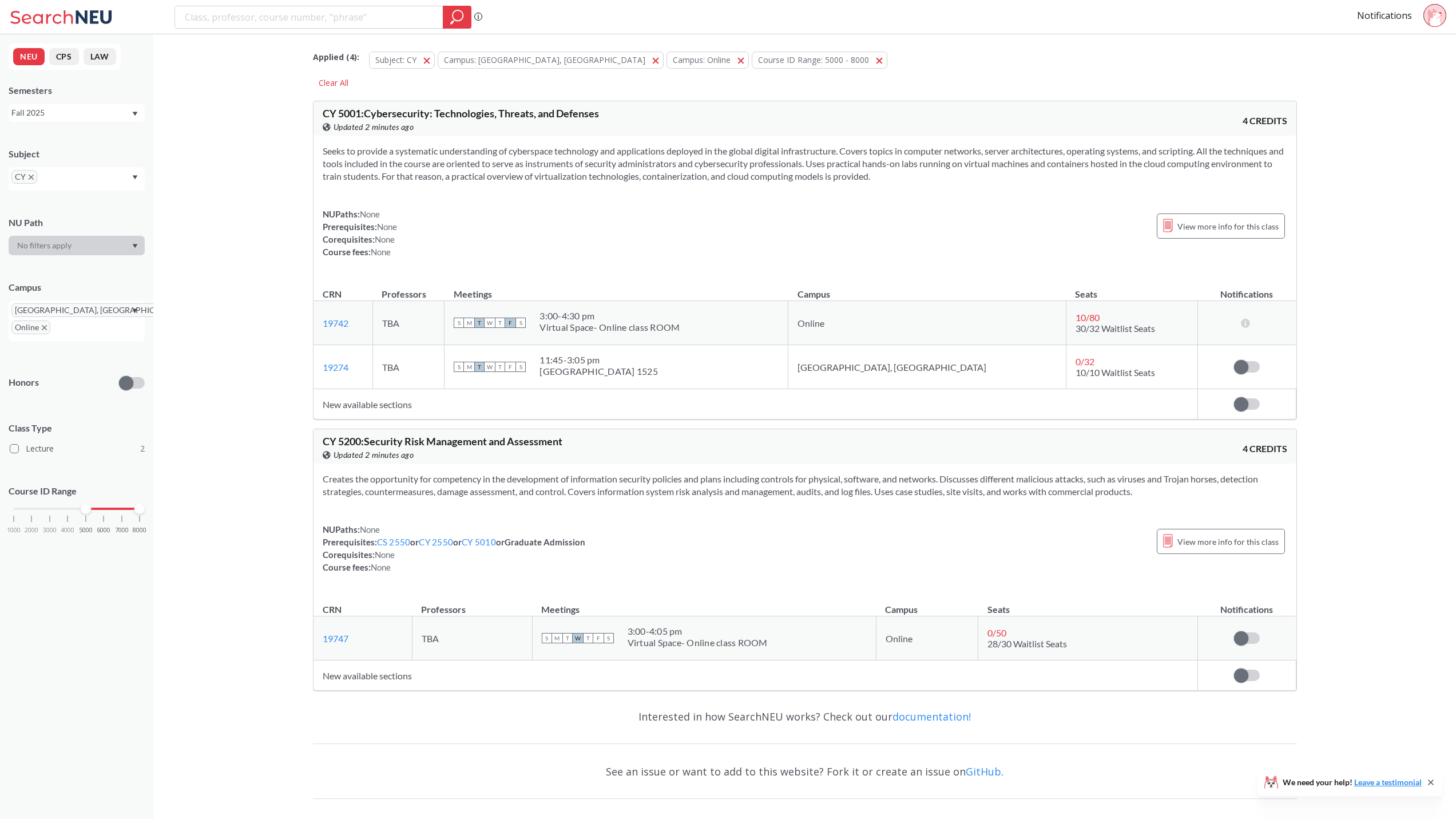 click on "Applied ( 4 ): Subject: CY CY Campus: Vancouver, Canada Vancouver, Canada Campus: Online Online Course ID Range: 5000 - 8000 5000 - 8000 Clear All CY   5001 :  Cybersecurity: Technologies, Threats, and Defenses View this course on Banner. Updated 2 minutes ago 4 CREDITS
Seeks to provide a systematic understanding of cyberspace technology and applications deployed in the global digital infrastructure. Covers topics in computer networks, server architectures, operating systems, and scripting. All the techniques and tools included in the course are oriented to serve as instruments of security administrators and cybersecurity professionals. Uses practical hands-on labs running on virtual machines and containers hosted in the cloud computing environment to train students. For that reason, a practical overview of virtualization technologies, containerization, and cloud computing models is provided.
NUPaths:  None Prerequisites:  None Corequisites:  None Course fees:  None View more info for this class S" at bounding box center [804, 454] 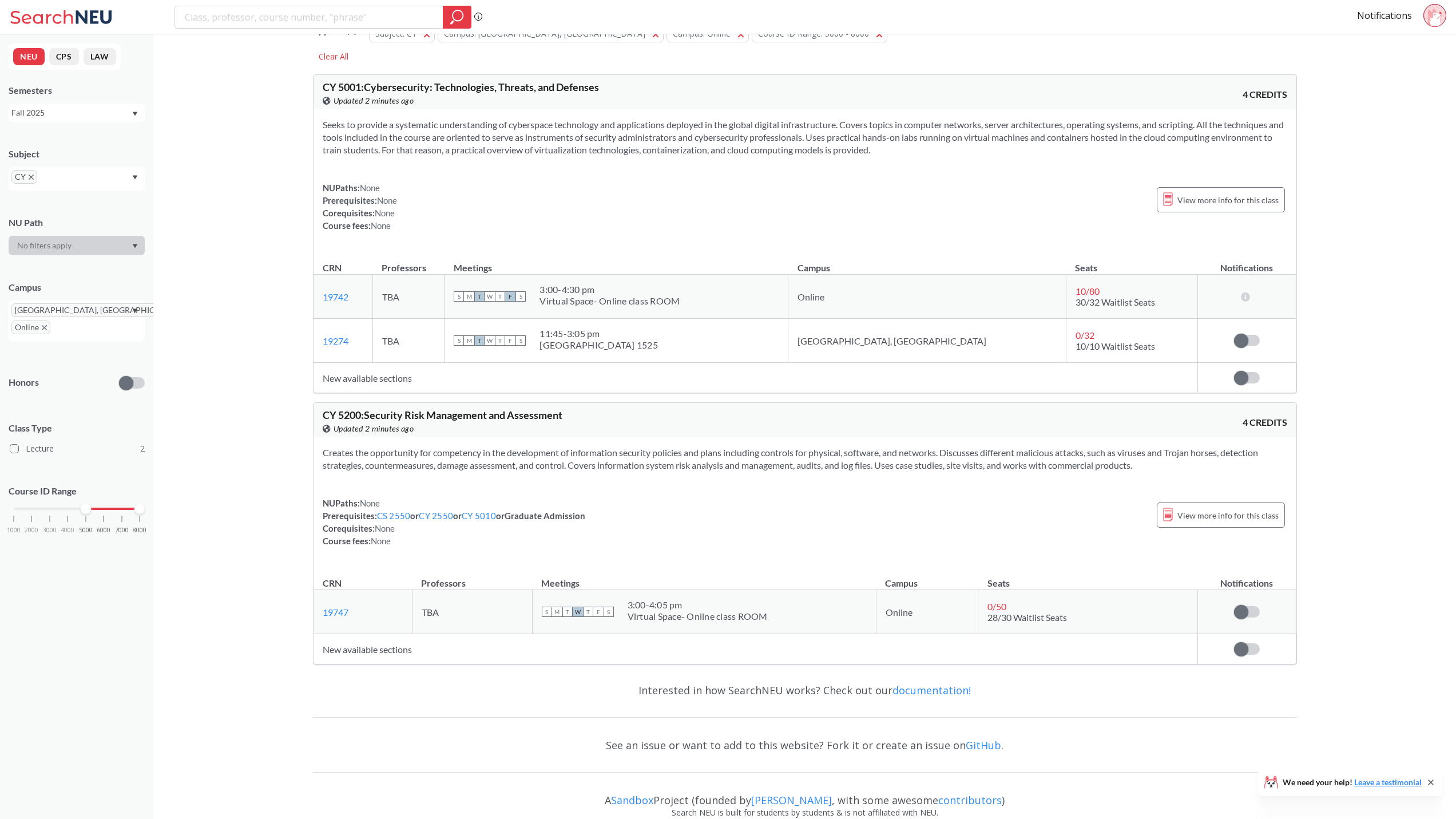 scroll, scrollTop: 0, scrollLeft: 0, axis: both 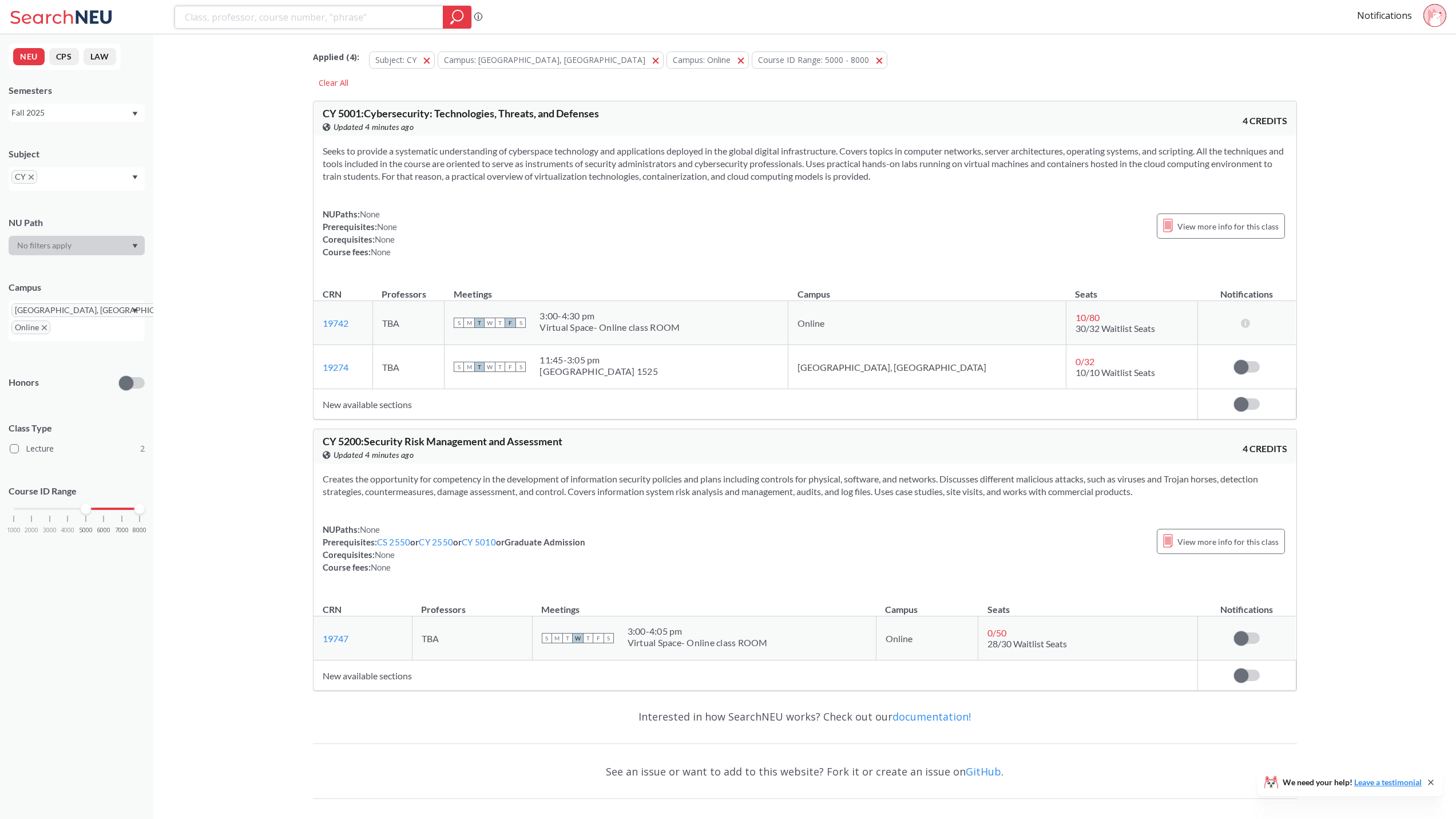 click at bounding box center [309, 17] 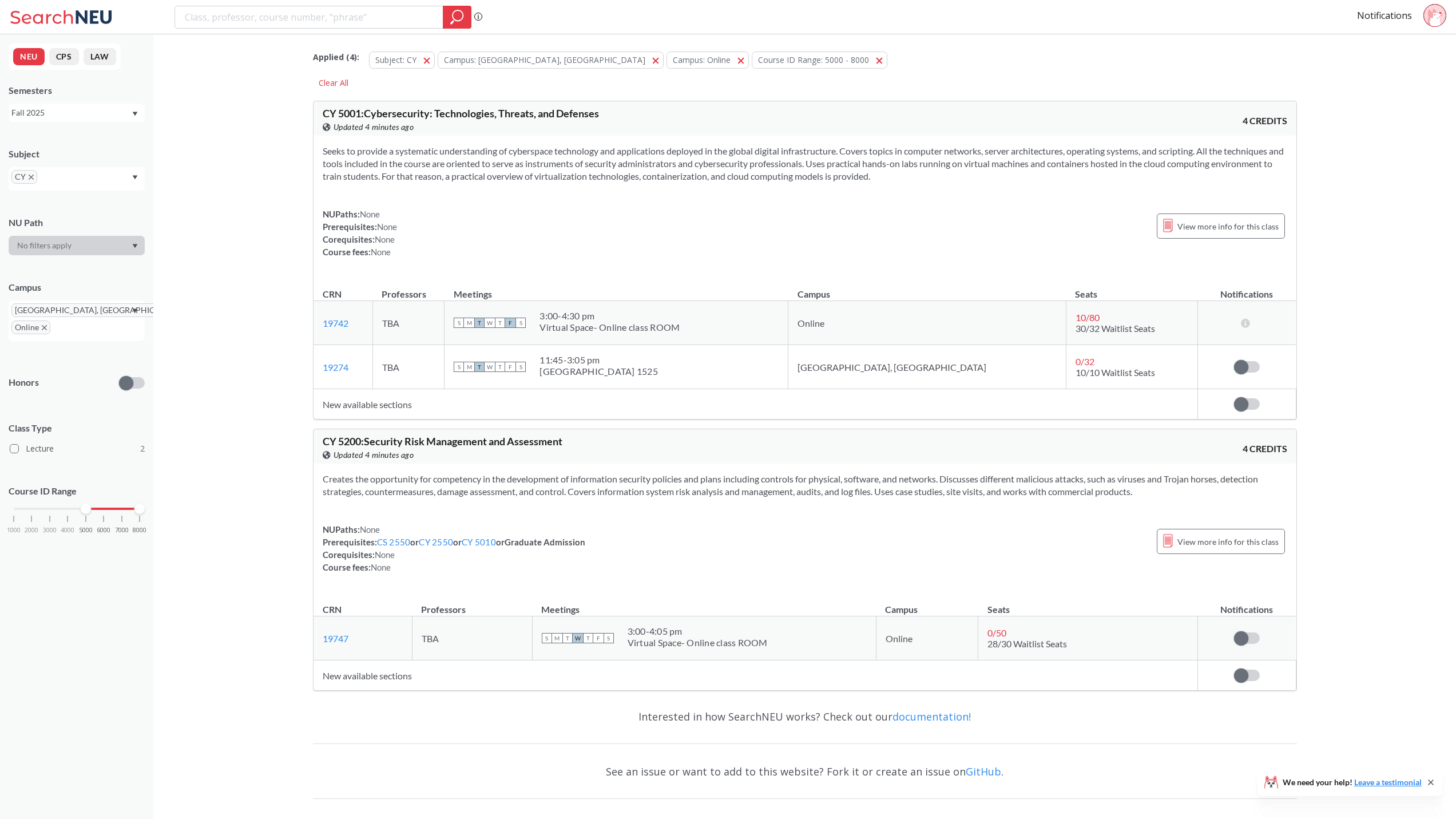 click 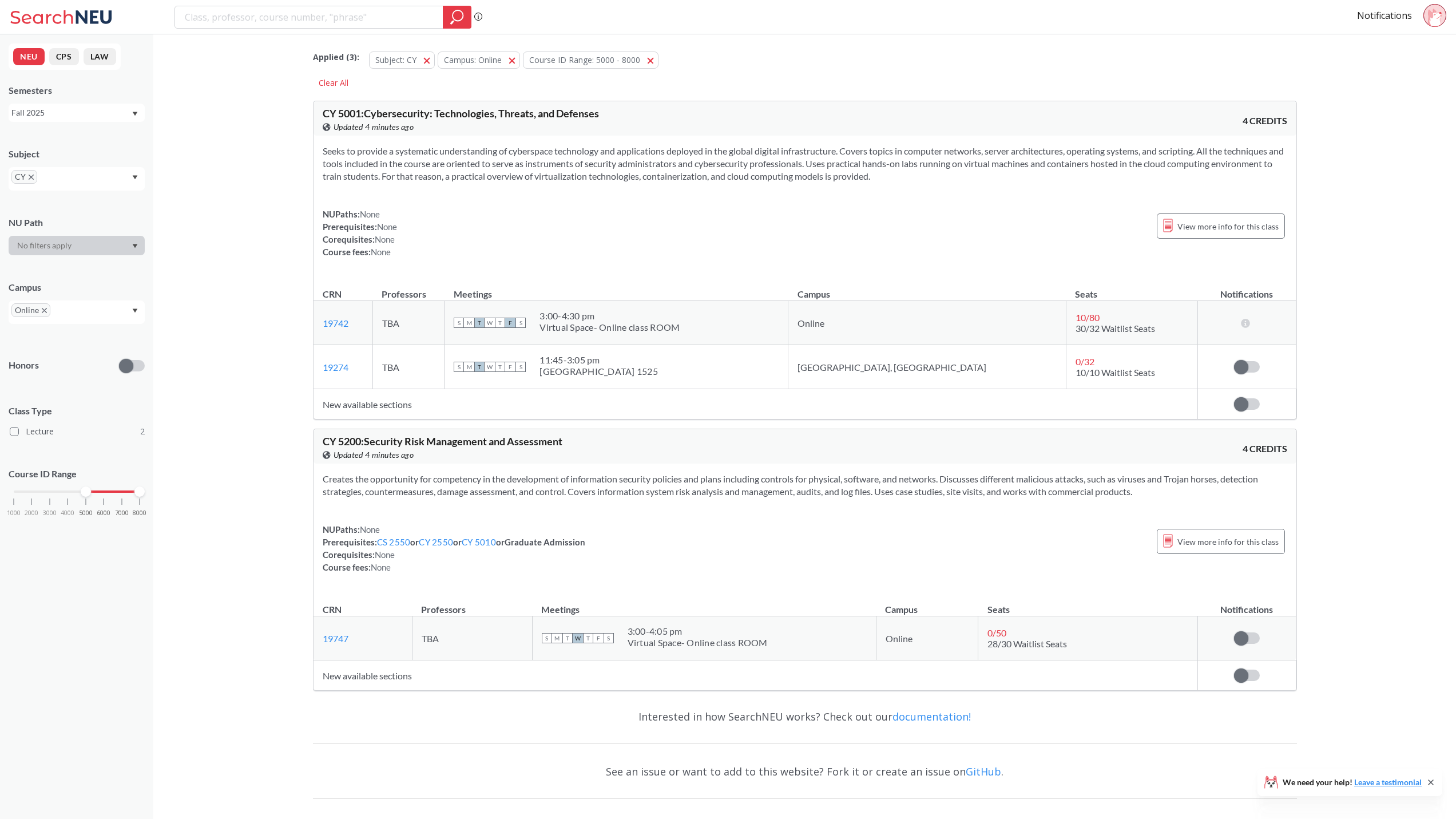 click 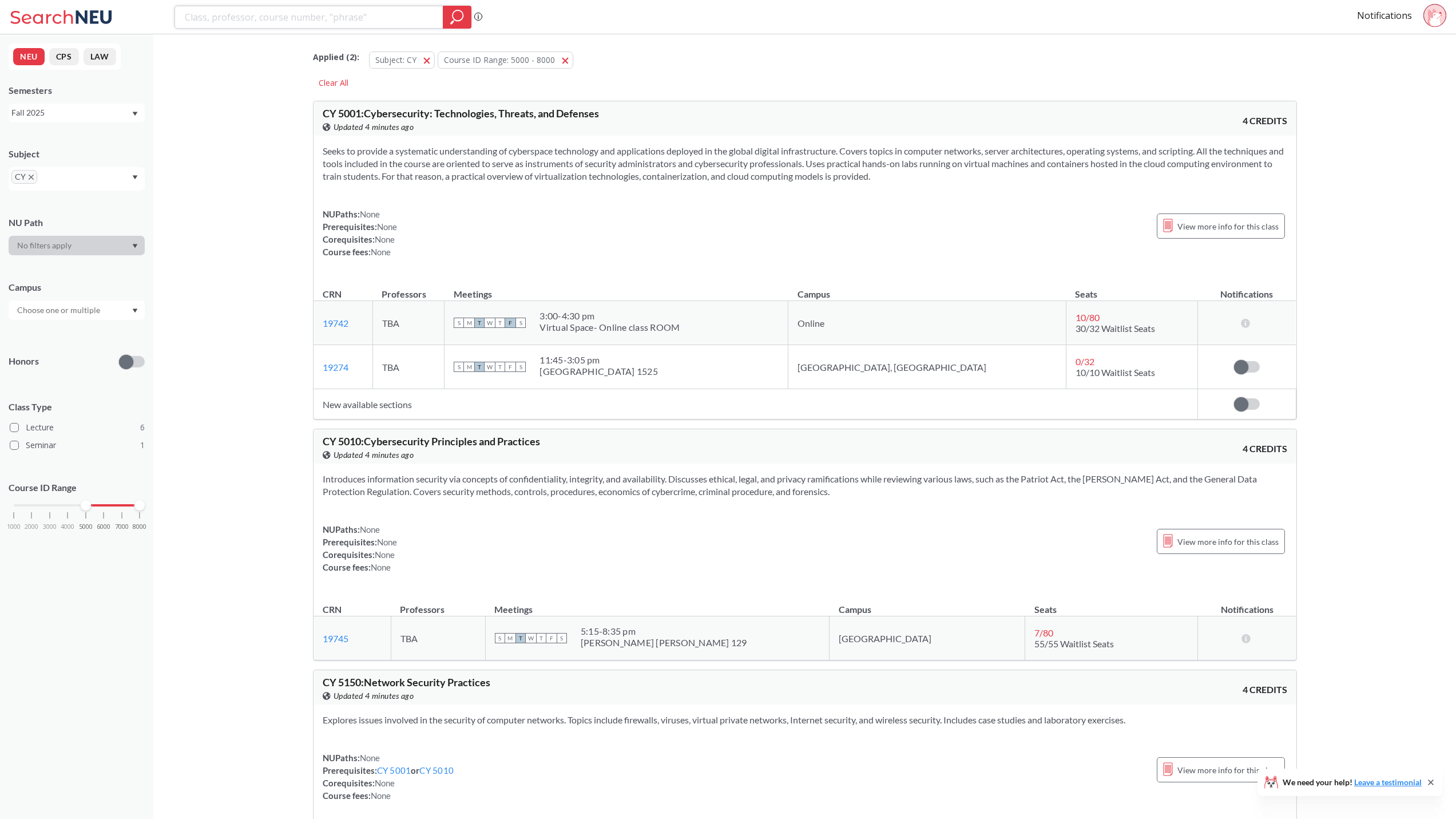 click at bounding box center [309, 17] 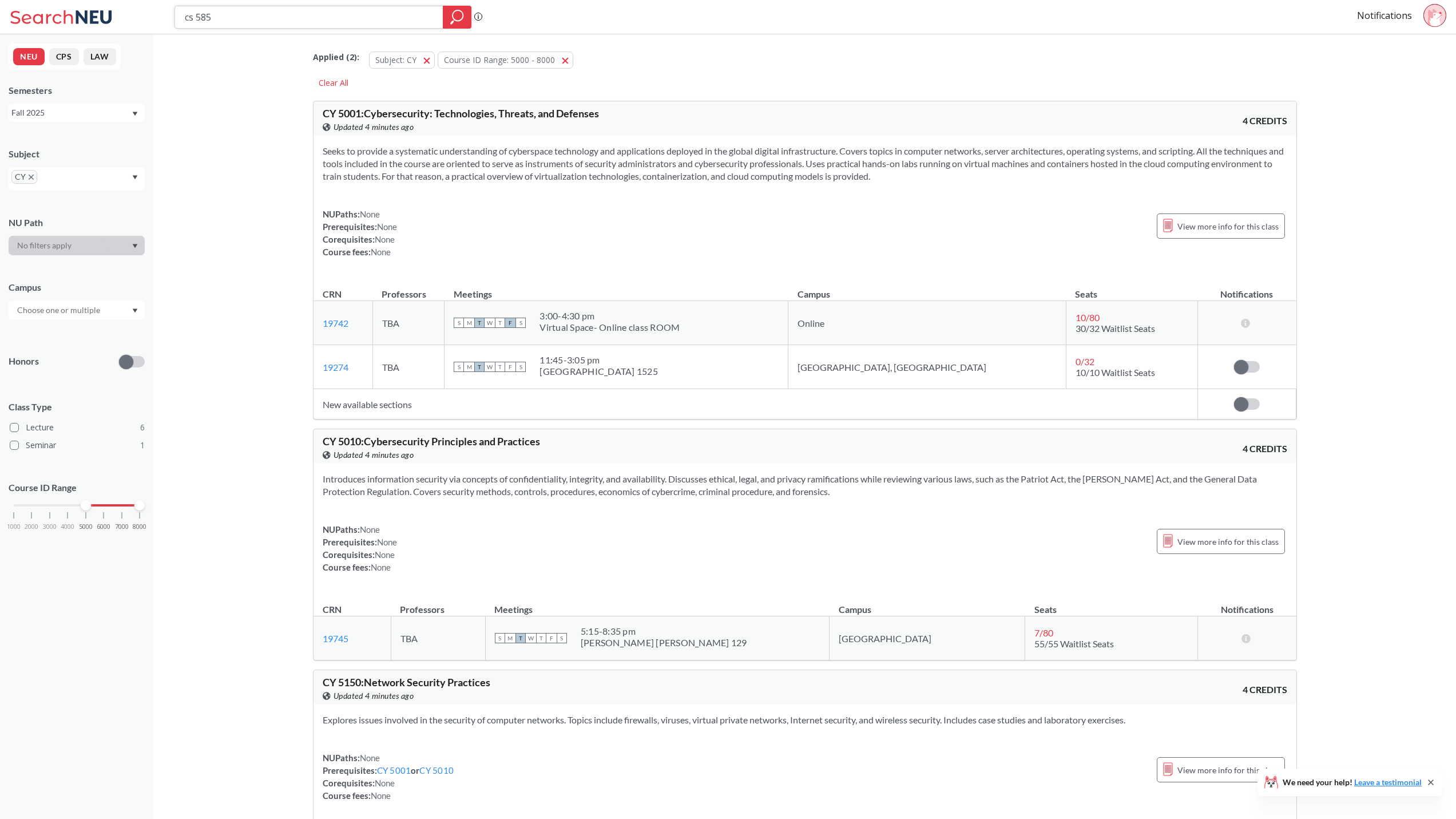 type on "cs 5850" 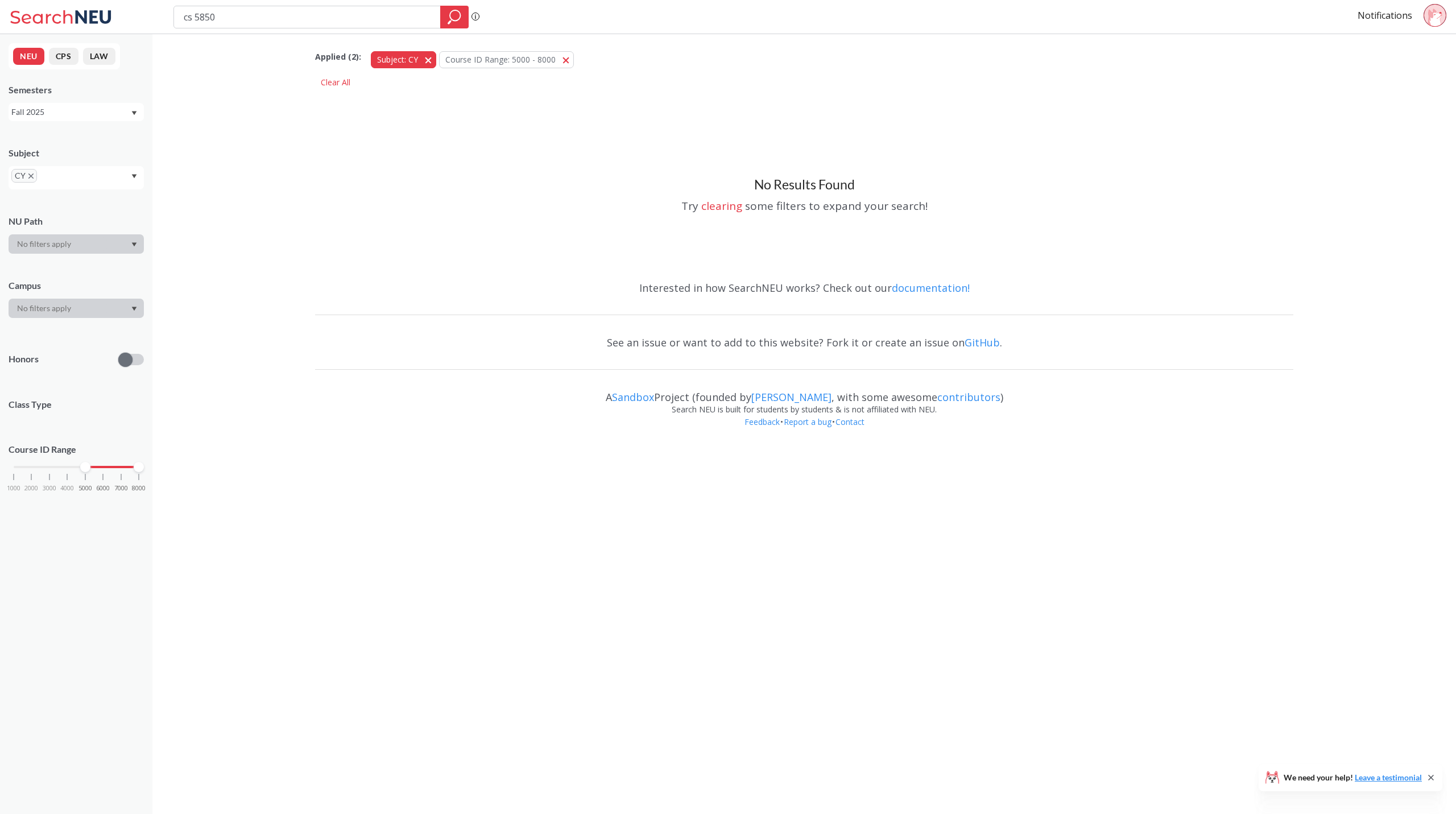 click on "Subject: CY CY" at bounding box center (403, 60) 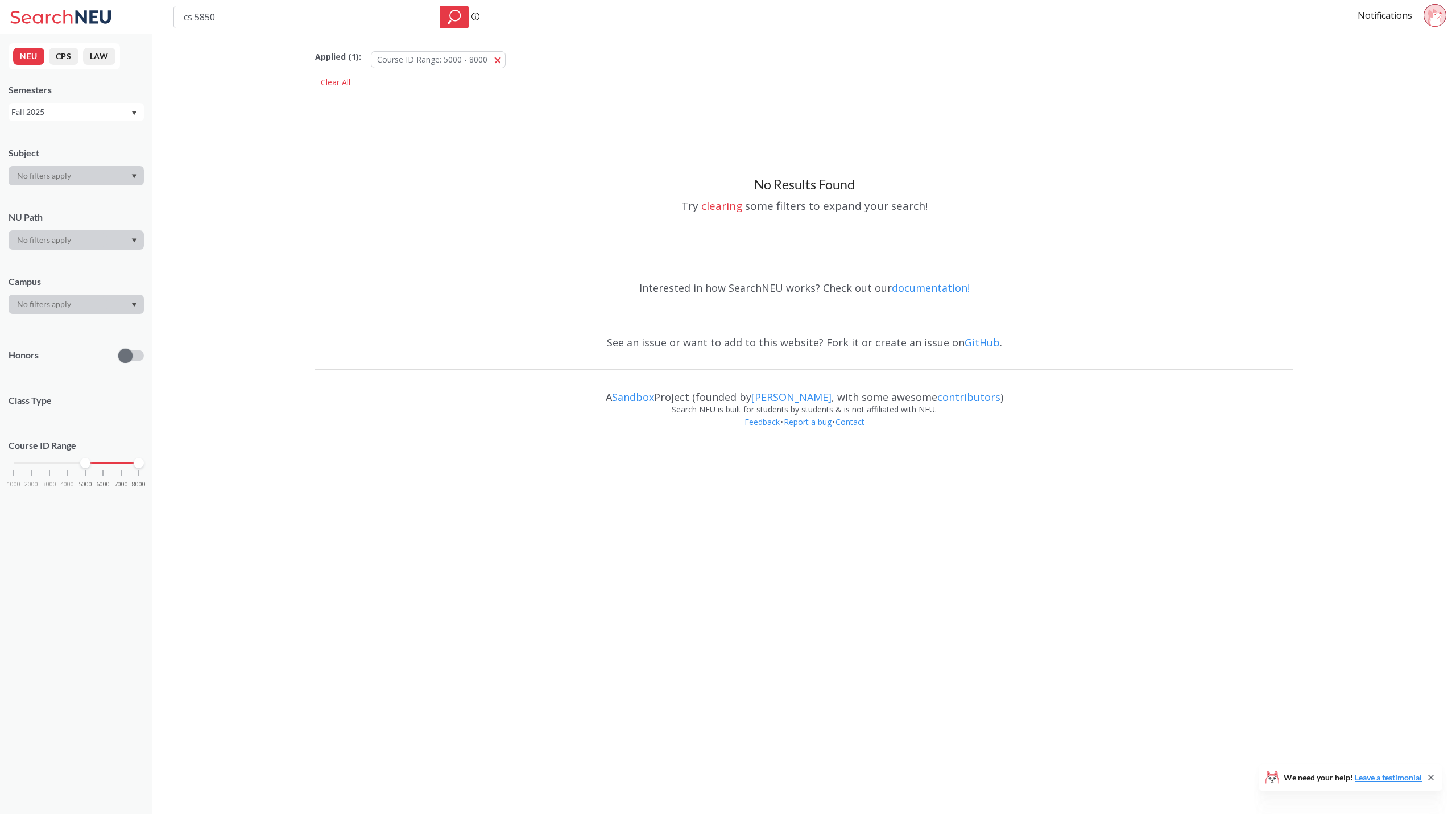 click on "Applied ( 1 ): Course ID Range: 5000 - 8000 5000 - 8000 Clear All  No Results Found      Try clearing some filters to expand your search! Interested in how SearchNEU works? Check out our  documentation! See an issue or want to add to this website? Fork it or create an issue on  GitHub . A  Sandbox  Project (founded by  Ryan Hughes , with some awesome  contributors ) Search NEU is built for students by students & is not affiliated with NEU. Feedback  •  Report a bug  •  Contact Your submission was successful." at bounding box center (804, 239) 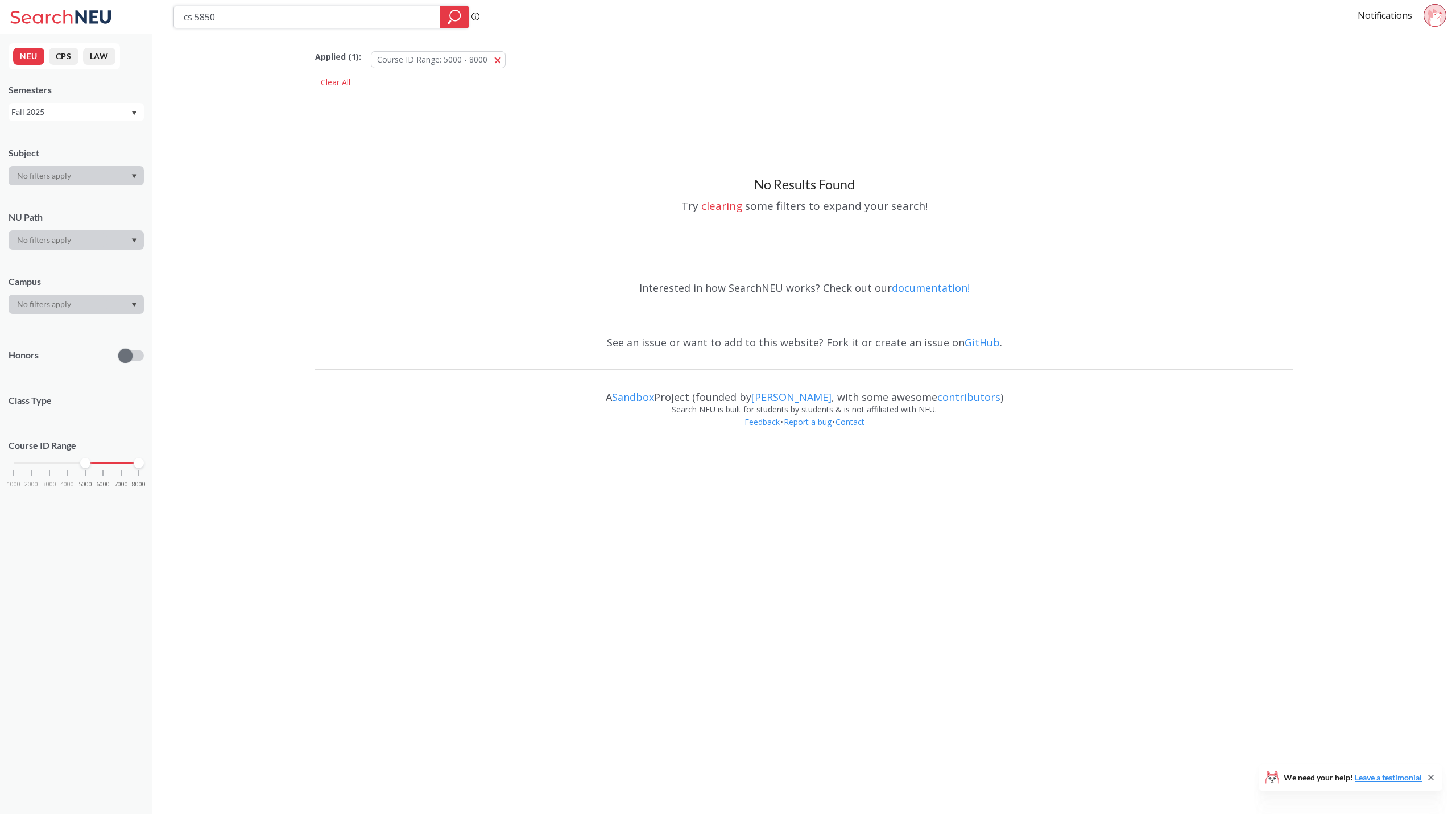 drag, startPoint x: 268, startPoint y: 15, endPoint x: 126, endPoint y: 12, distance: 142.03169 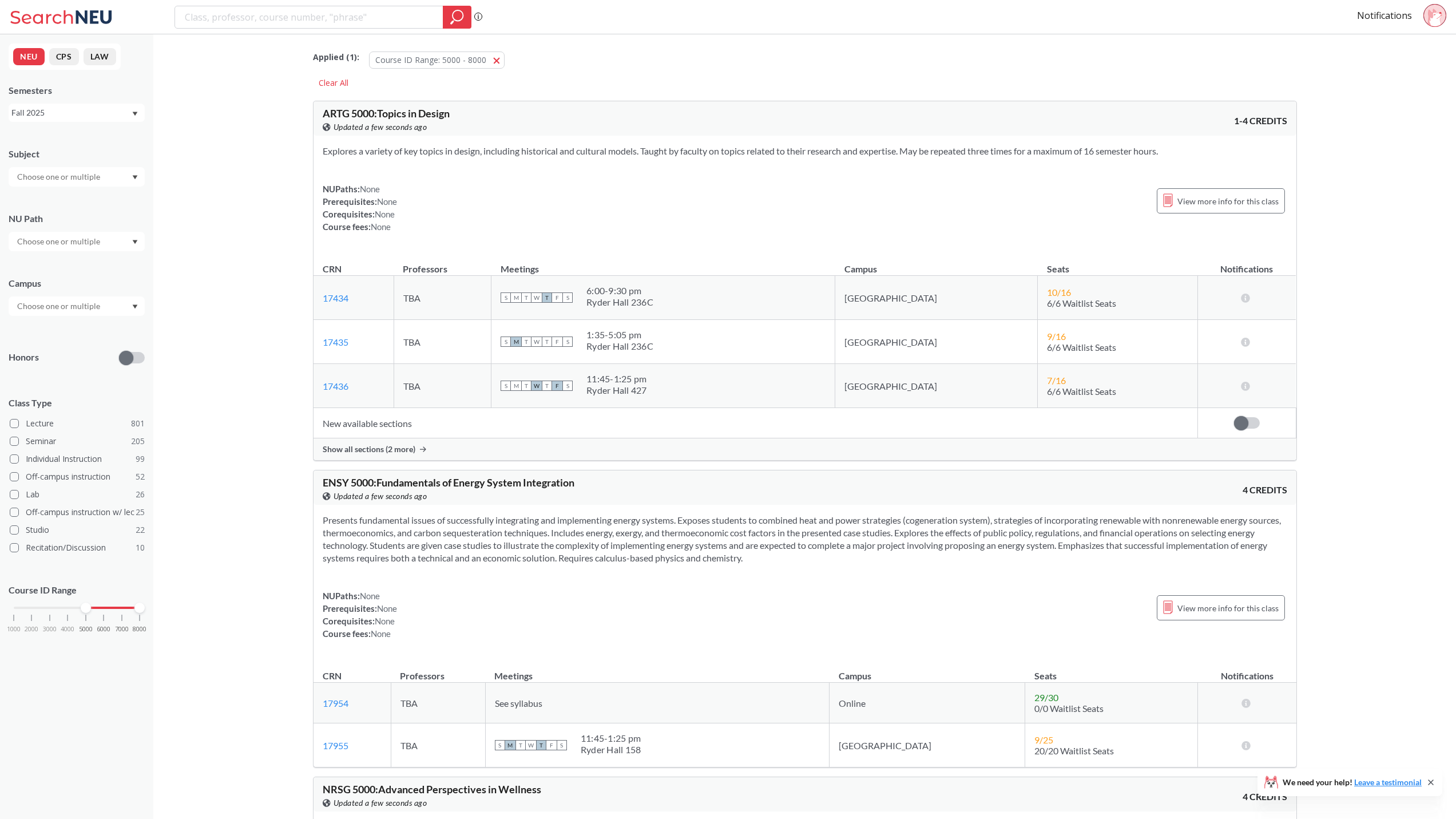 click at bounding box center [77, 306] 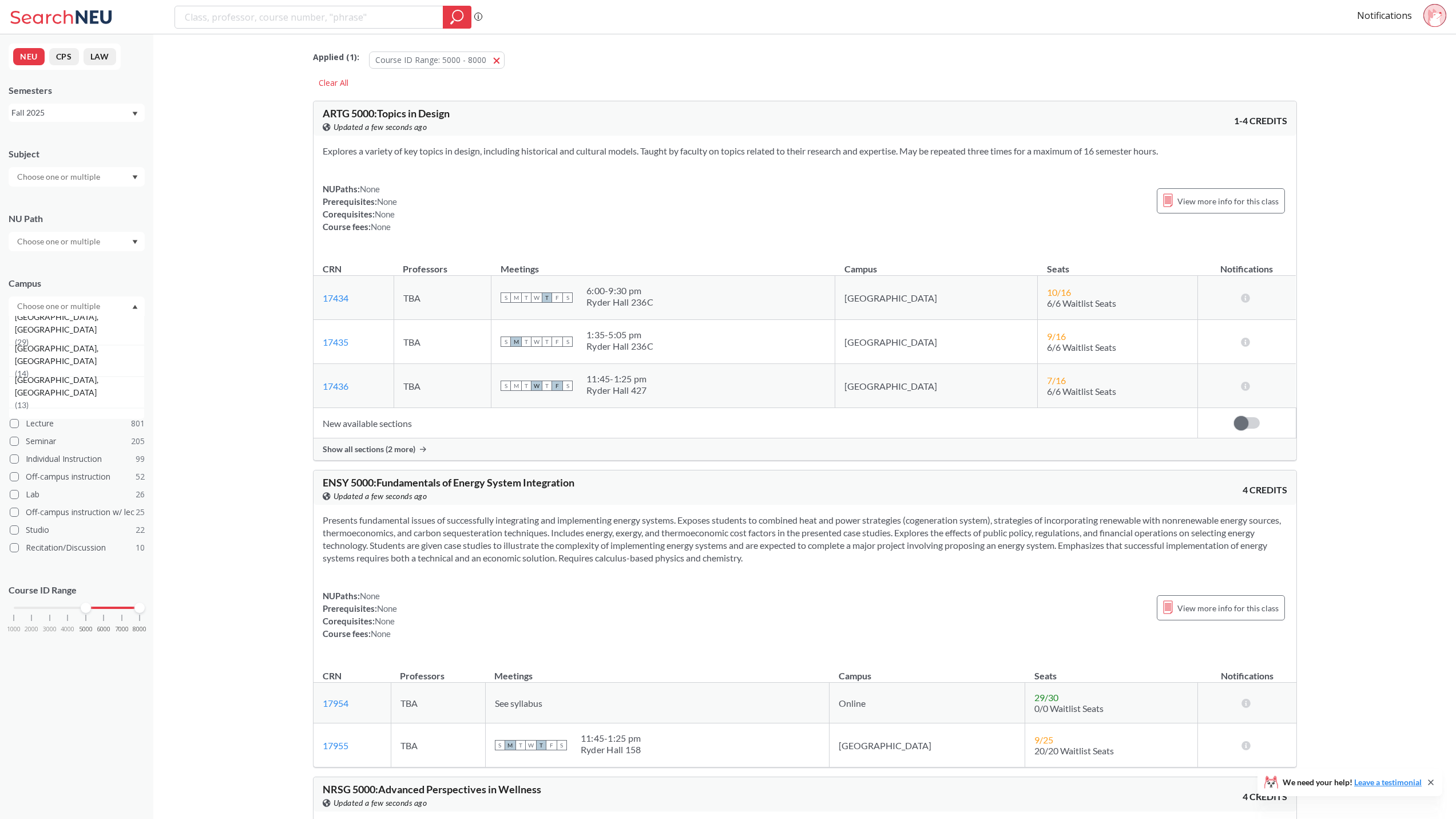 scroll, scrollTop: 286, scrollLeft: 0, axis: vertical 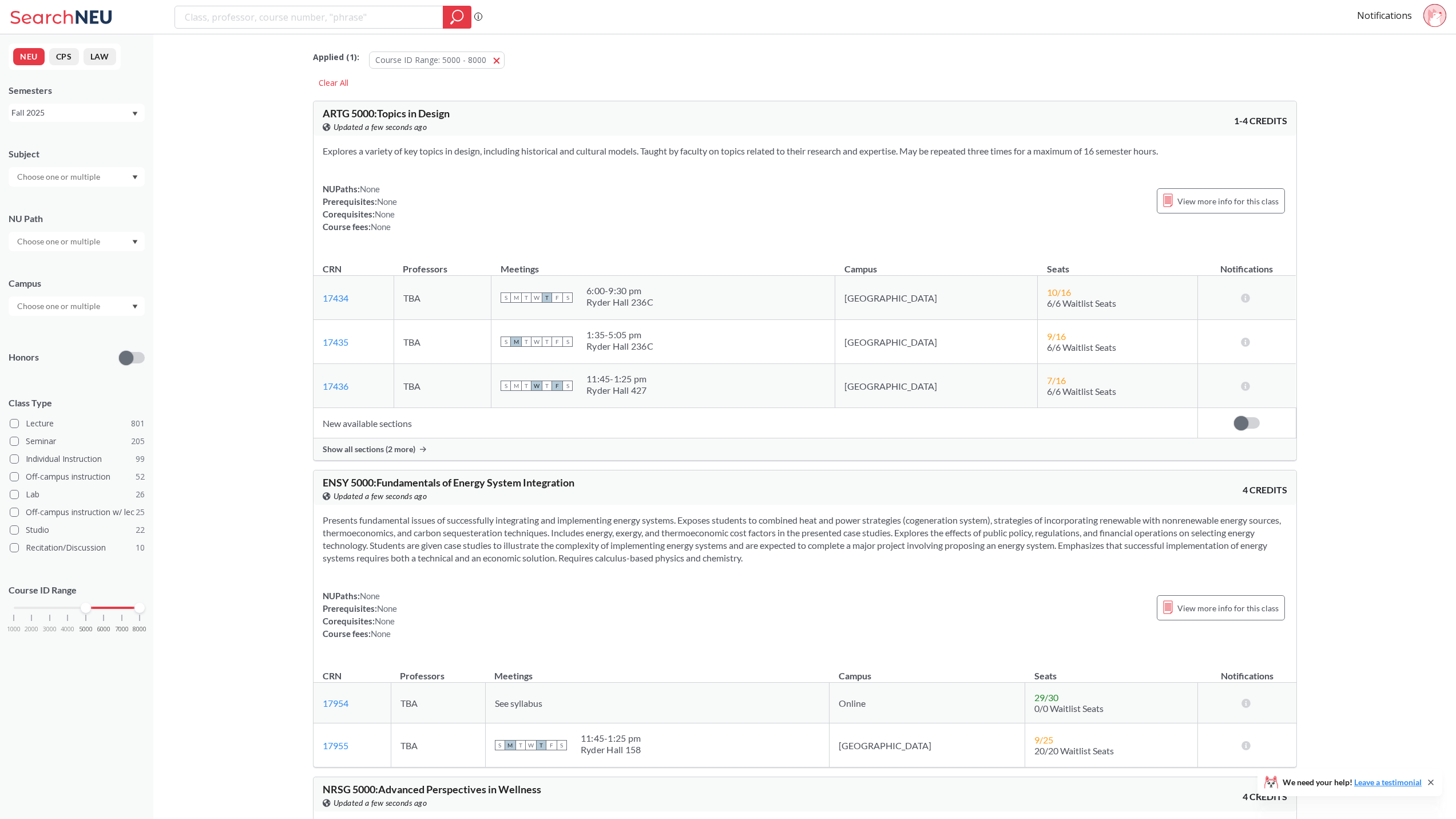 click on "Applied ( 1 ): Course ID Range: 5000 - 8000 5000 - 8000 Clear All ARTG   5000 :  Topics in Design View this course on Banner. Updated a few seconds ago 1-4 CREDITS
Explores a variety of key topics in design, including historical and cultural models. Taught by faculty on topics related to their research and expertise. May be repeated three times for a maximum of 16 semester hours.
NUPaths:  None Prerequisites:  None Corequisites:  None Course fees:  None View more info for this class CRN  Professors   Meetings   Campus   Seats   Notifications  17434 View this section on Banner. TBA S M T W T F S 6:00 - 9:30 pm Ryder Hall 236C Boston 10 / 16 6/6 Waitlist Seats There are still seats remaining for this section 17435 View this section on Banner. TBA S M T W T F S 1:35 - 5:05 pm Ryder Hall 236C Boston 9 / 16 6/6 Waitlist Seats There are still seats remaining for this section 17436 View this section on Banner. TBA S M T W T F S 11:45 - 1:25 pm Ryder Hall 427 Boston 7 / 16 6/6 Waitlist Seats ENSY   5000 :" at bounding box center (804, 1688) 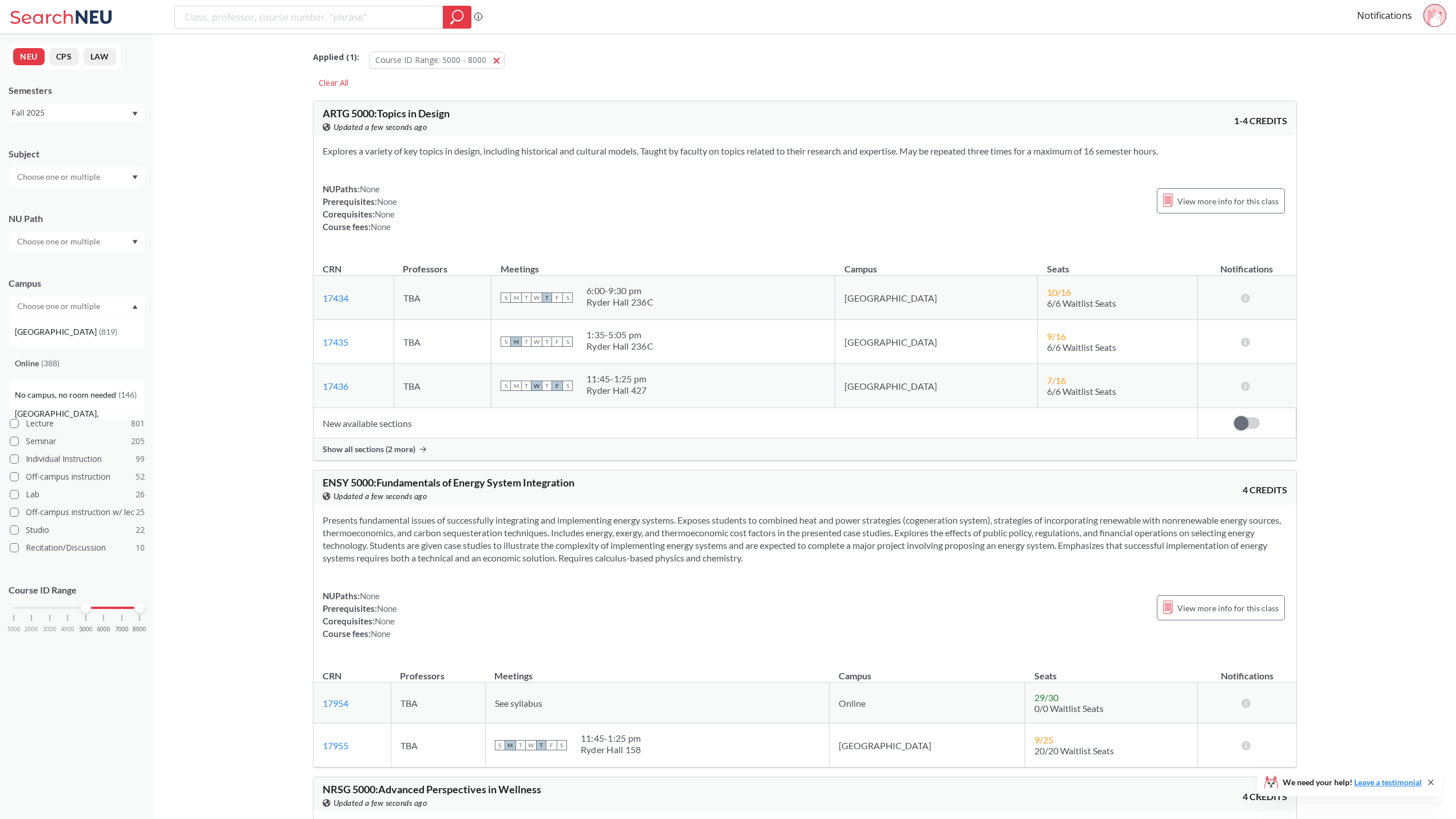 click on "Online ( 388 )" at bounding box center [80, 363] 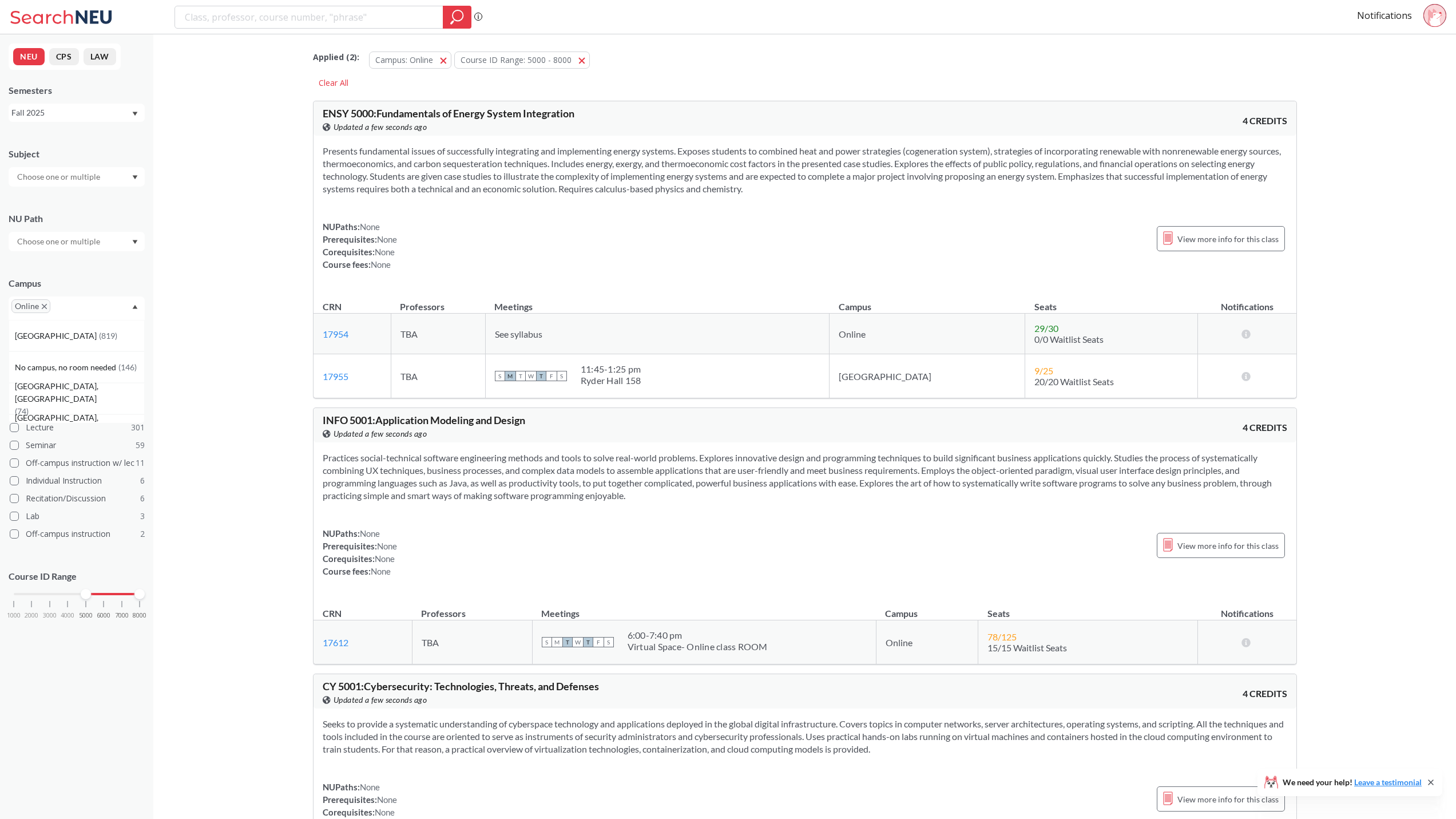click at bounding box center (59, 177) 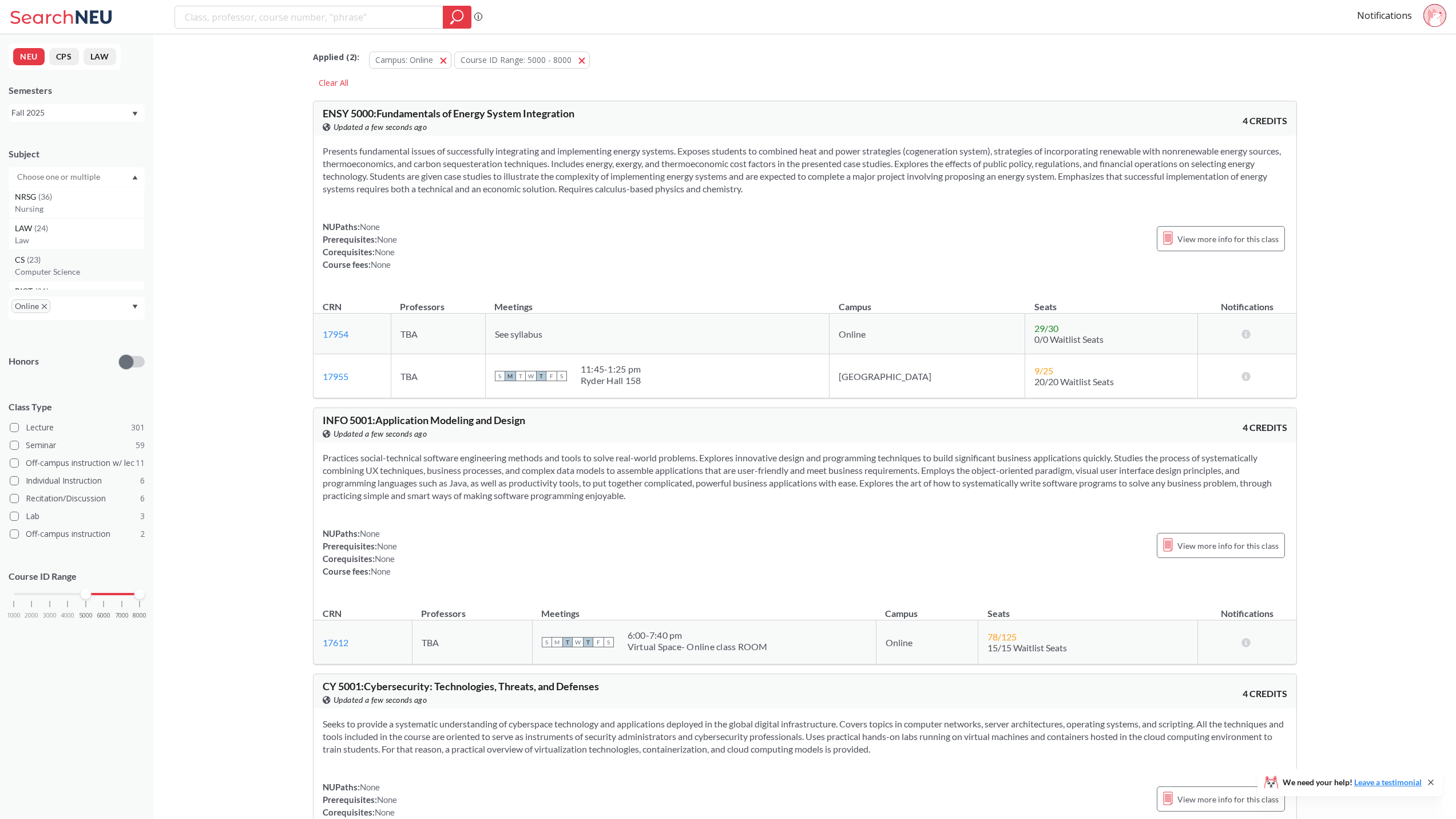 click on "CS ( 23 ) Computer Science" at bounding box center (77, 265) 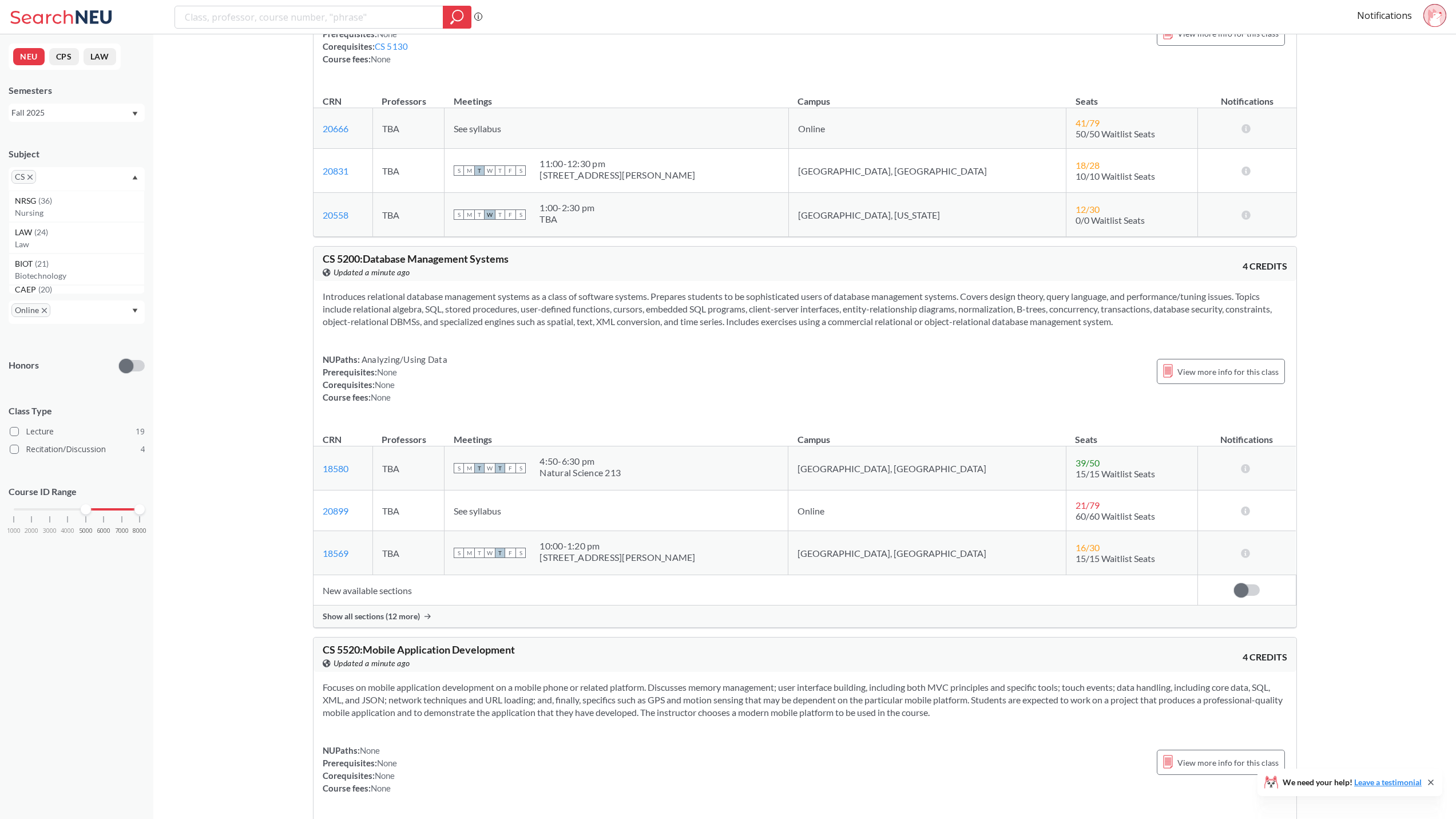 scroll, scrollTop: 3964, scrollLeft: 0, axis: vertical 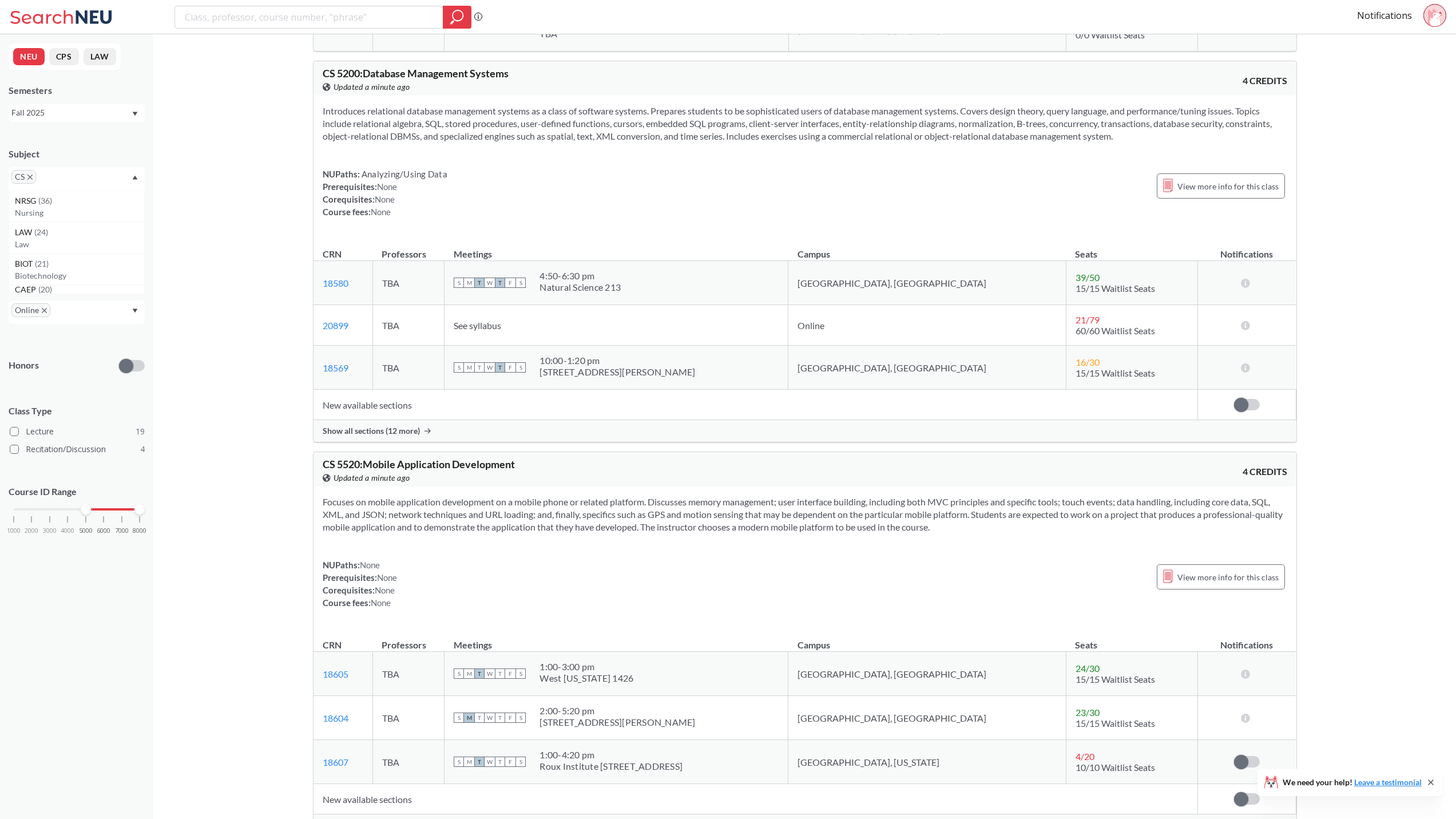 click on "CS" at bounding box center (23, 177) 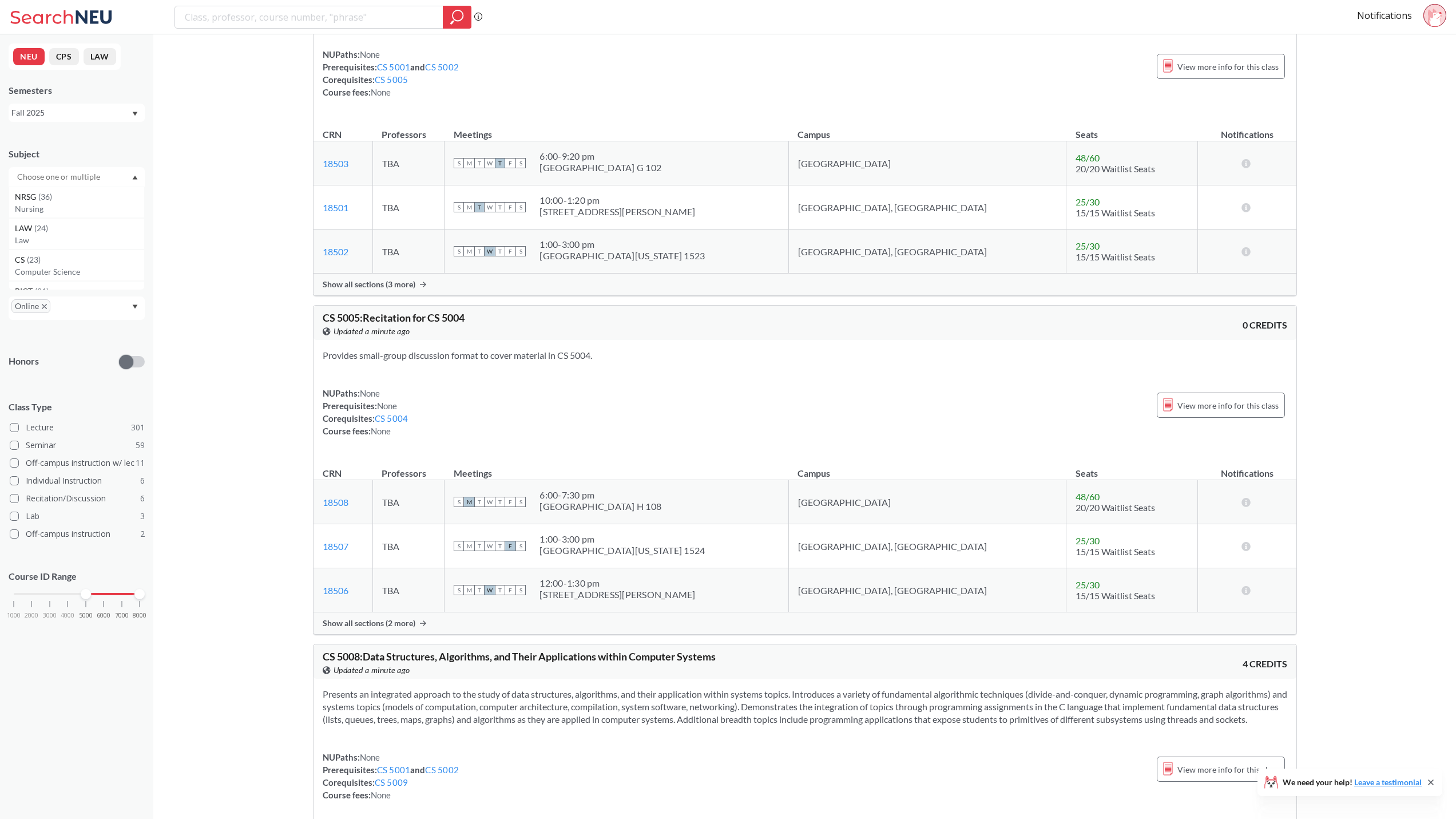 scroll, scrollTop: 3964, scrollLeft: 0, axis: vertical 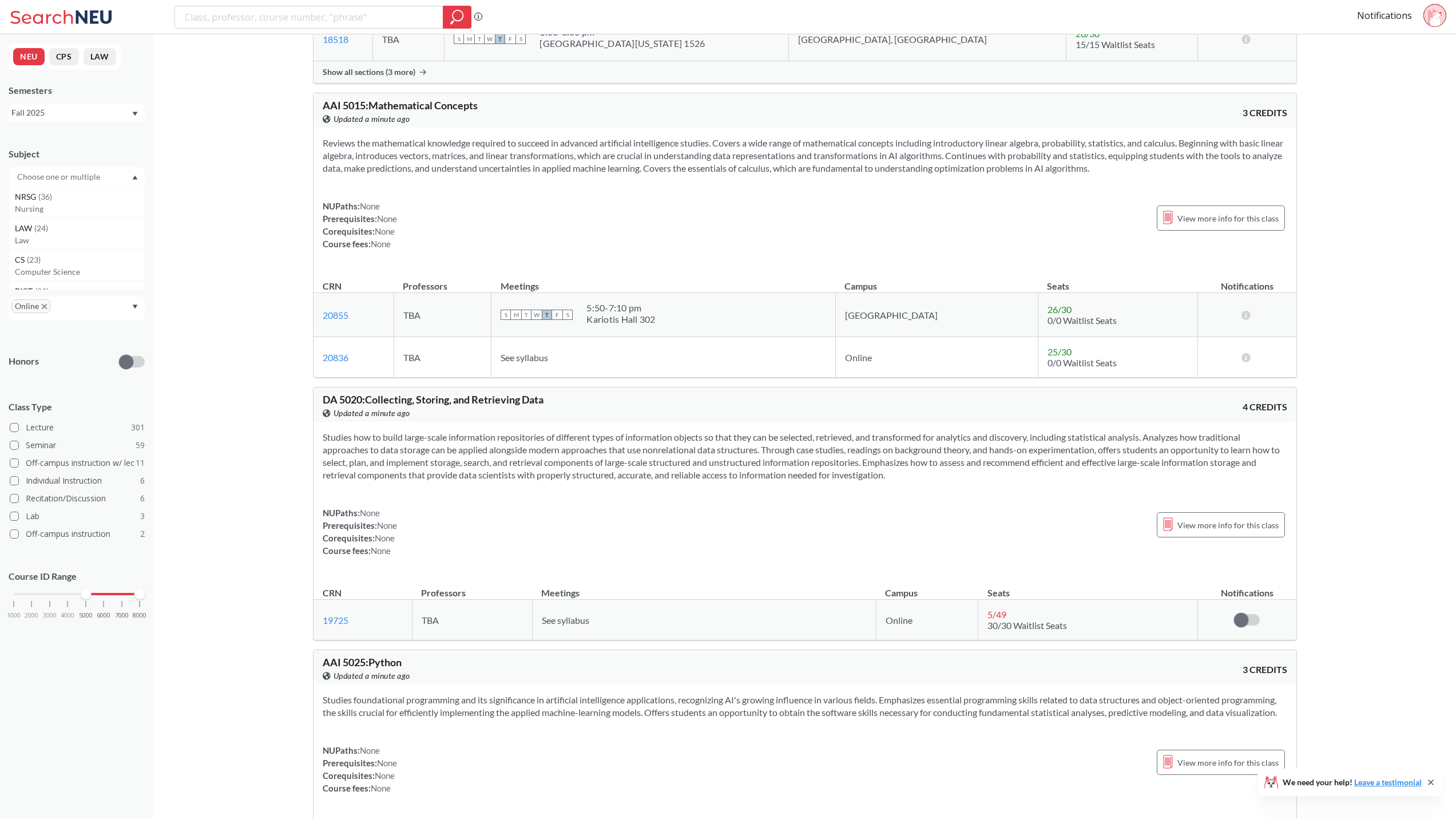 click at bounding box center [59, 177] 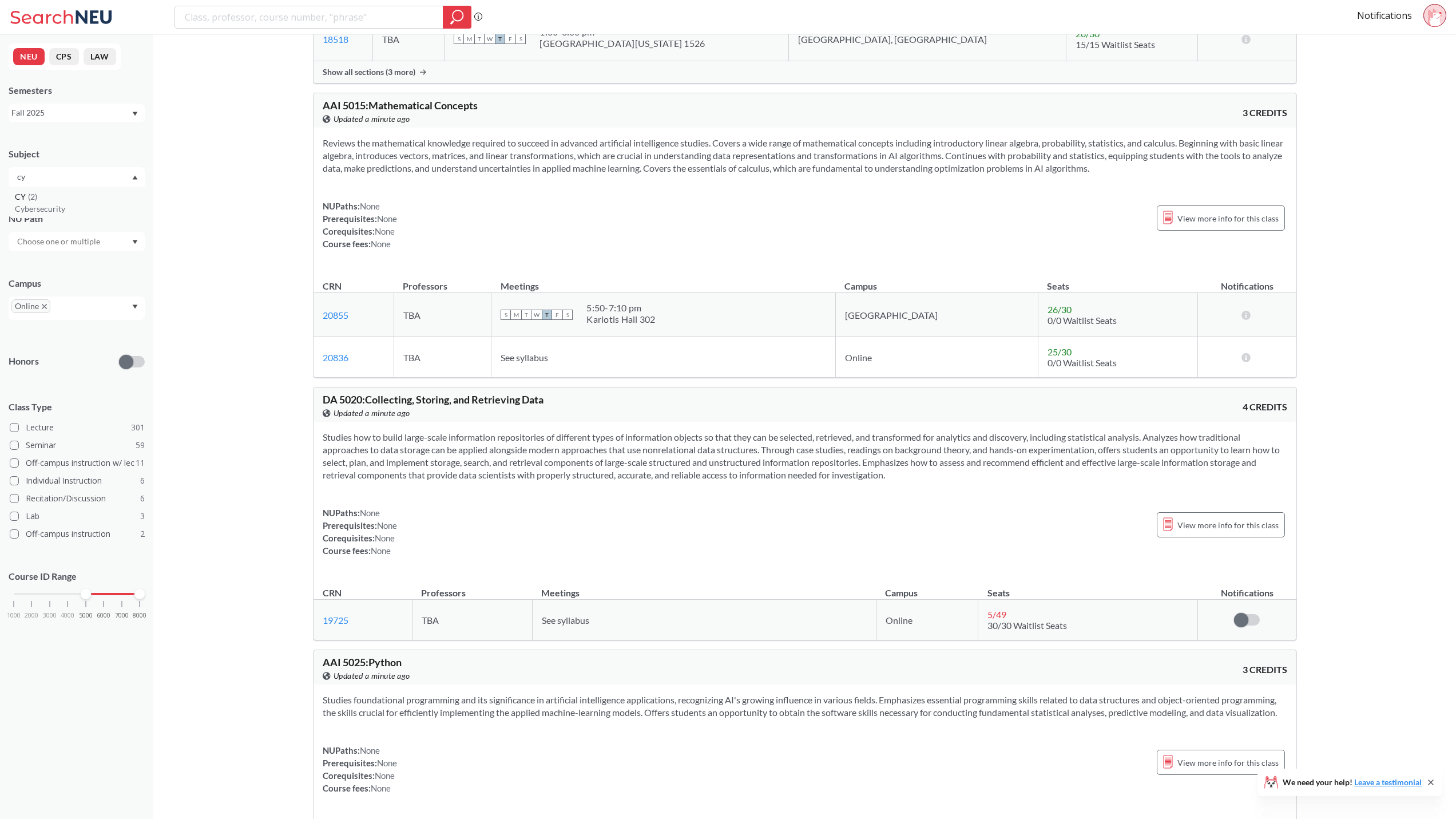 type on "cy" 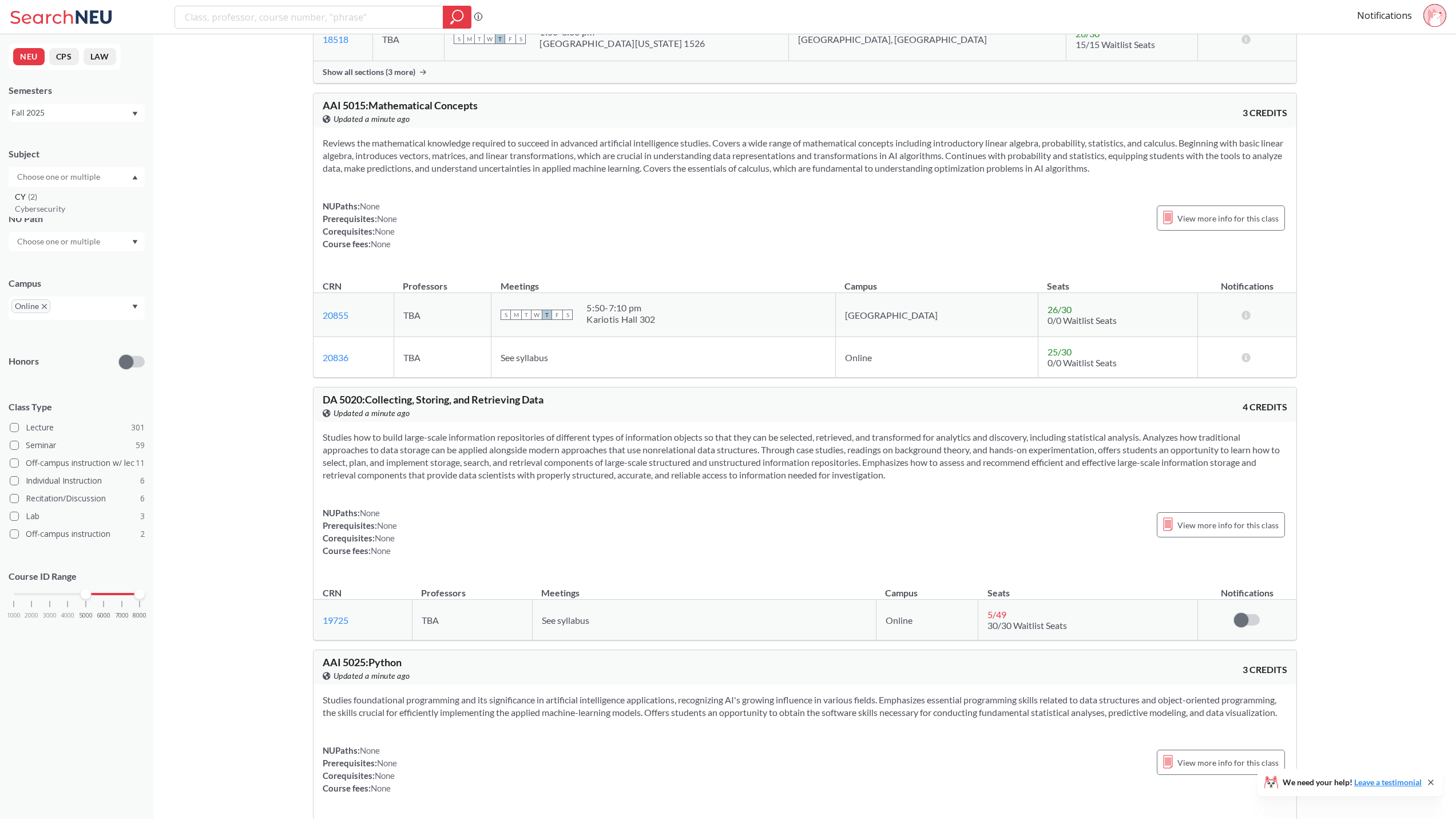 scroll, scrollTop: 56, scrollLeft: 0, axis: vertical 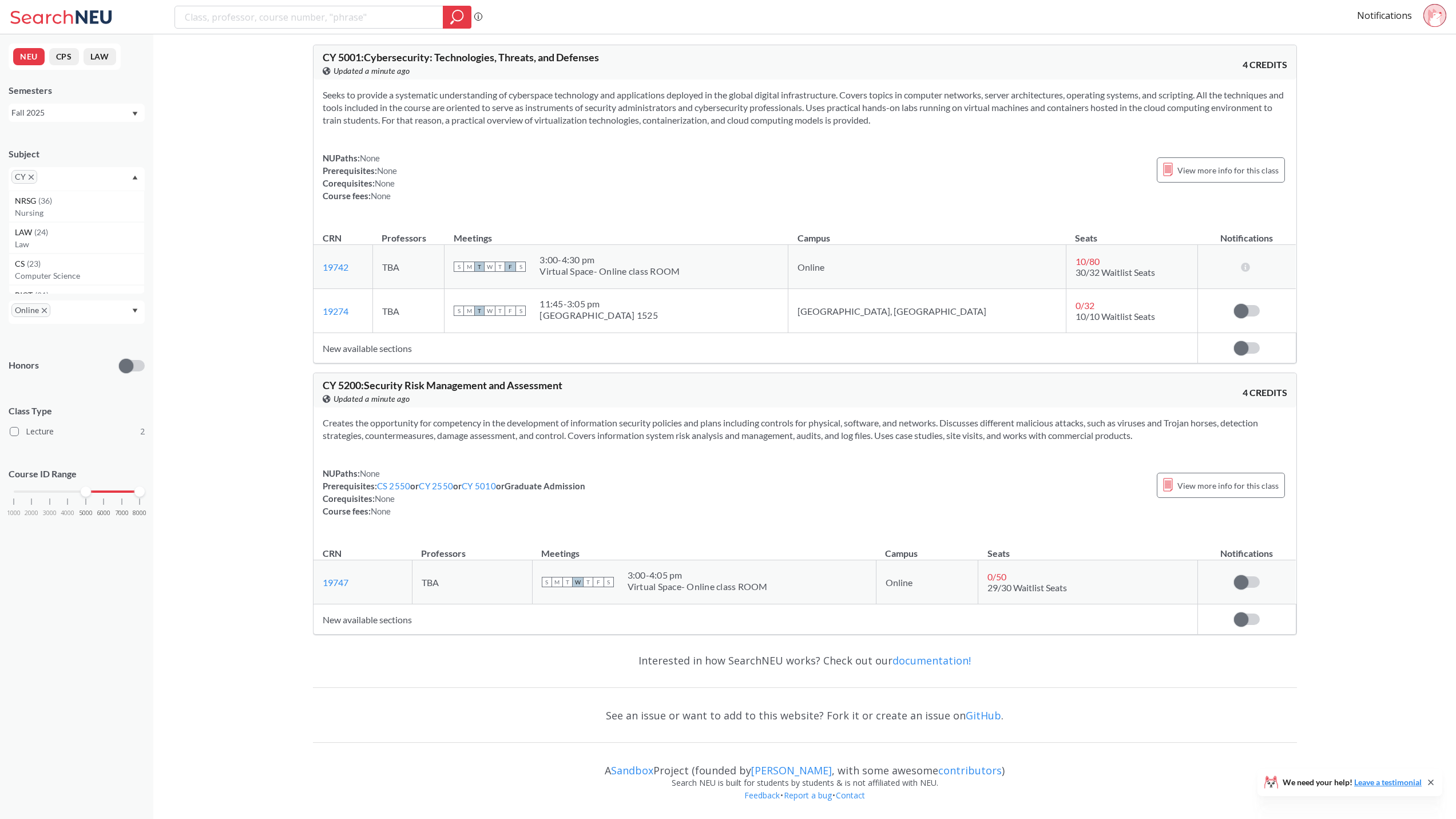 click on "Applied ( 3 ): Subject: CY CY Campus: Online Online Course ID Range: 5000 - 8000 5000 - 8000 Clear All CY   5001 :  Cybersecurity: Technologies, Threats, and Defenses View this course on Banner. Updated a minute ago 4 CREDITS
Seeks to provide a systematic understanding of cyberspace technology and applications deployed in the global digital infrastructure. Covers topics in computer networks, server architectures, operating systems, and scripting. All the techniques and tools included in the course are oriented to serve as instruments of security administrators and cybersecurity professionals. Uses practical hands-on labs running on virtual machines and containers hosted in the cloud computing environment to train students. For that reason, a practical overview of virtualization technologies, containerization, and cloud computing models is provided.
NUPaths:  None Prerequisites:  None Corequisites:  None Course fees:  None View more info for this class CRN  Professors   Meetings   Campus   Seats  S" at bounding box center (804, 398) 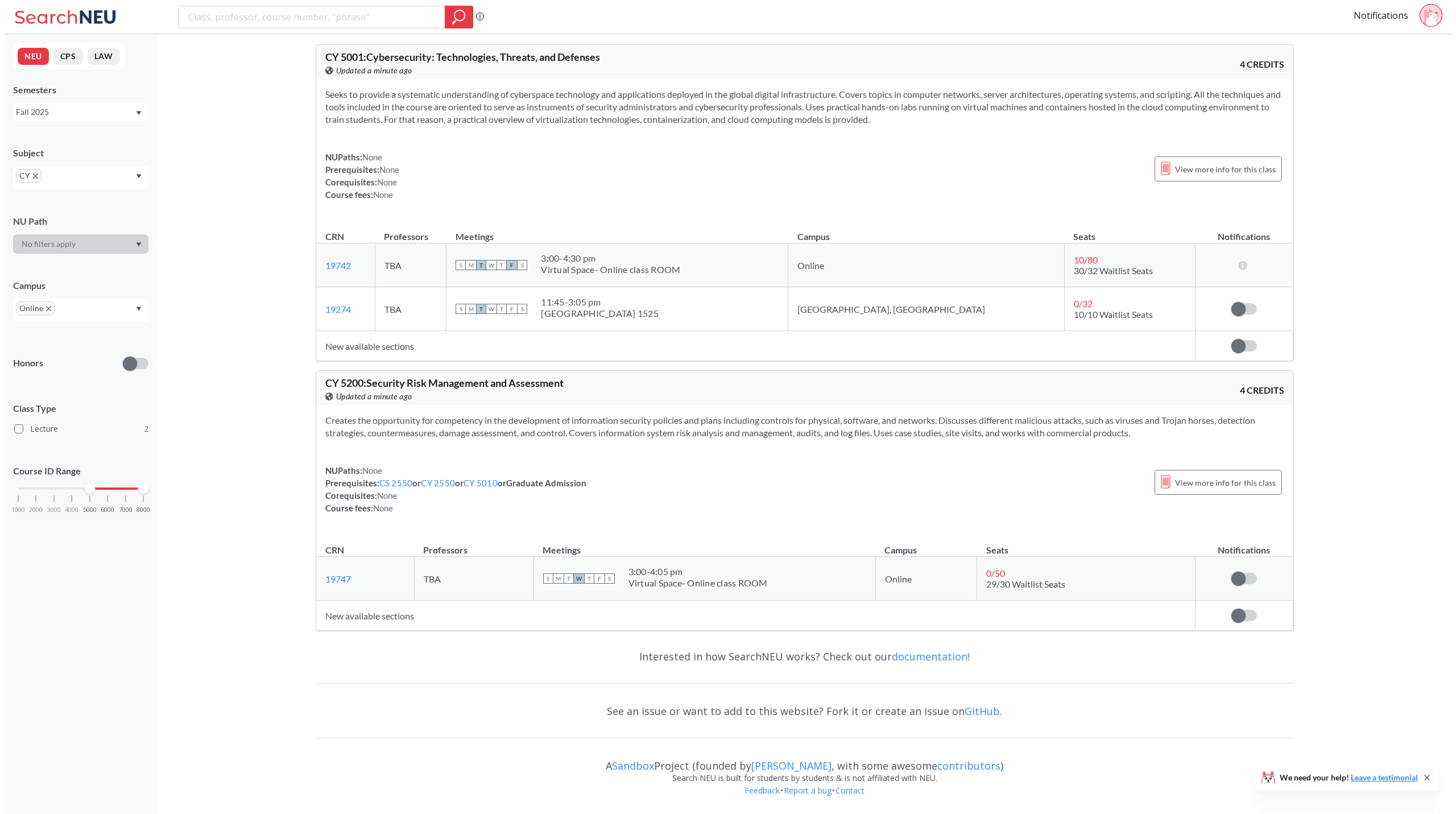 scroll, scrollTop: 0, scrollLeft: 0, axis: both 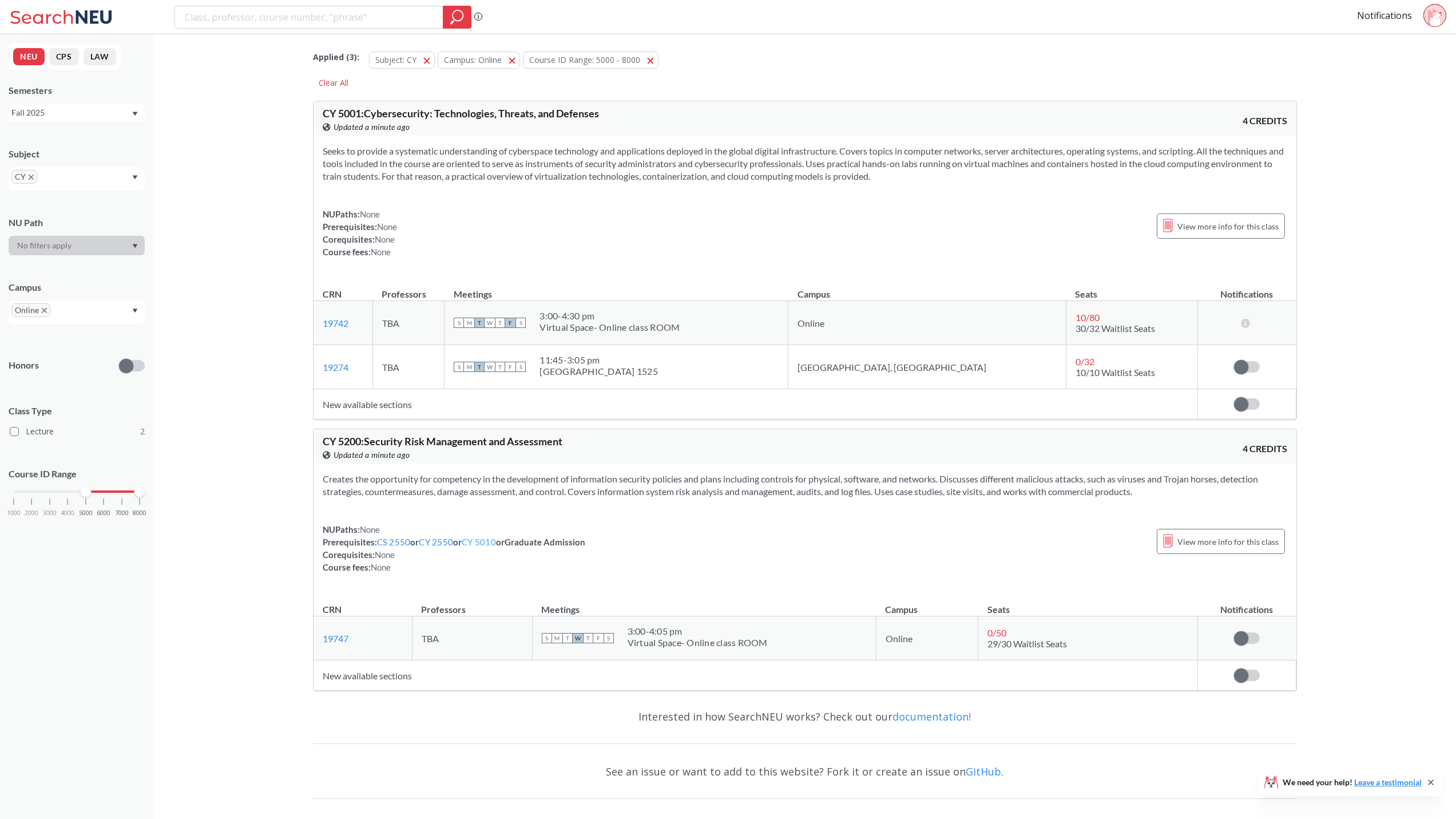 click on "CY 5010" at bounding box center [479, 542] 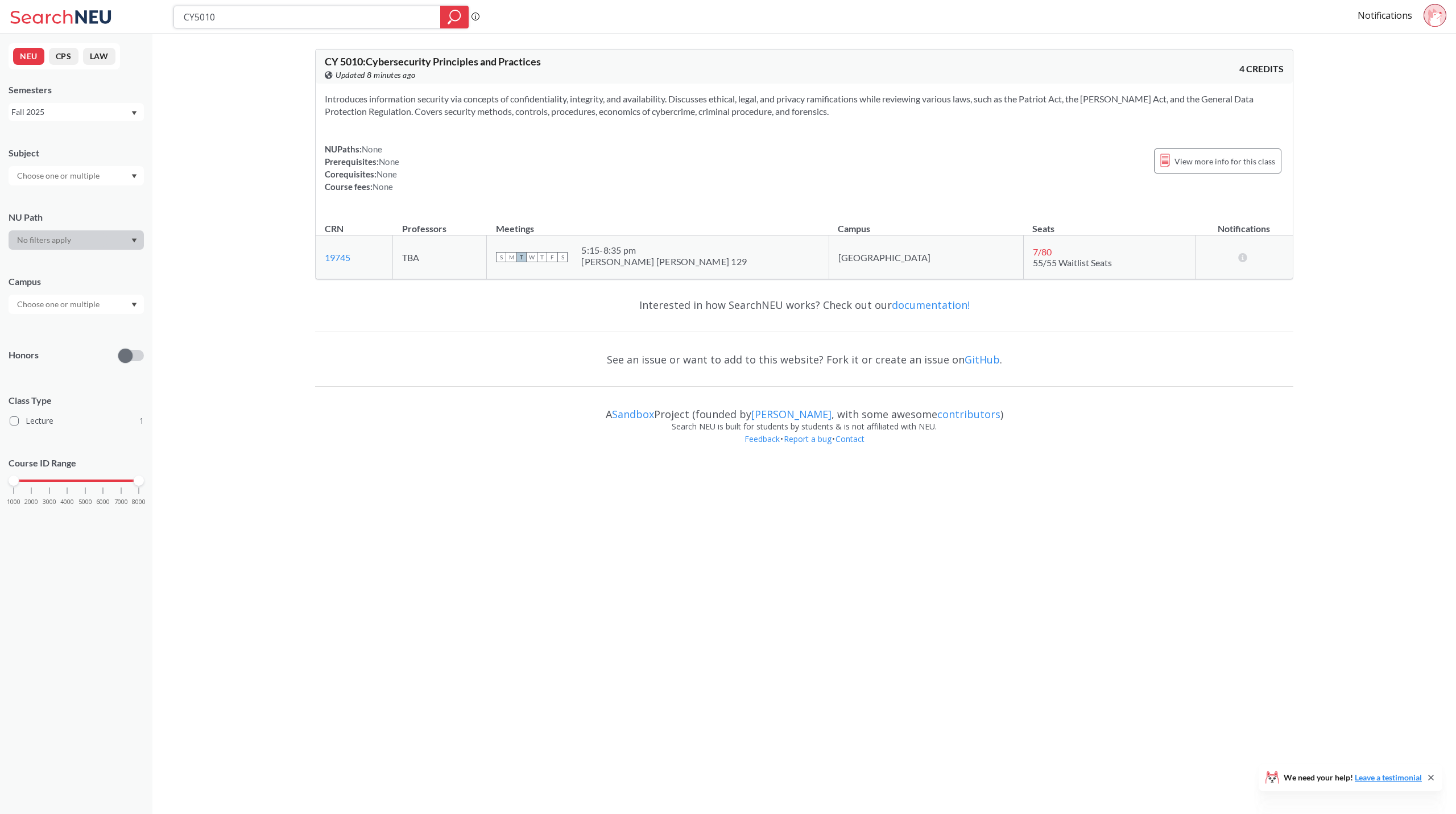 drag, startPoint x: 230, startPoint y: 18, endPoint x: 171, endPoint y: 17, distance: 59.00847 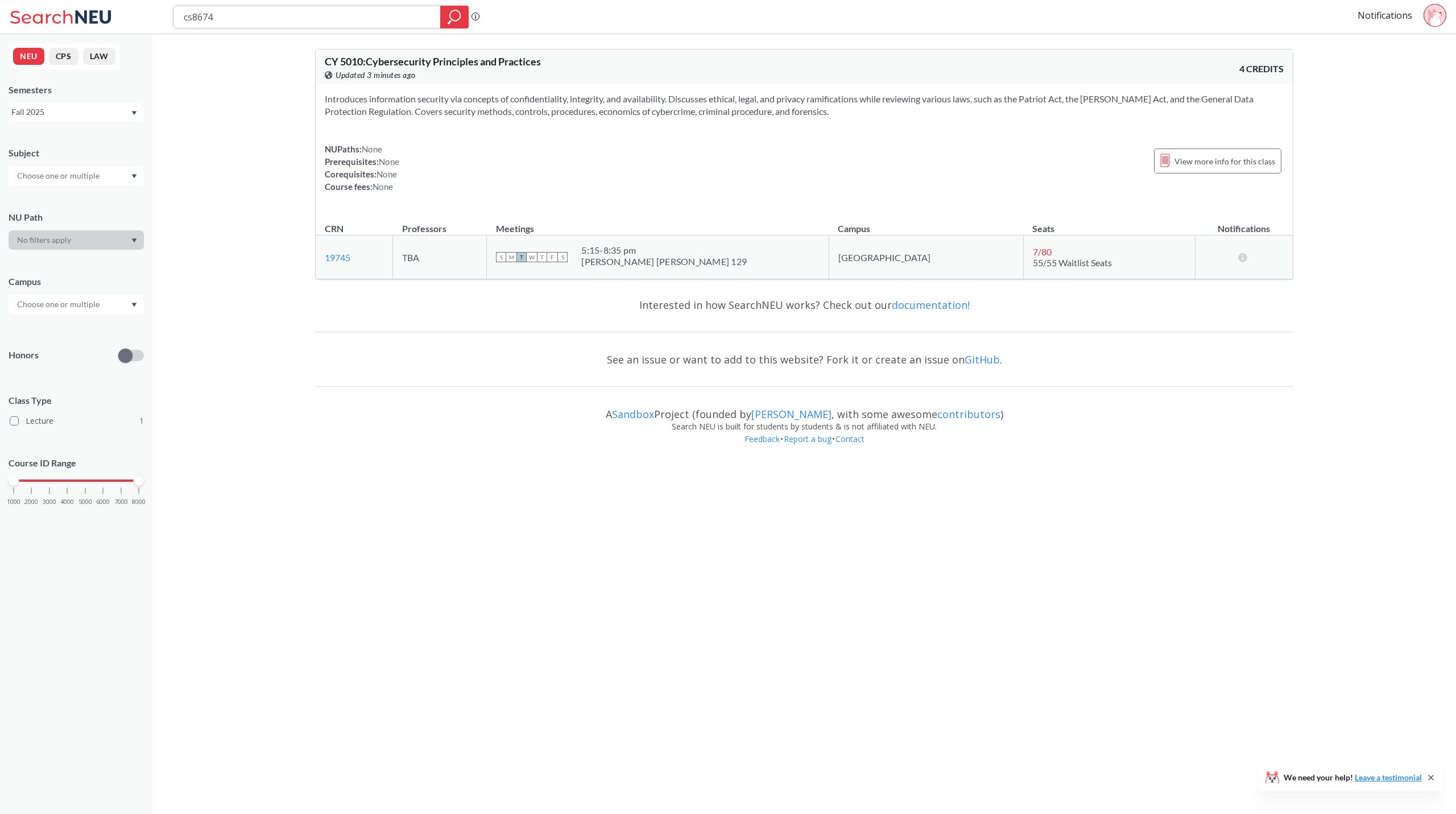 type on "cs8674" 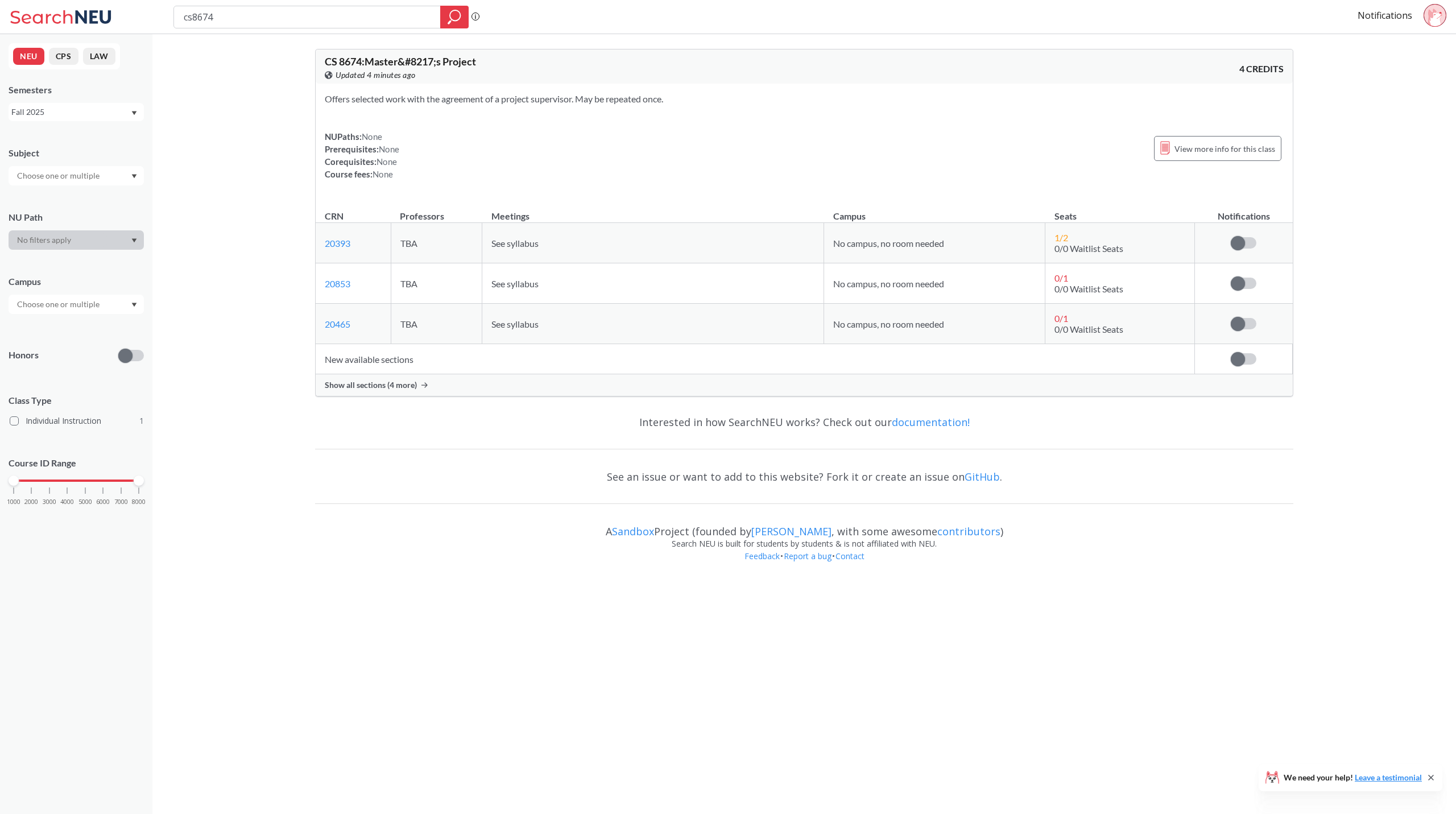 drag, startPoint x: 267, startPoint y: 14, endPoint x: 175, endPoint y: 28, distance: 93.05912 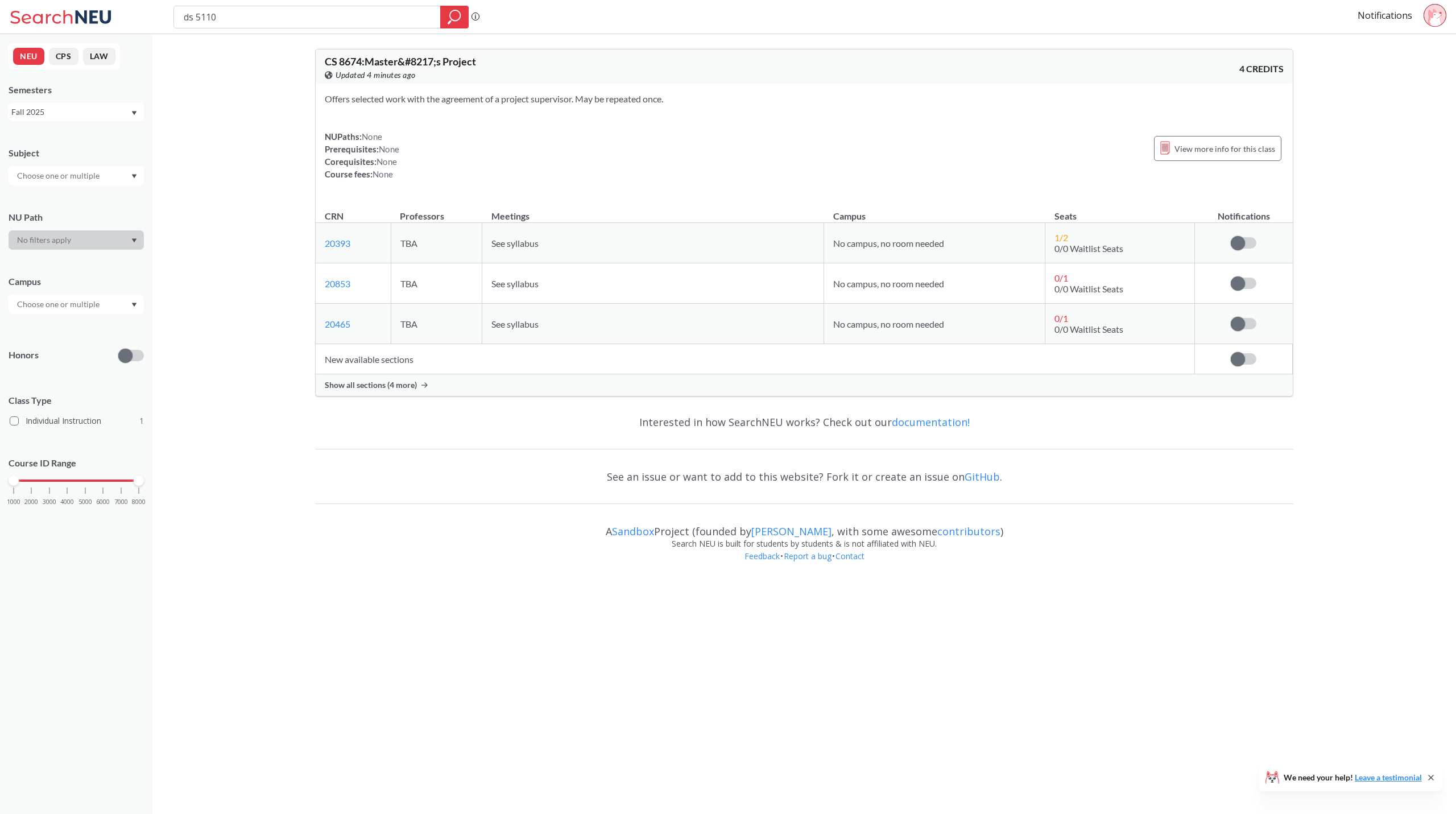type on "ds 5110" 